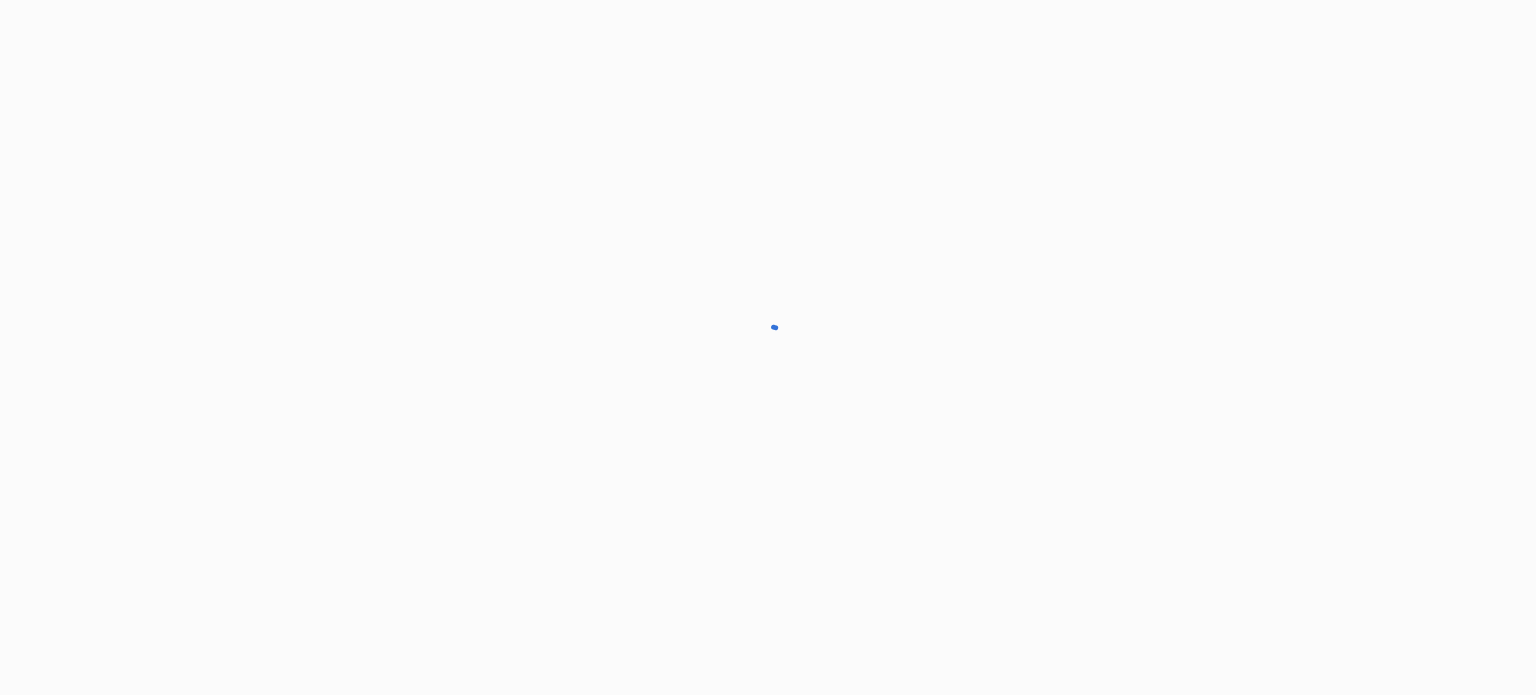 scroll, scrollTop: 0, scrollLeft: 0, axis: both 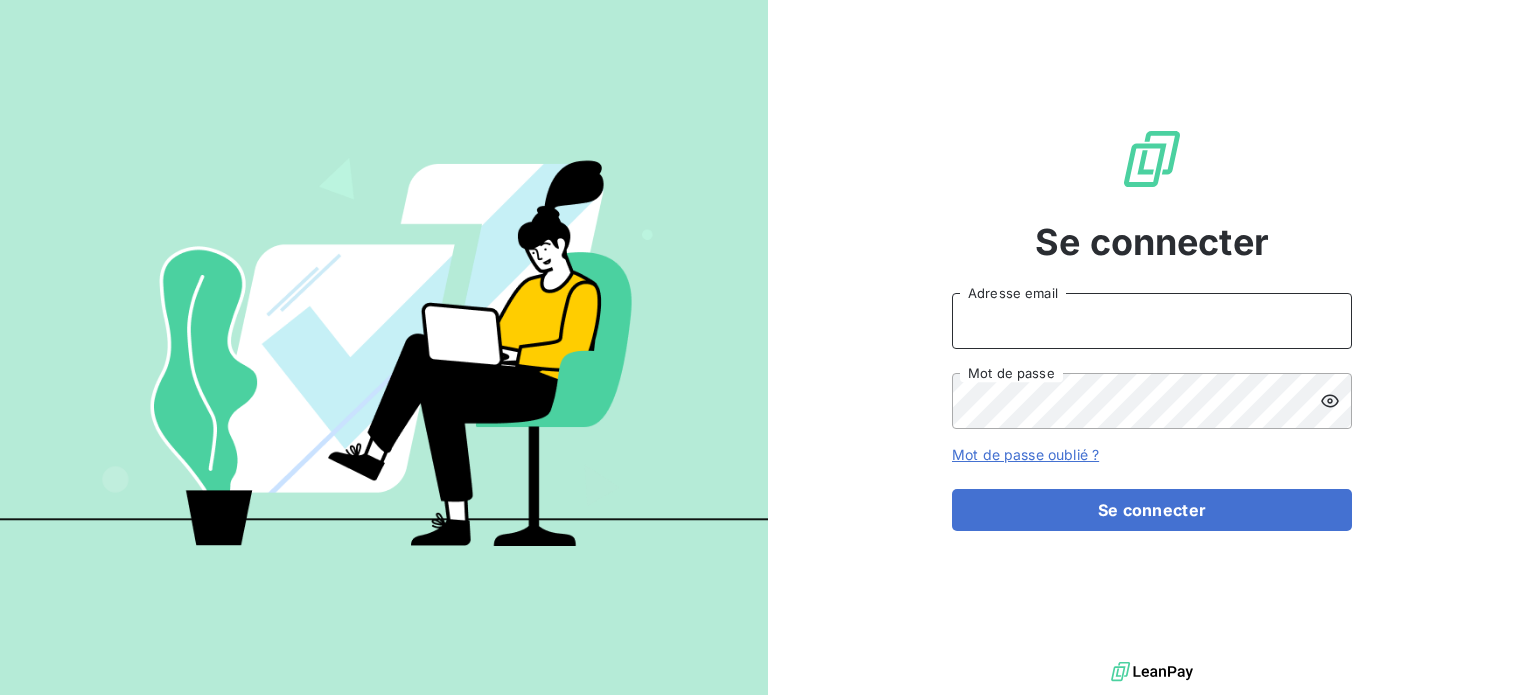 drag, startPoint x: 1153, startPoint y: 314, endPoint x: 1153, endPoint y: 331, distance: 17 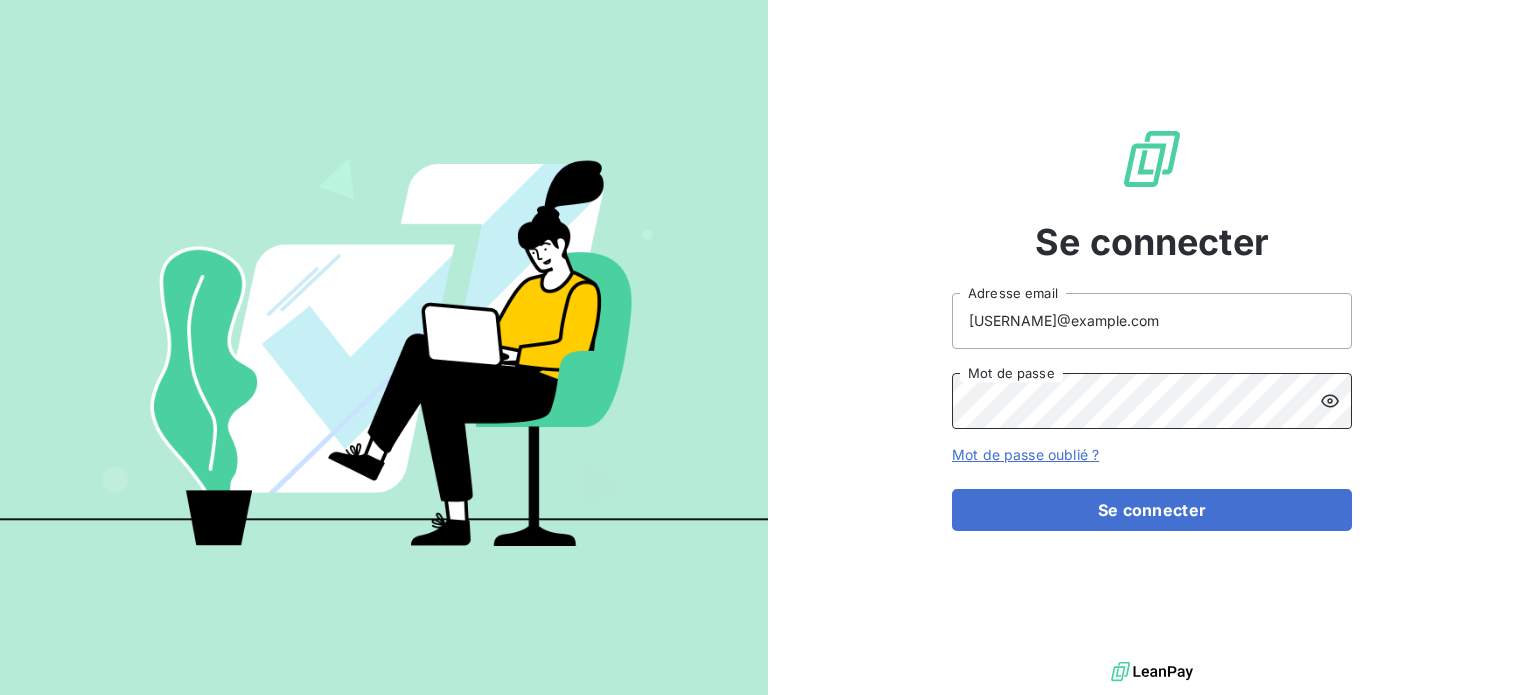 click on "Se connecter" at bounding box center (1152, 510) 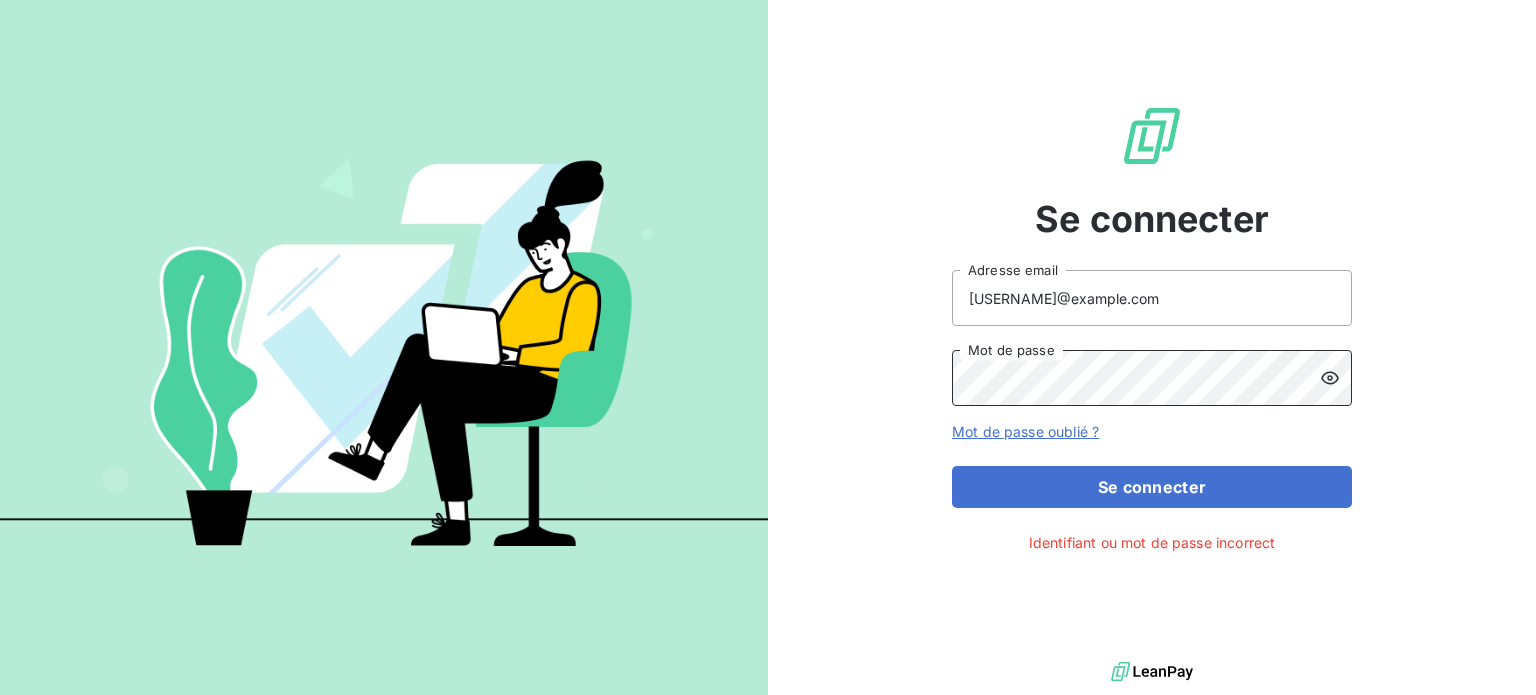 click on "Mot de passe" at bounding box center [1152, 378] 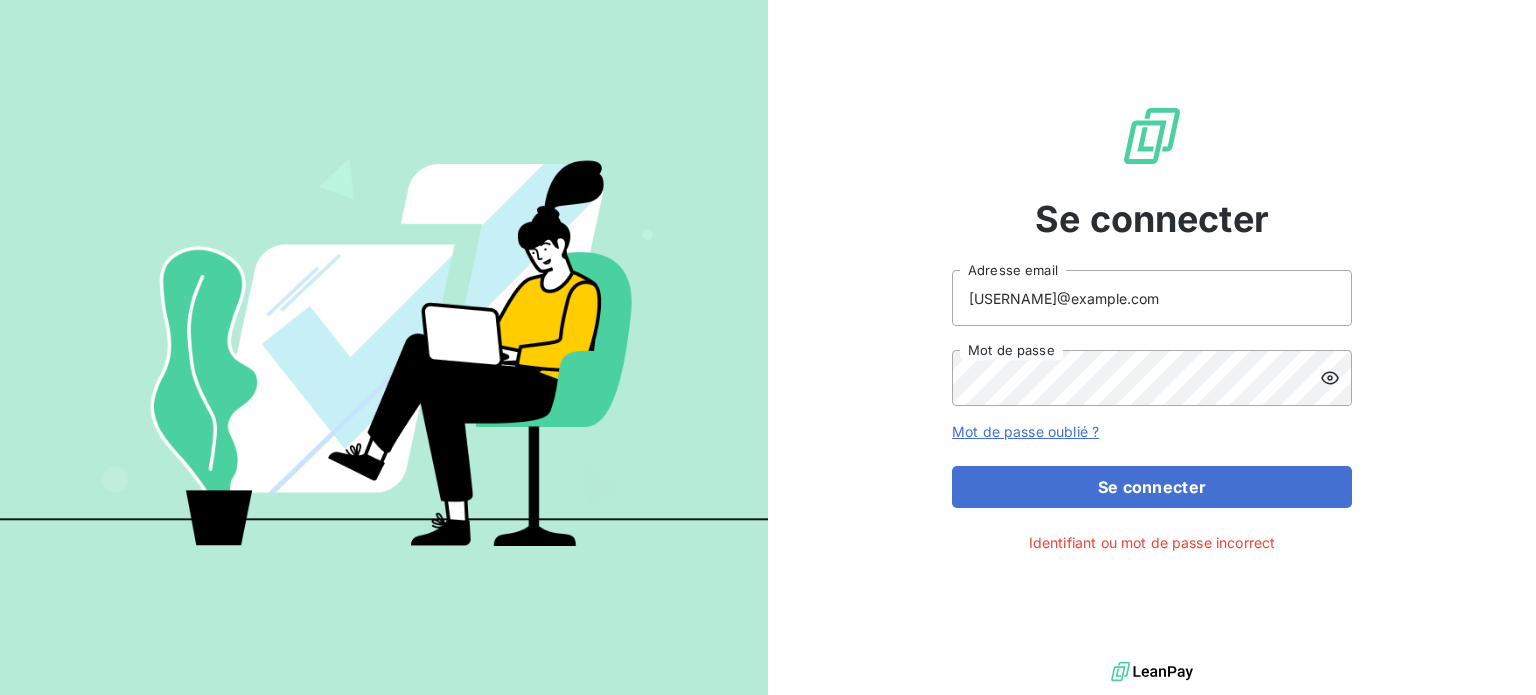 click at bounding box center (1336, 378) 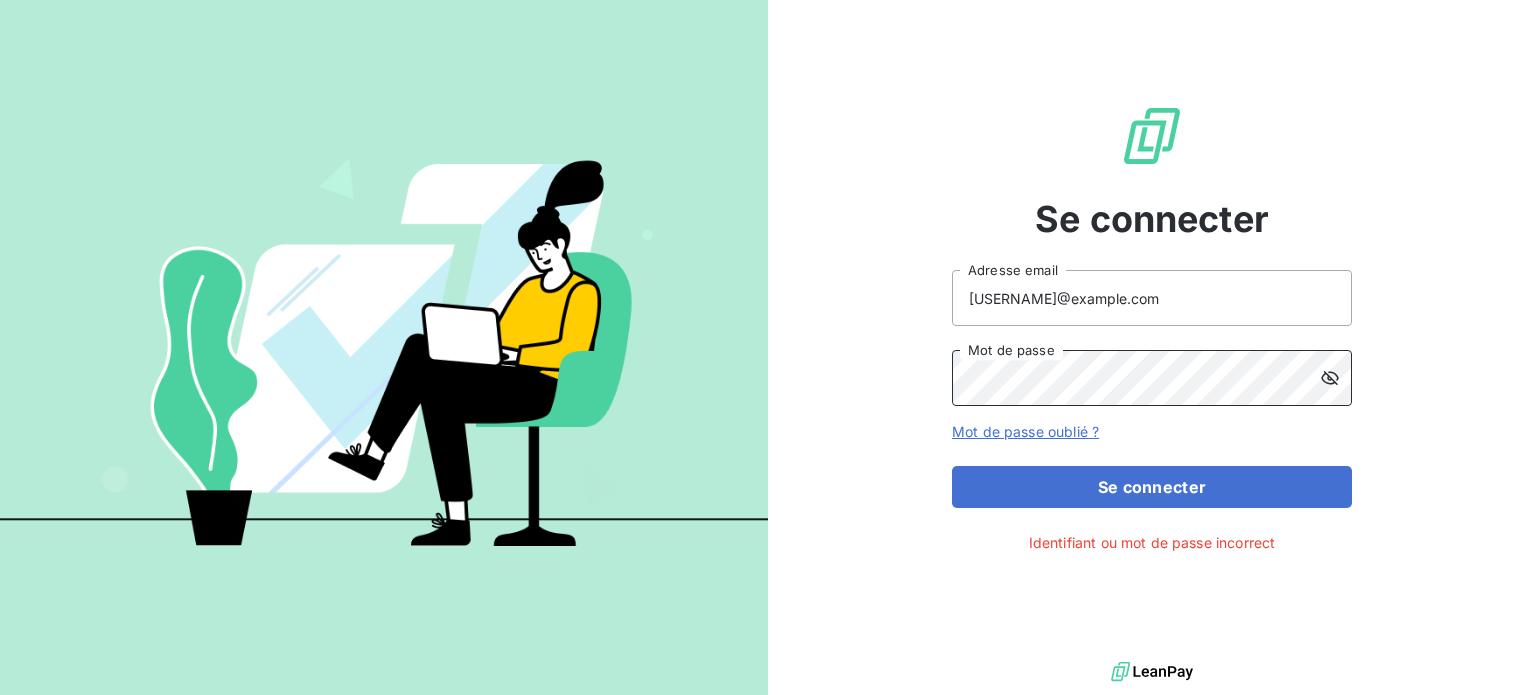 click on "Se connecter" at bounding box center (1152, 487) 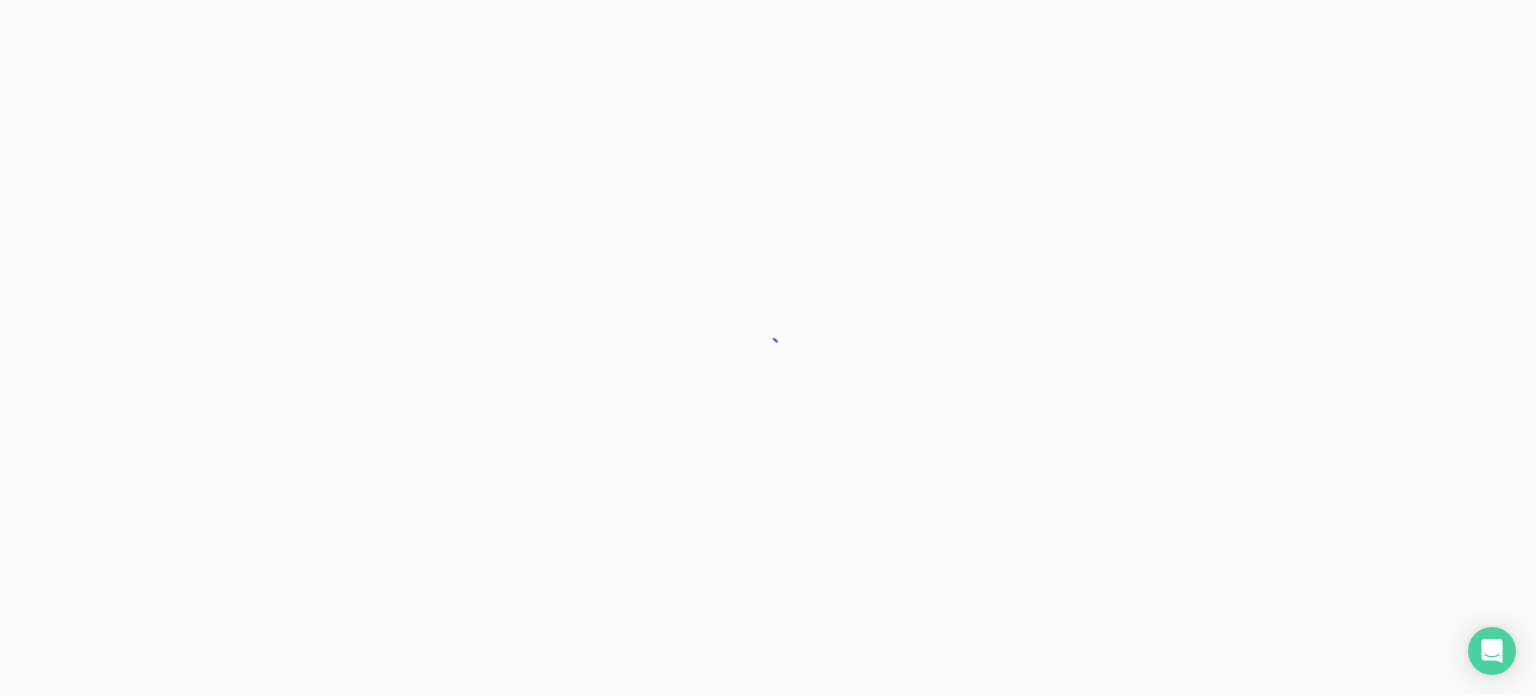 scroll, scrollTop: 0, scrollLeft: 0, axis: both 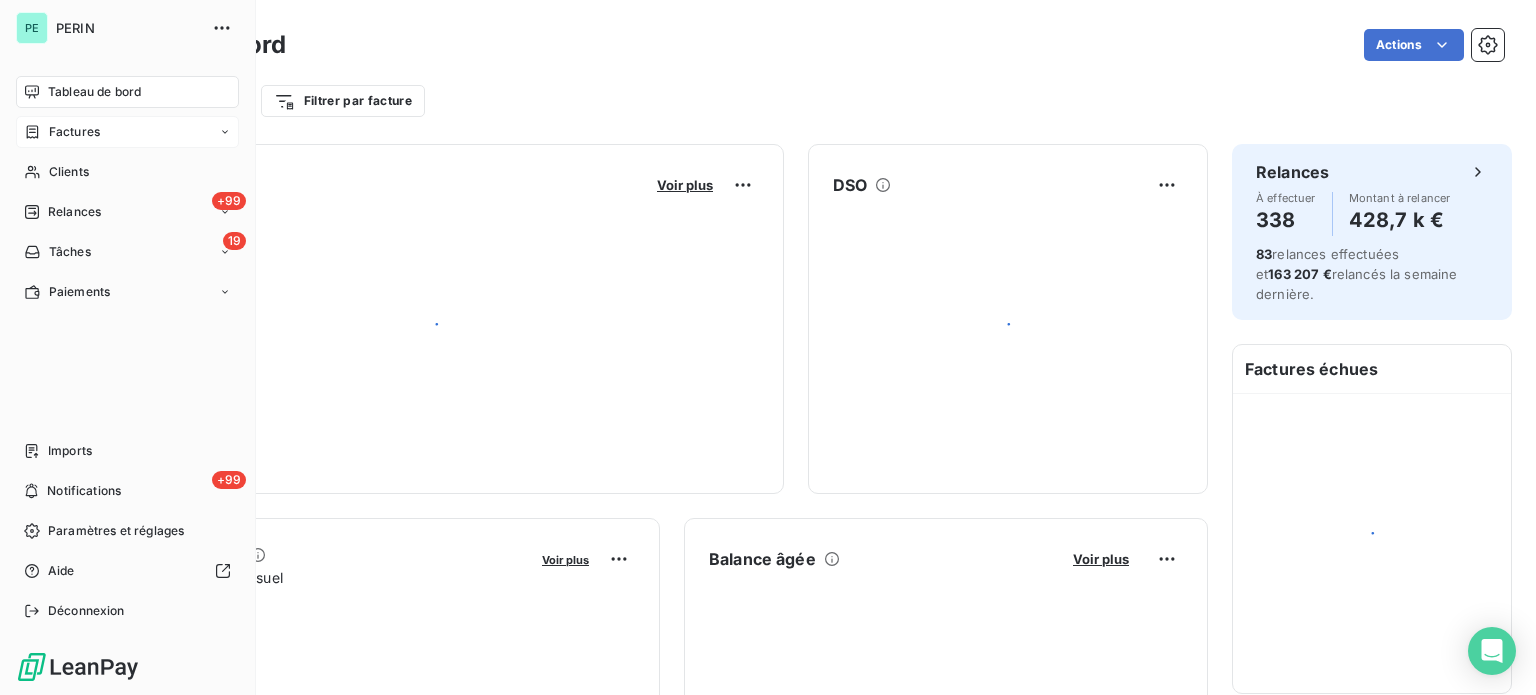 click on "Factures" at bounding box center (74, 132) 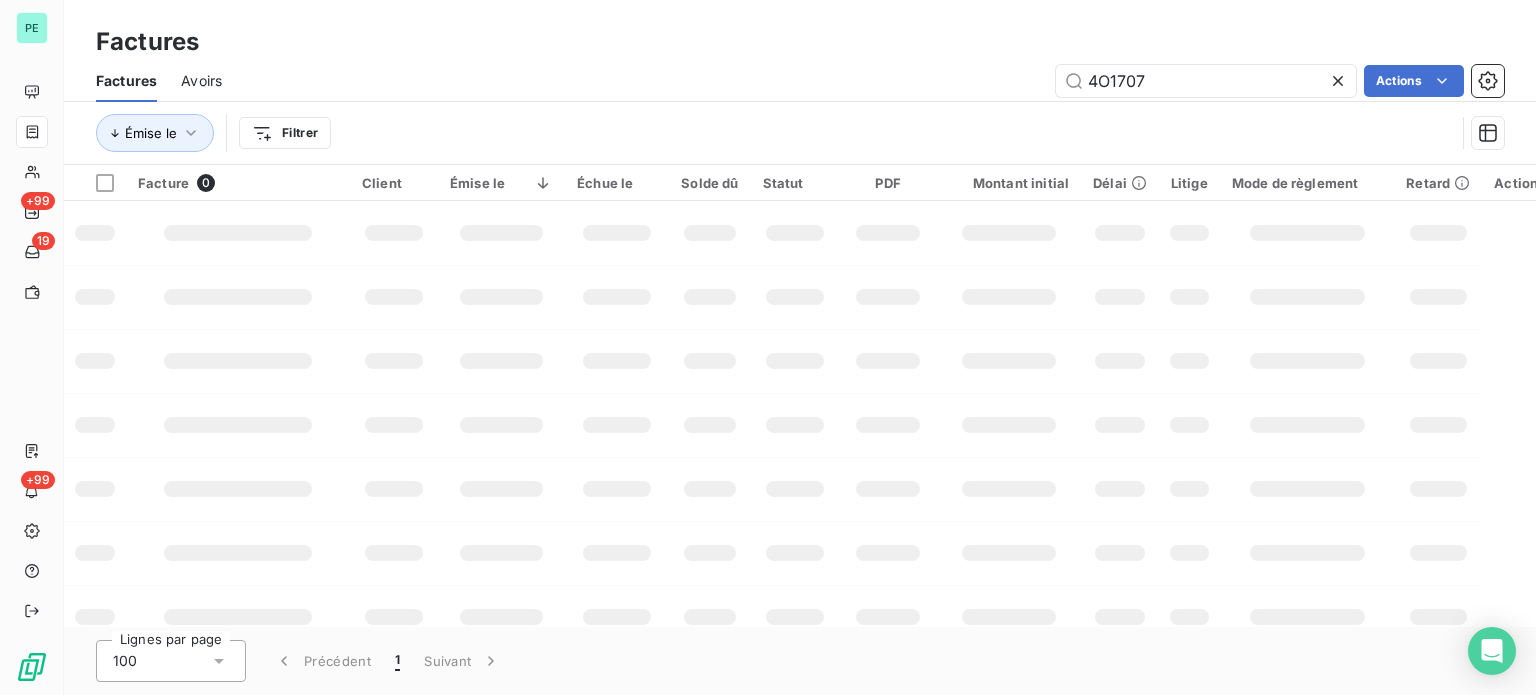 drag, startPoint x: 1238, startPoint y: 86, endPoint x: 1024, endPoint y: 67, distance: 214.8418 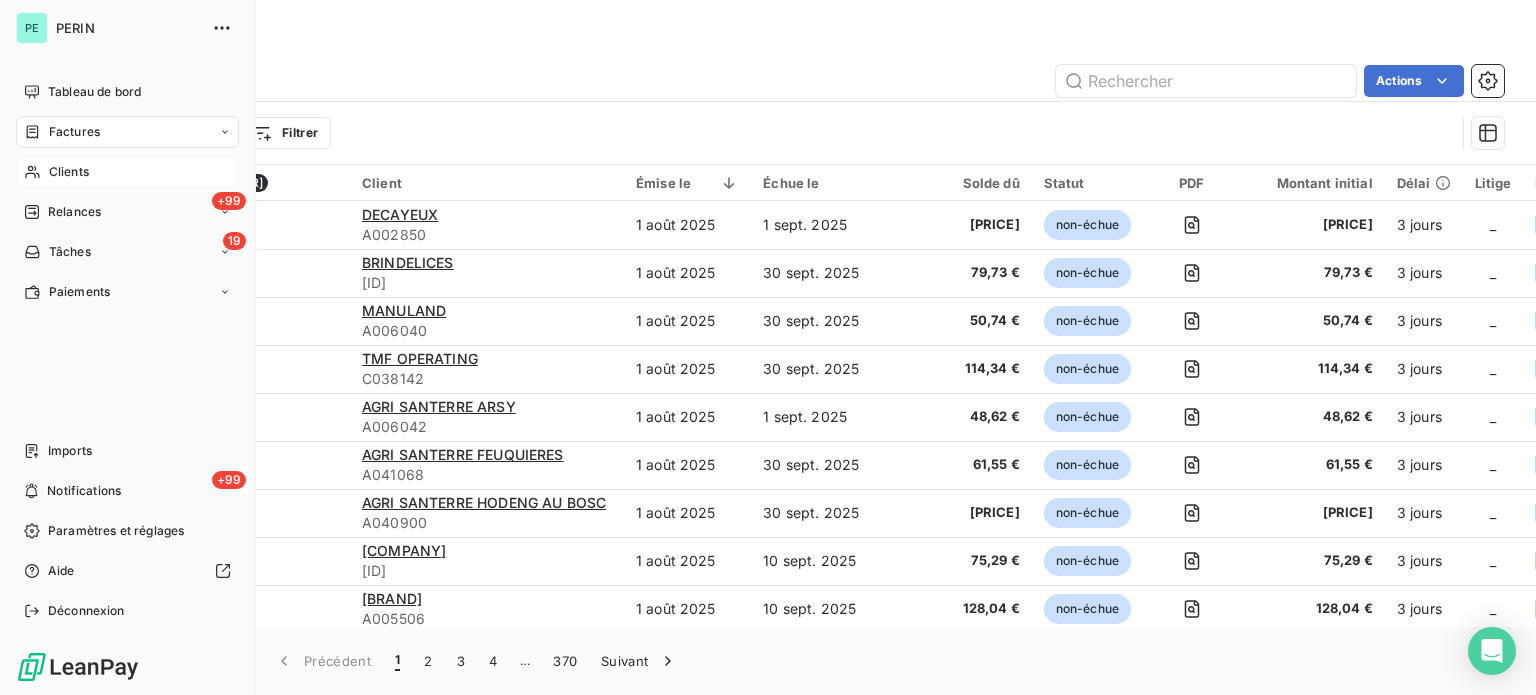 type 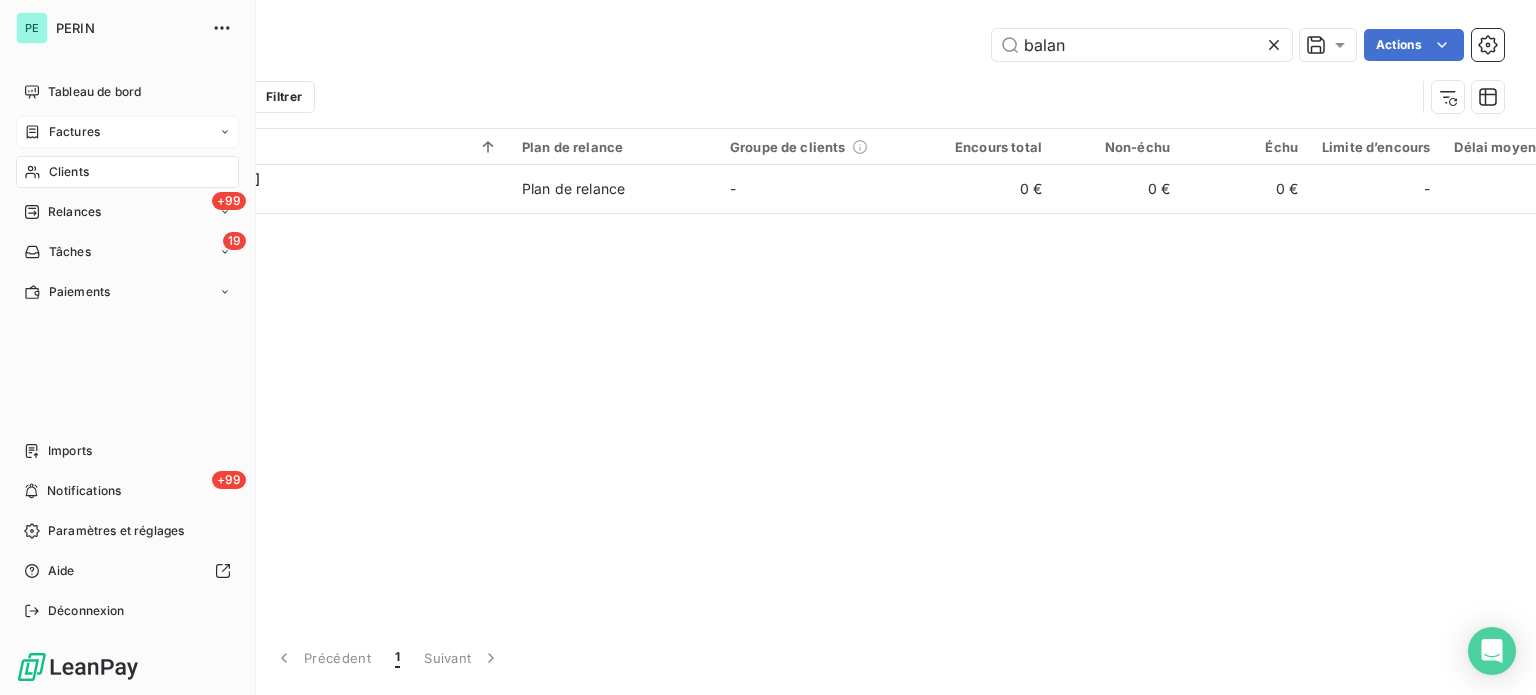 type on "balan" 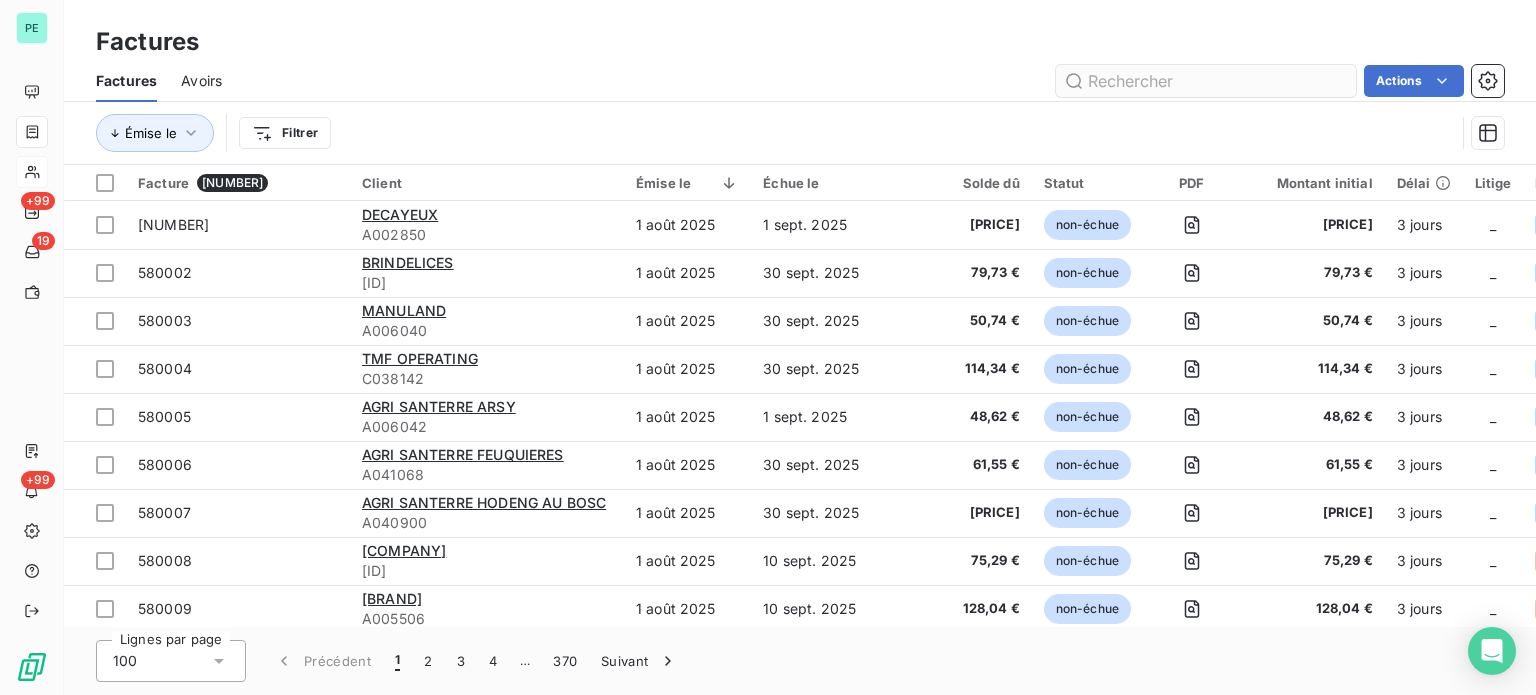 click at bounding box center [1206, 81] 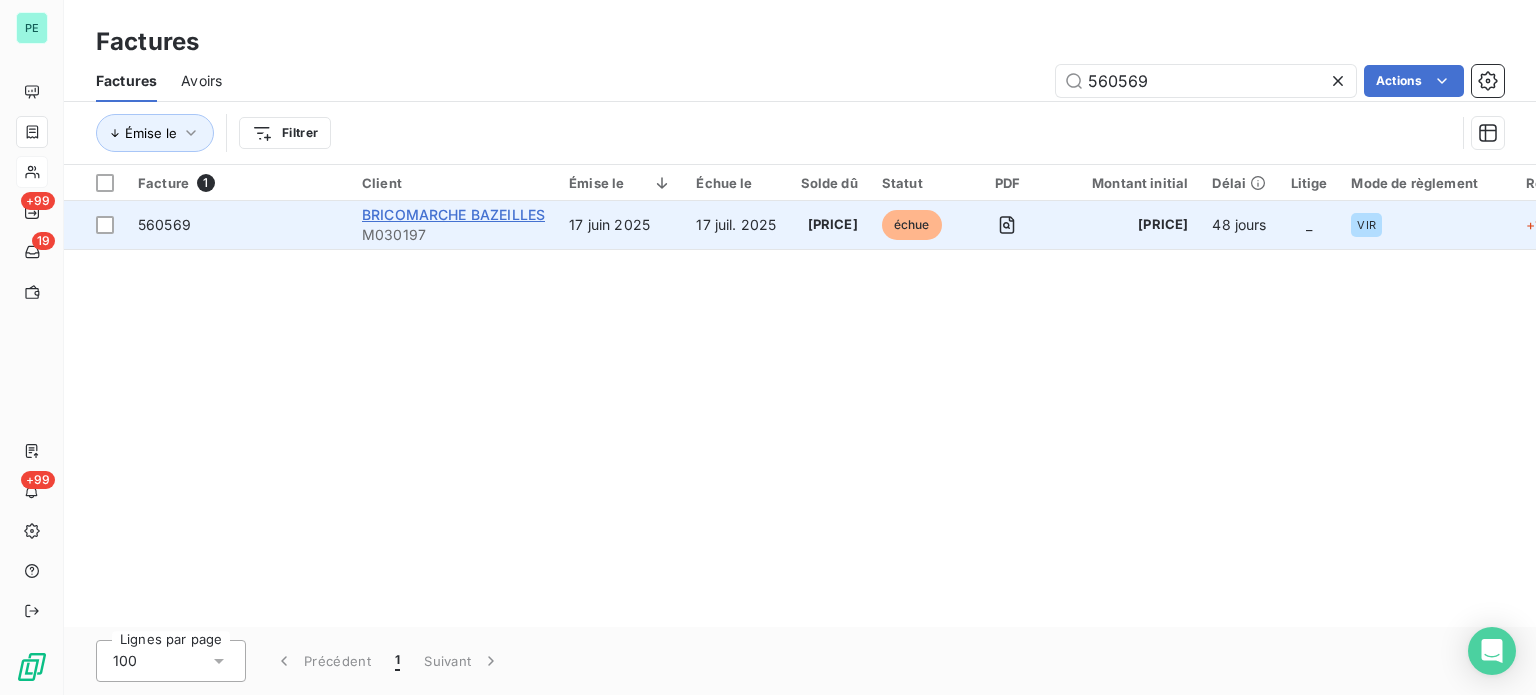 type on "560569" 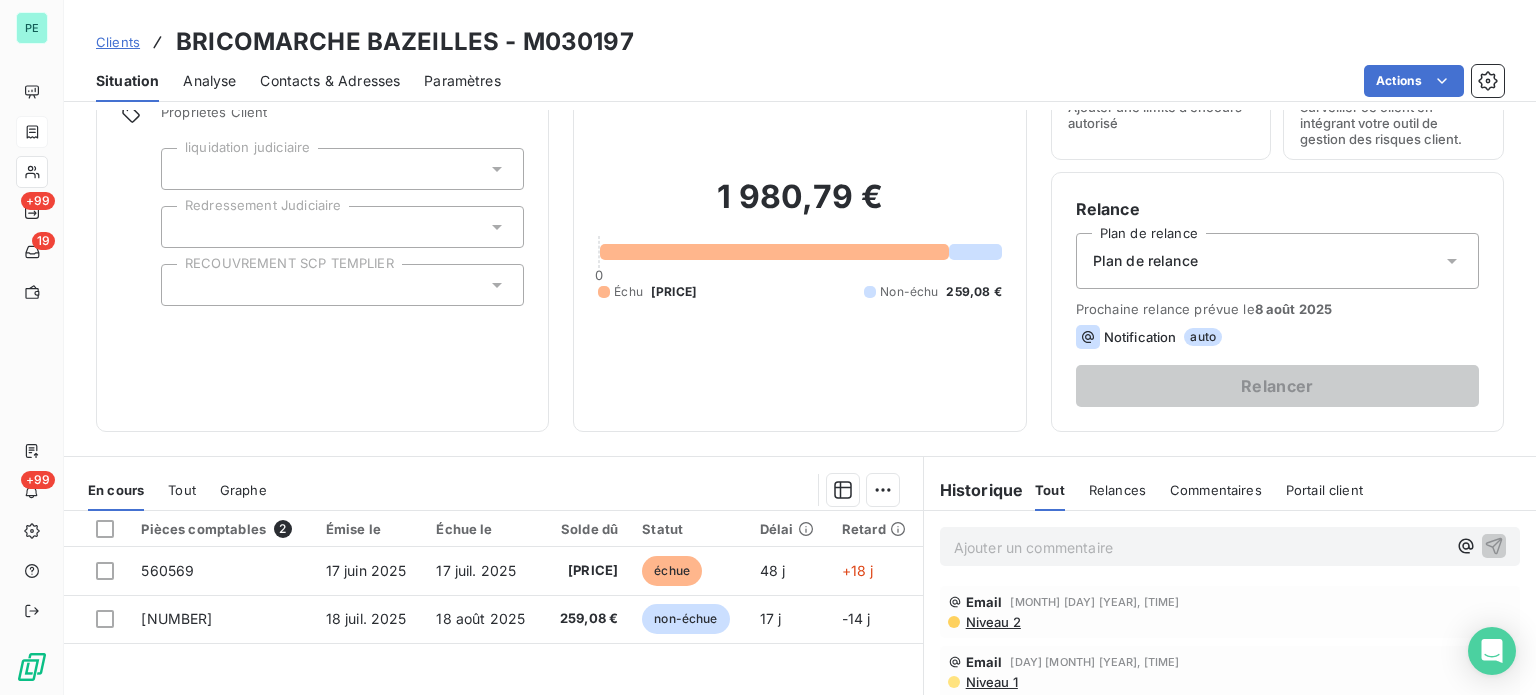 scroll, scrollTop: 200, scrollLeft: 0, axis: vertical 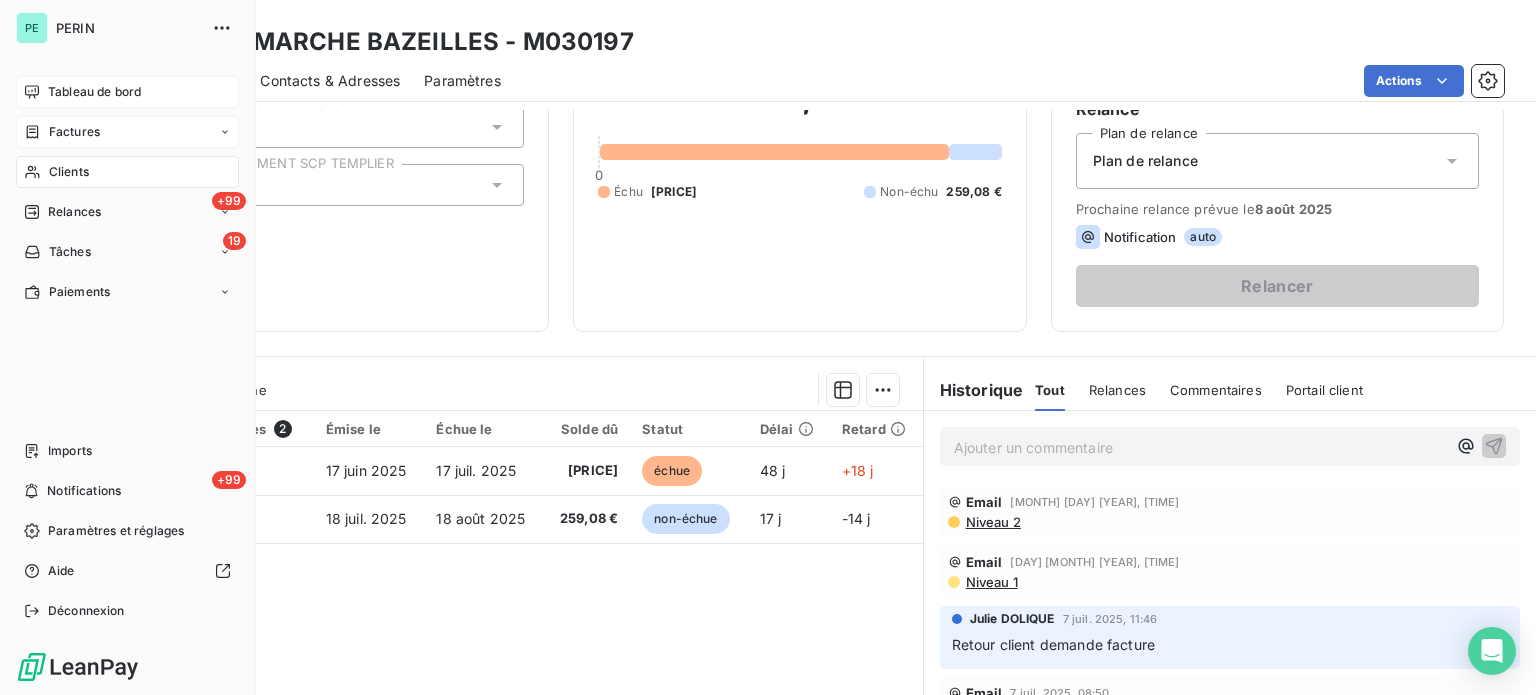 click on "Tableau de bord" at bounding box center [94, 92] 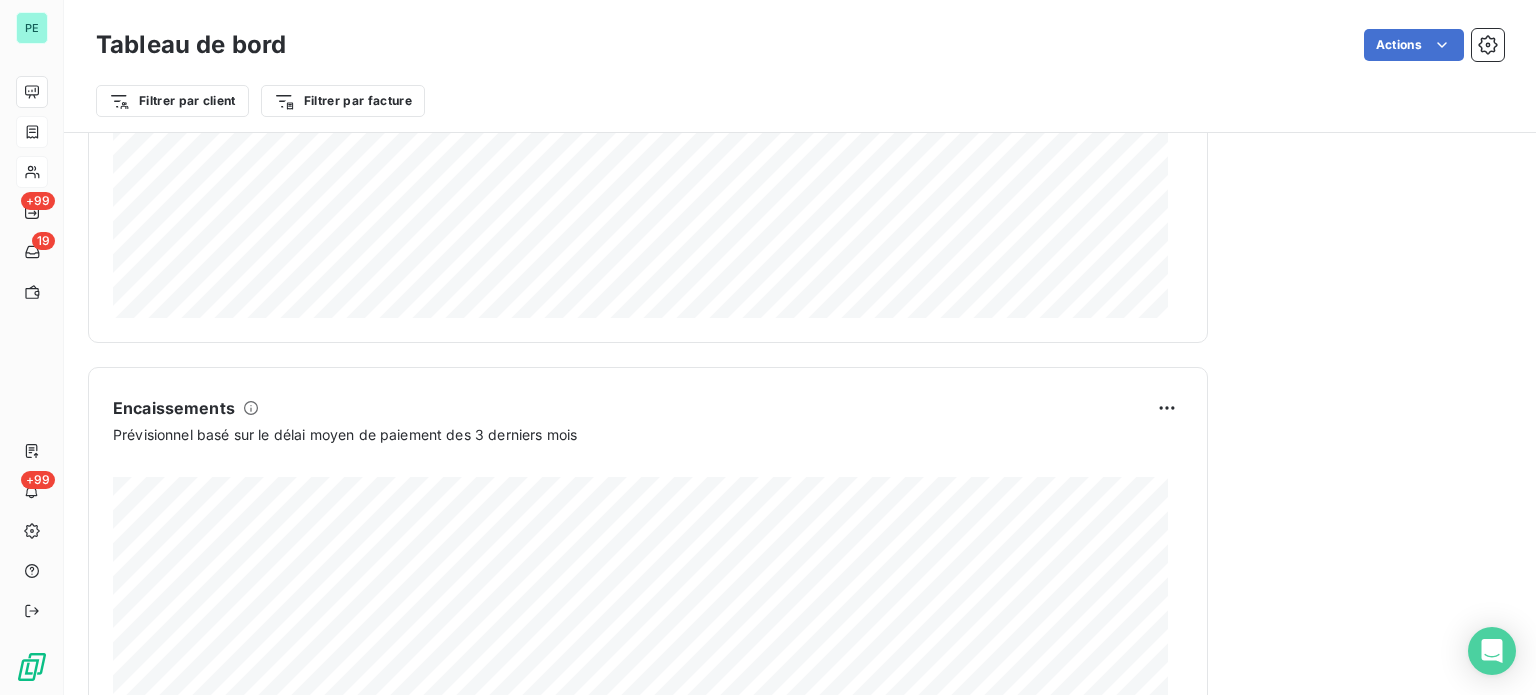 scroll, scrollTop: 1253, scrollLeft: 0, axis: vertical 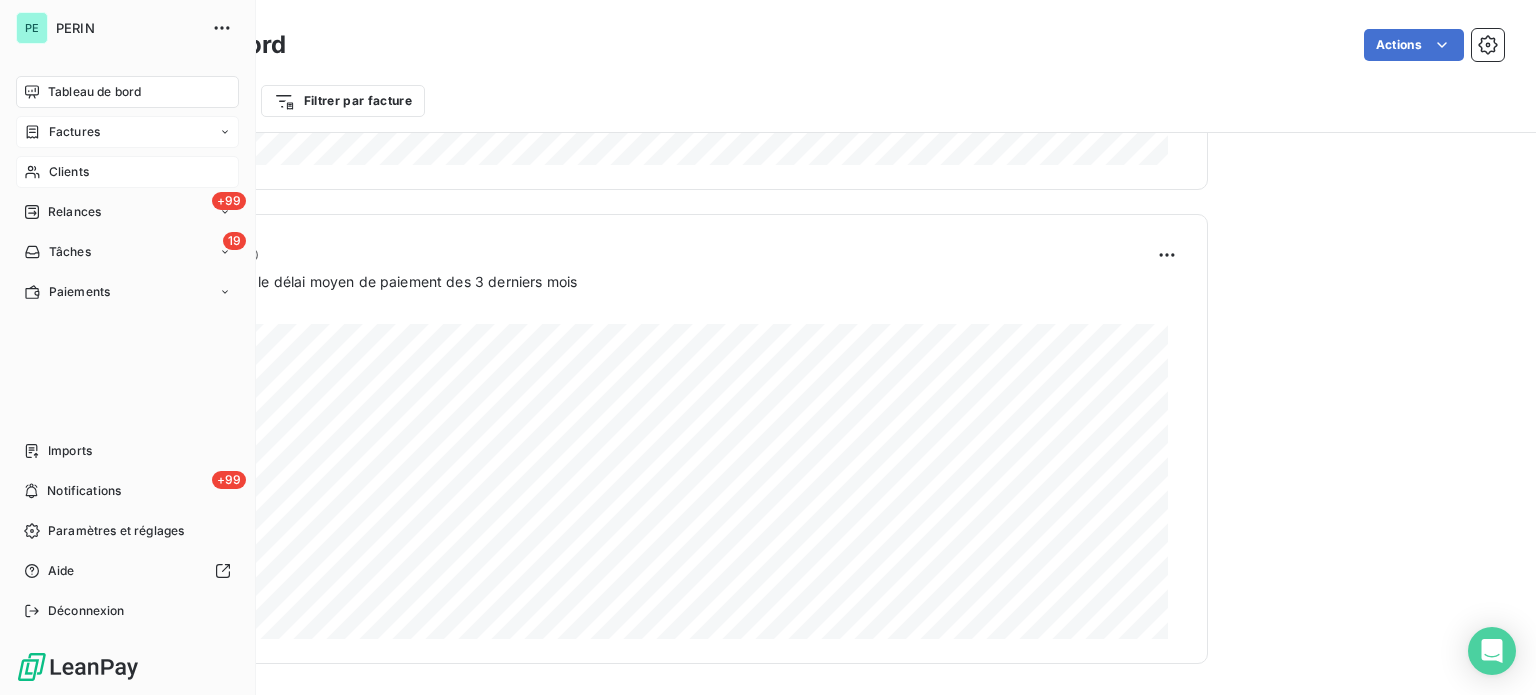 click on "Factures" at bounding box center (127, 132) 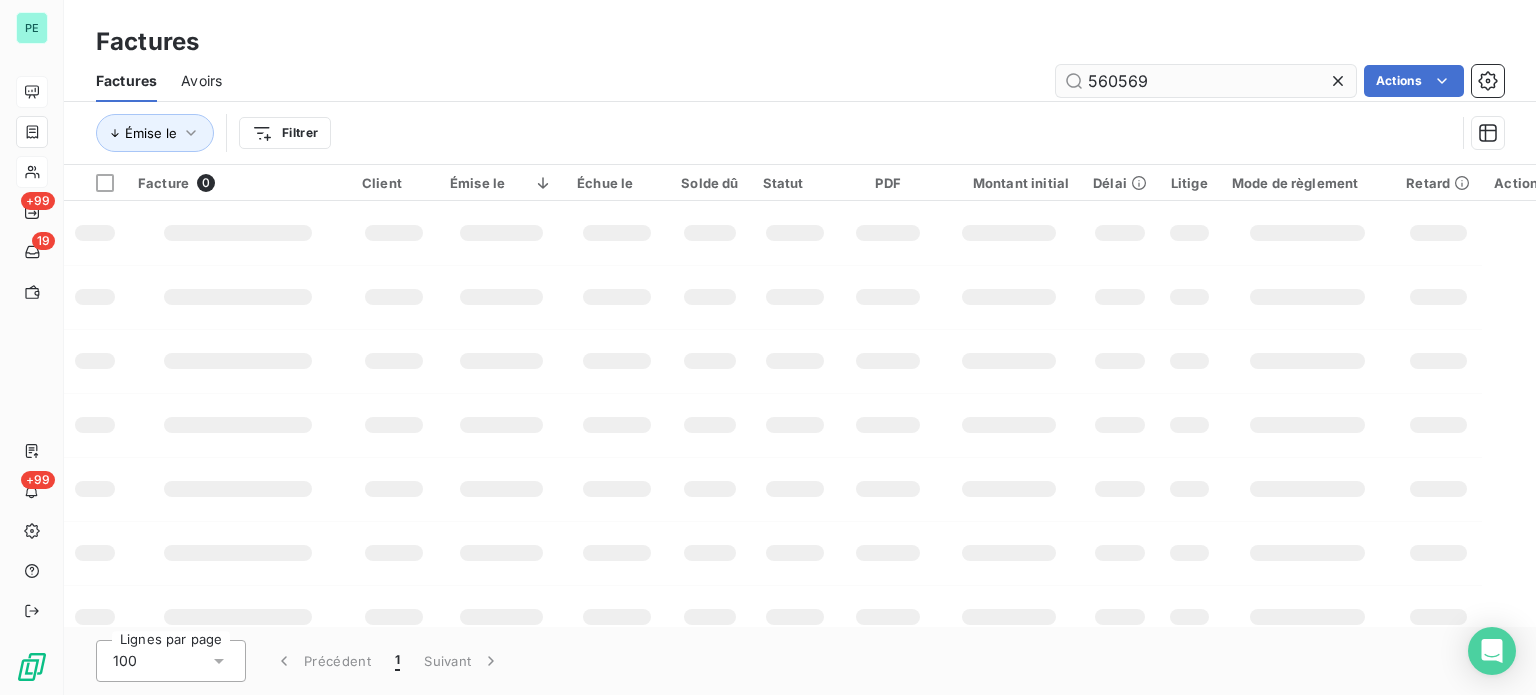 drag, startPoint x: 1113, startPoint y: 86, endPoint x: 1231, endPoint y: 85, distance: 118.004234 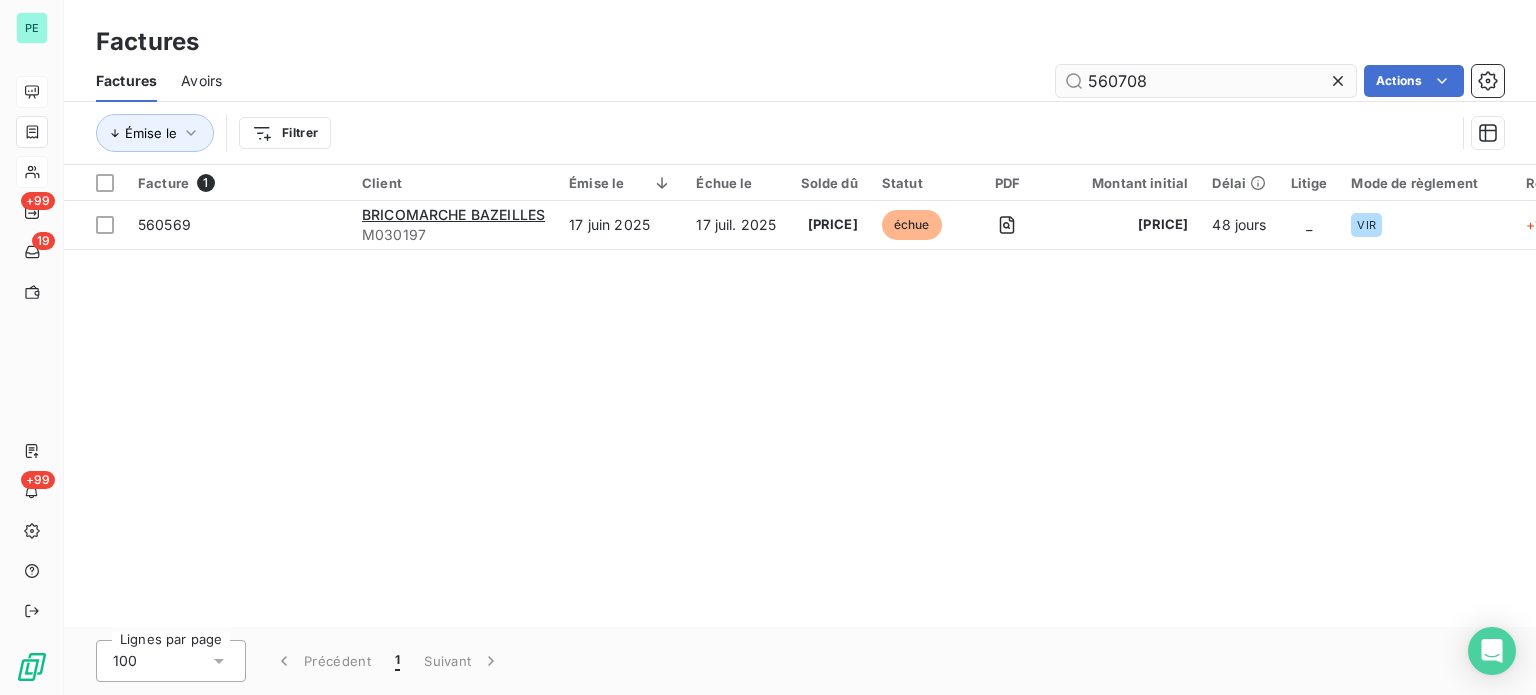 type on "560708" 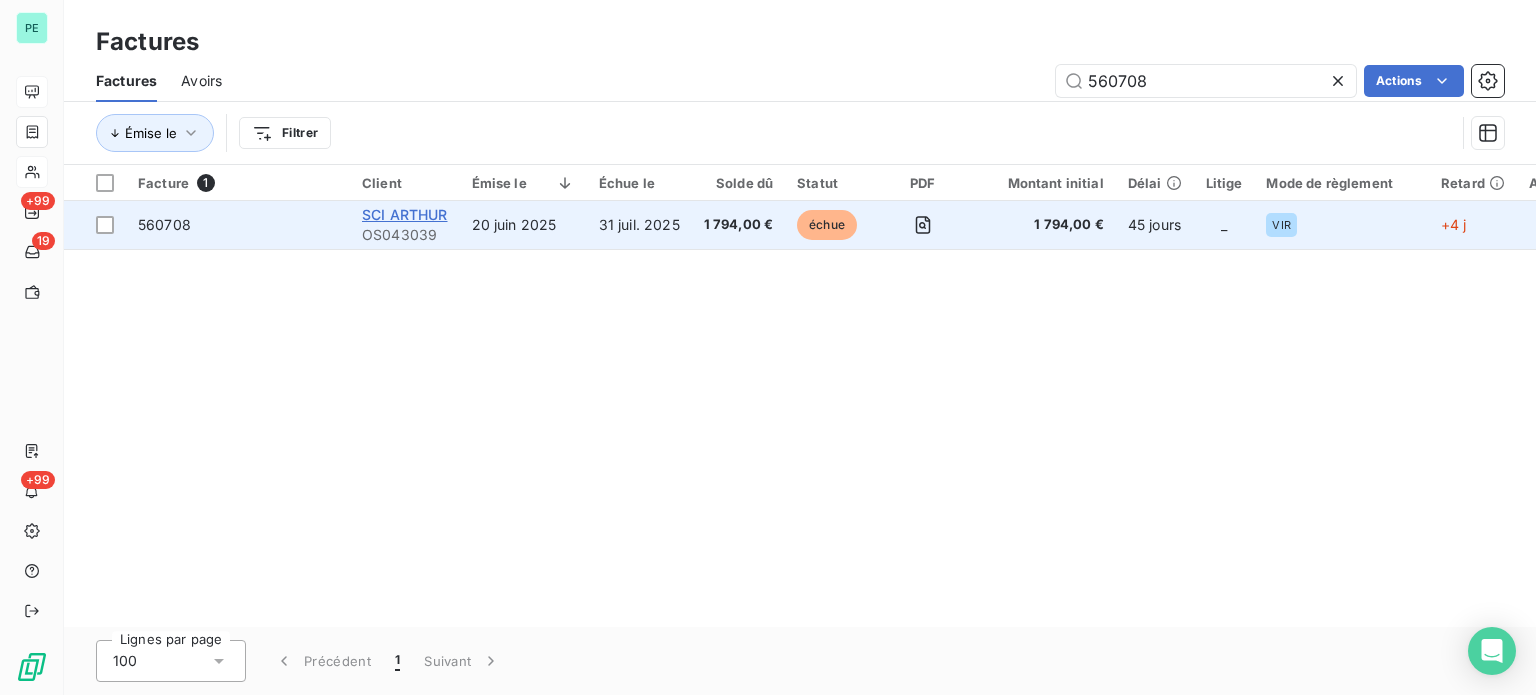 click on "SCI ARTHUR" at bounding box center (405, 214) 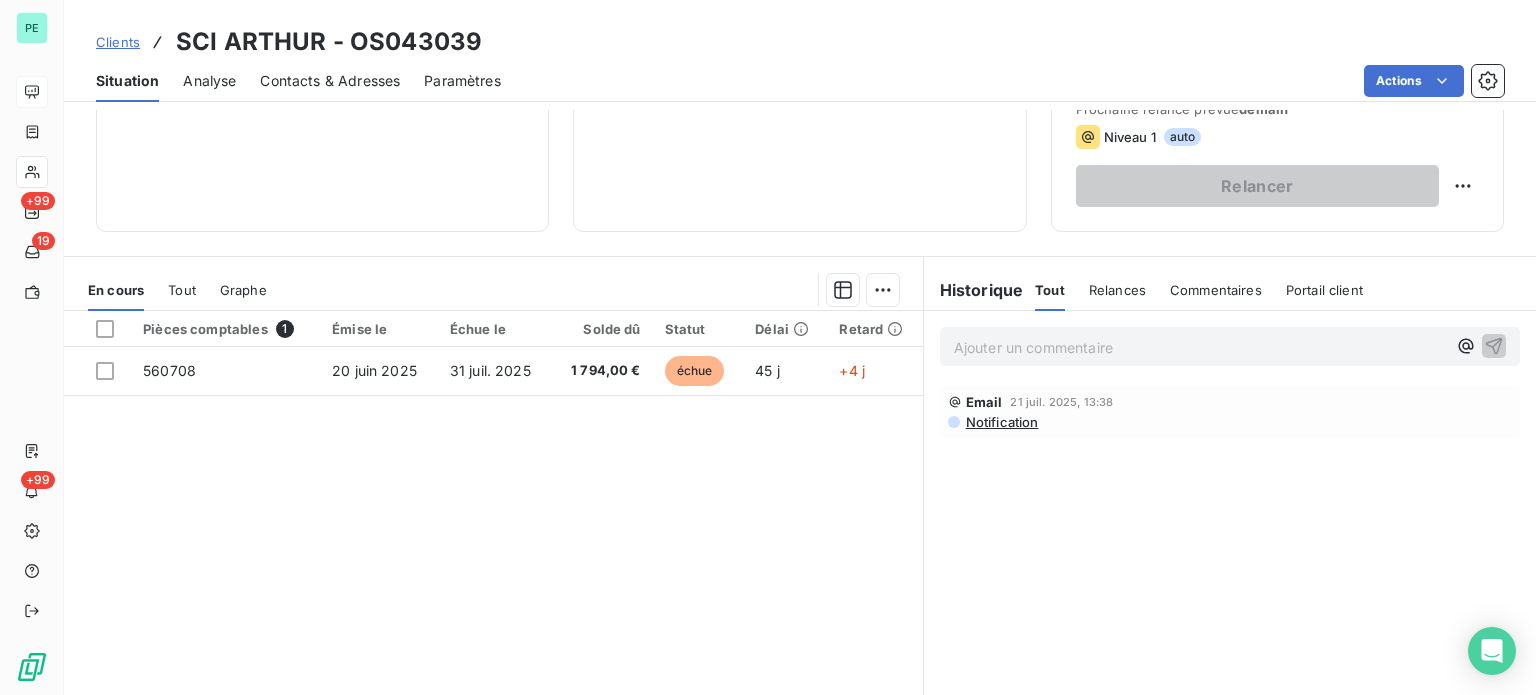 scroll, scrollTop: 200, scrollLeft: 0, axis: vertical 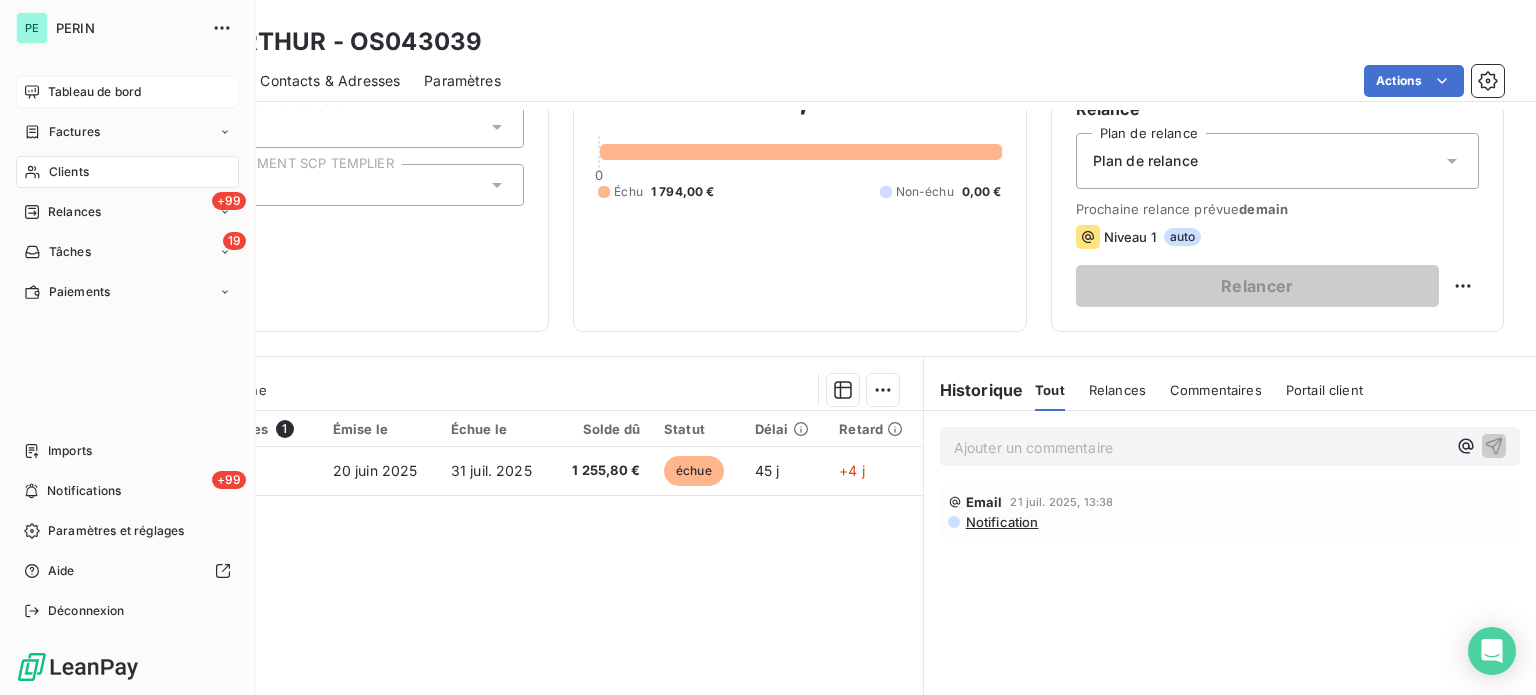 click on "Tableau de bord" at bounding box center [94, 92] 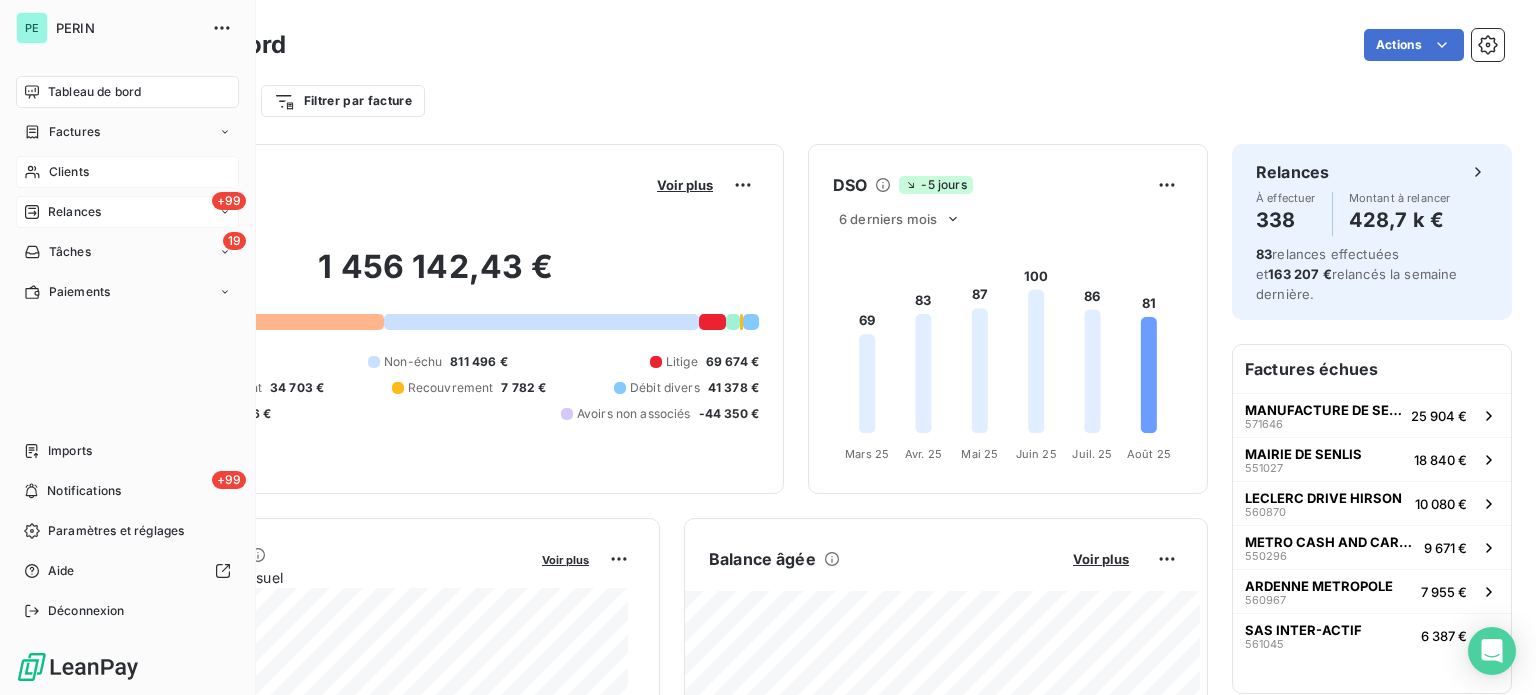 click on "Relances" at bounding box center [74, 212] 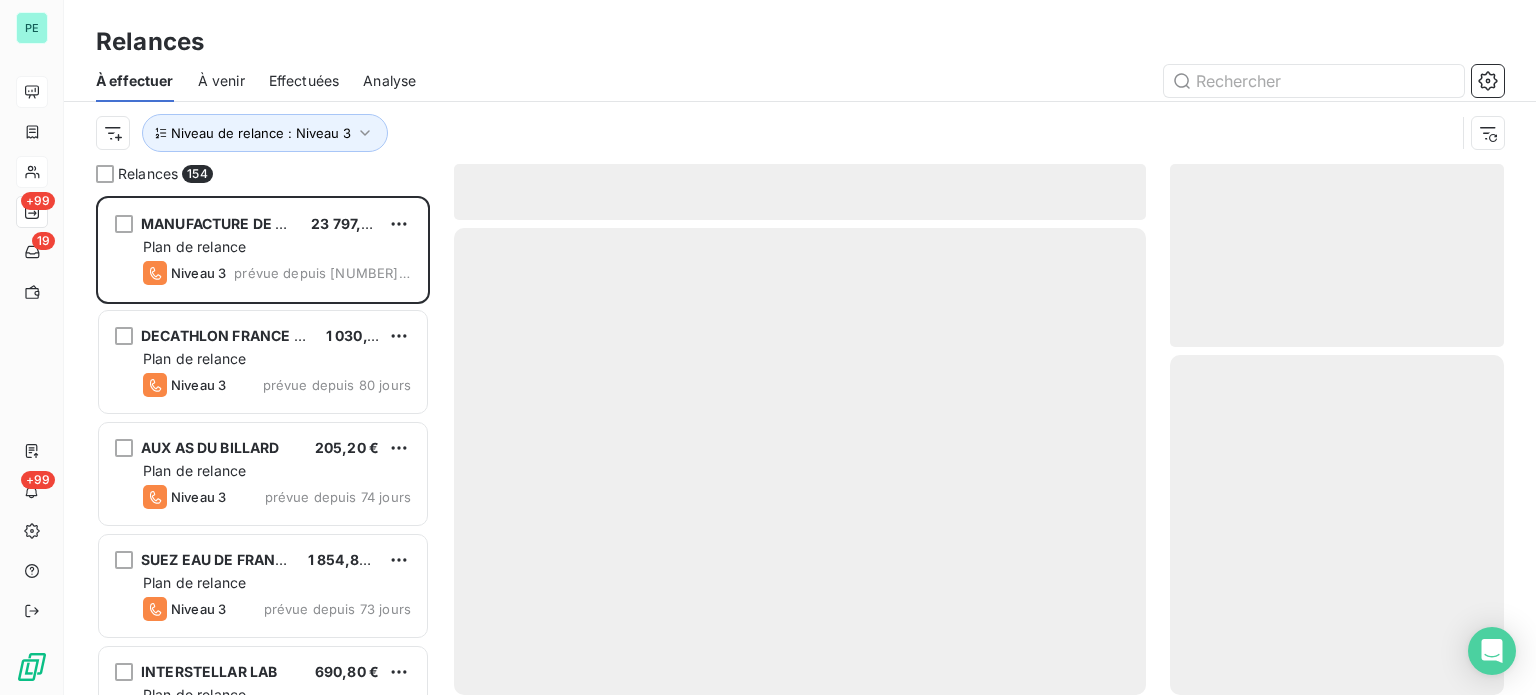 scroll, scrollTop: 16, scrollLeft: 16, axis: both 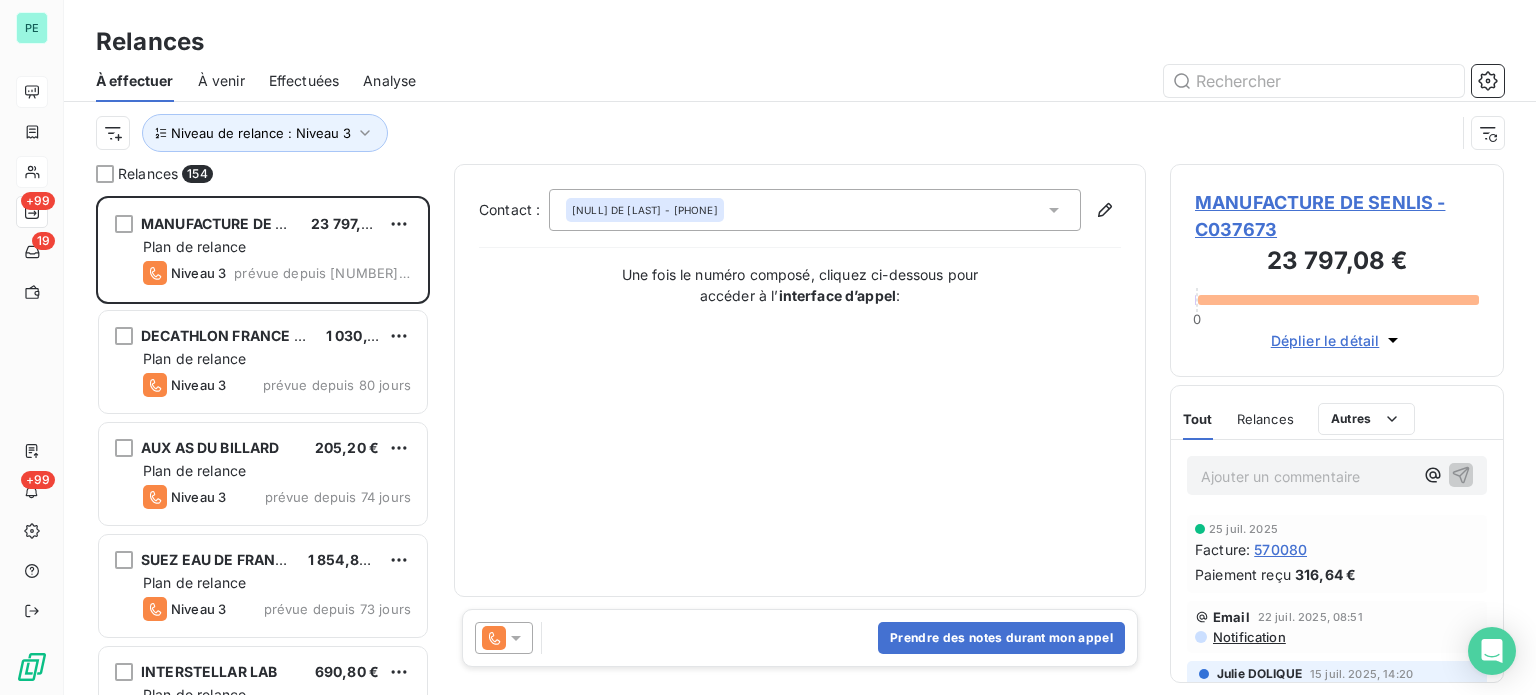 click on "Effectuées" at bounding box center [304, 81] 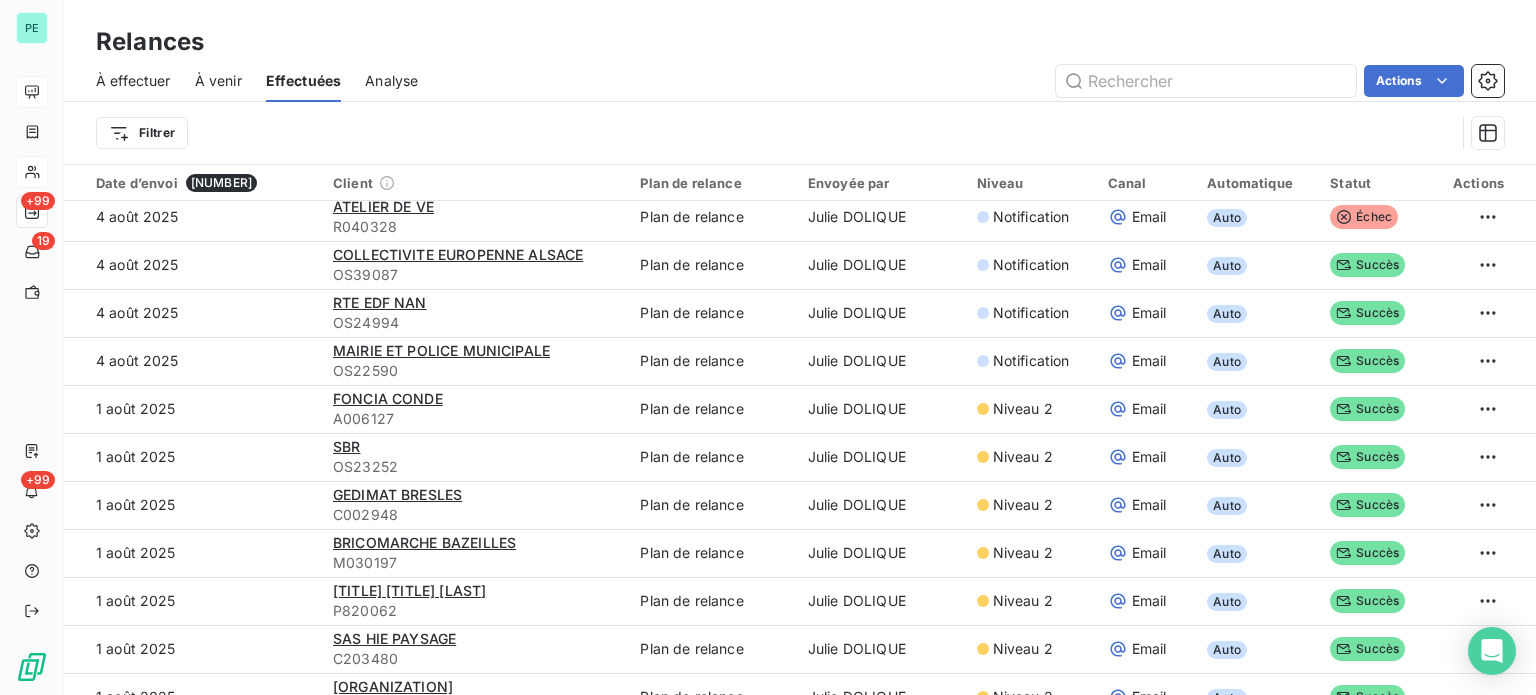 scroll, scrollTop: 0, scrollLeft: 0, axis: both 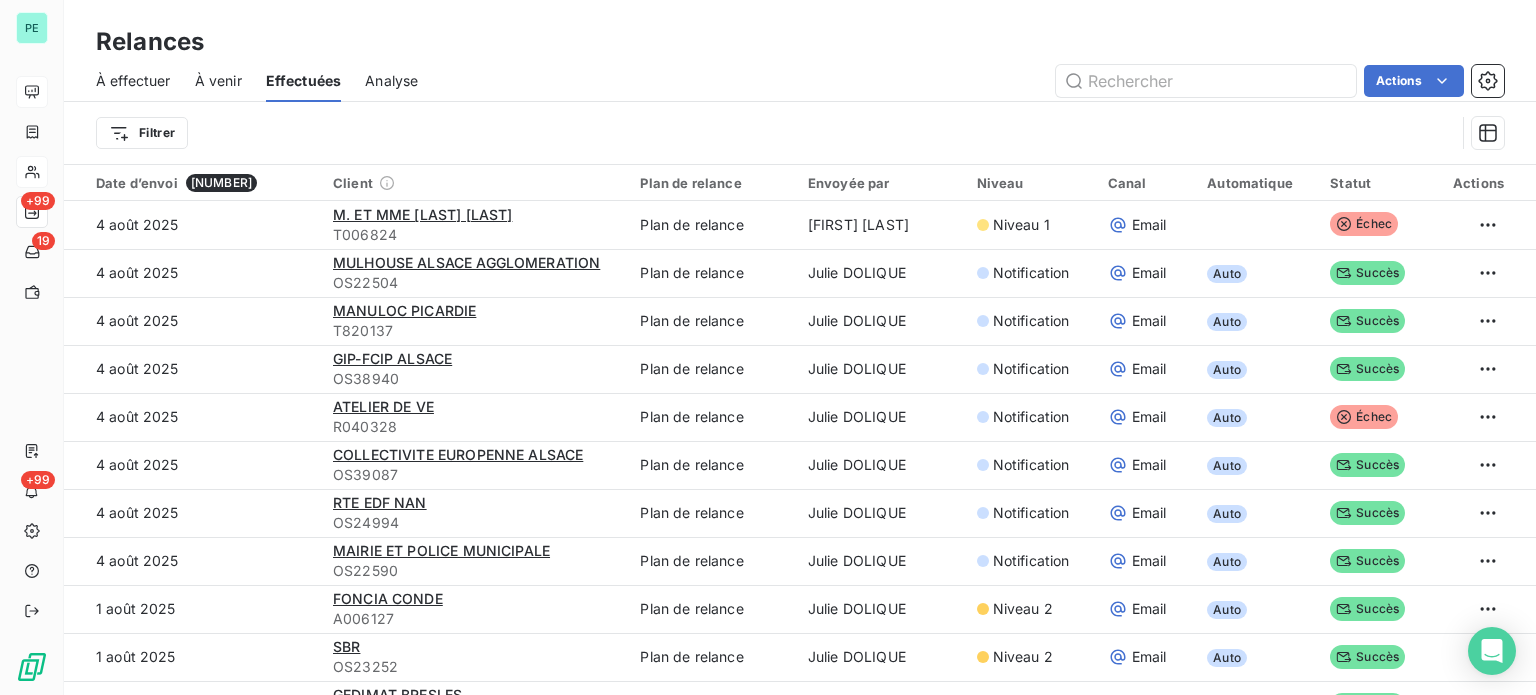 click on "À effectuer" at bounding box center (133, 81) 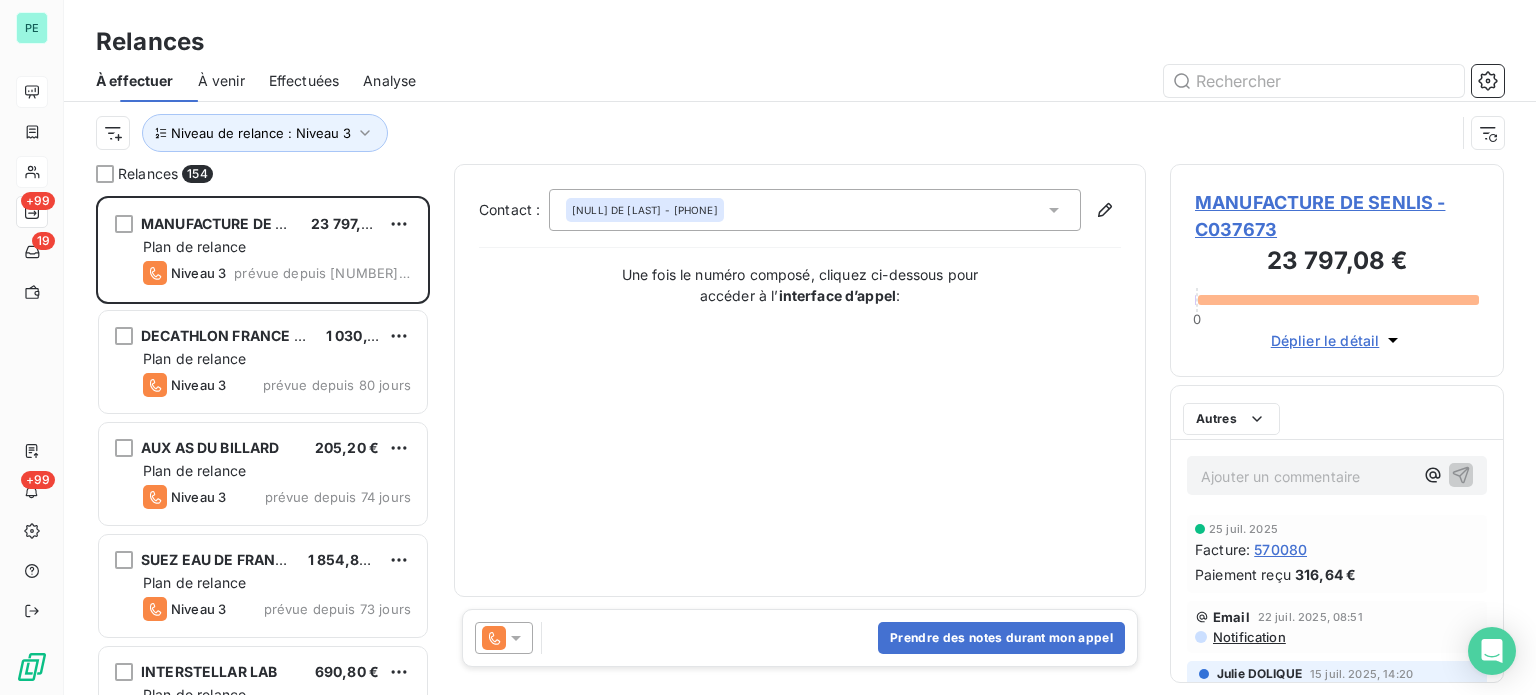 scroll, scrollTop: 16, scrollLeft: 16, axis: both 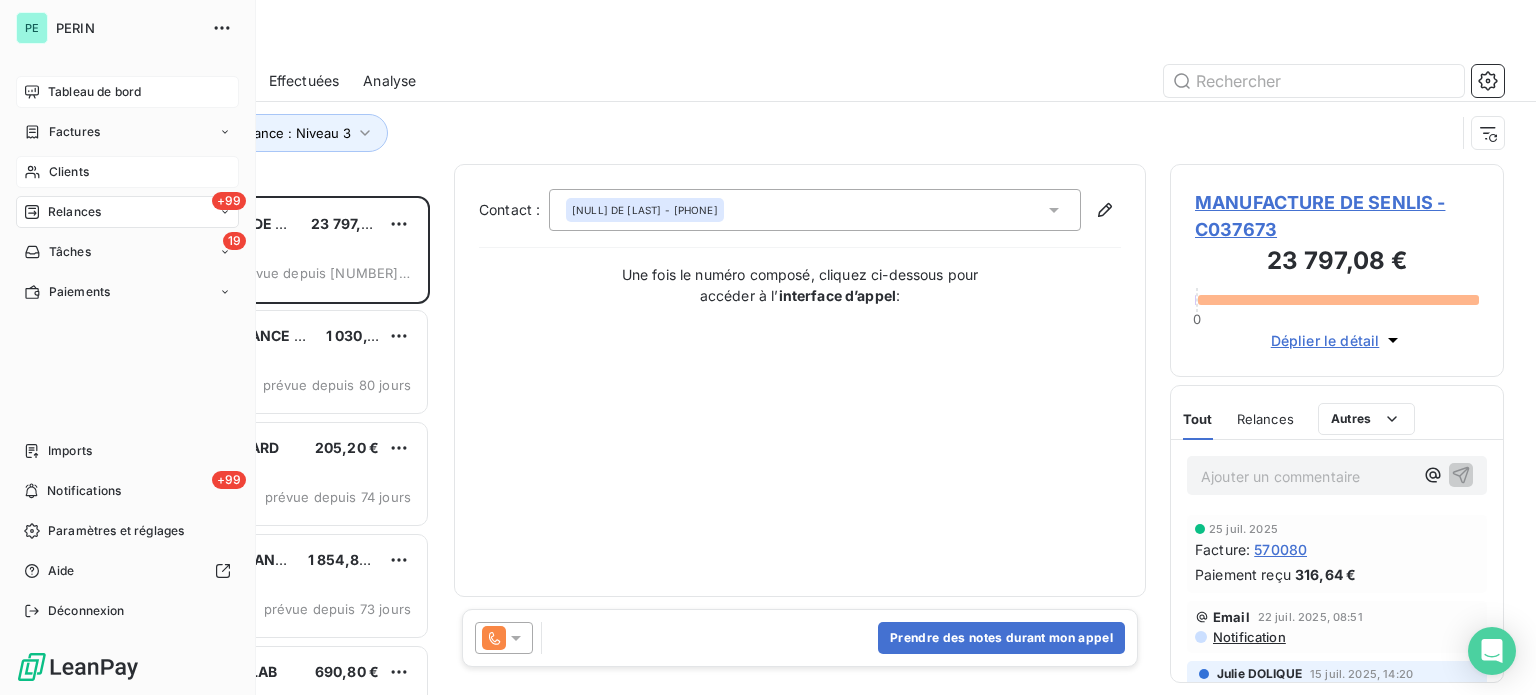 click on "Tableau de bord" at bounding box center (94, 92) 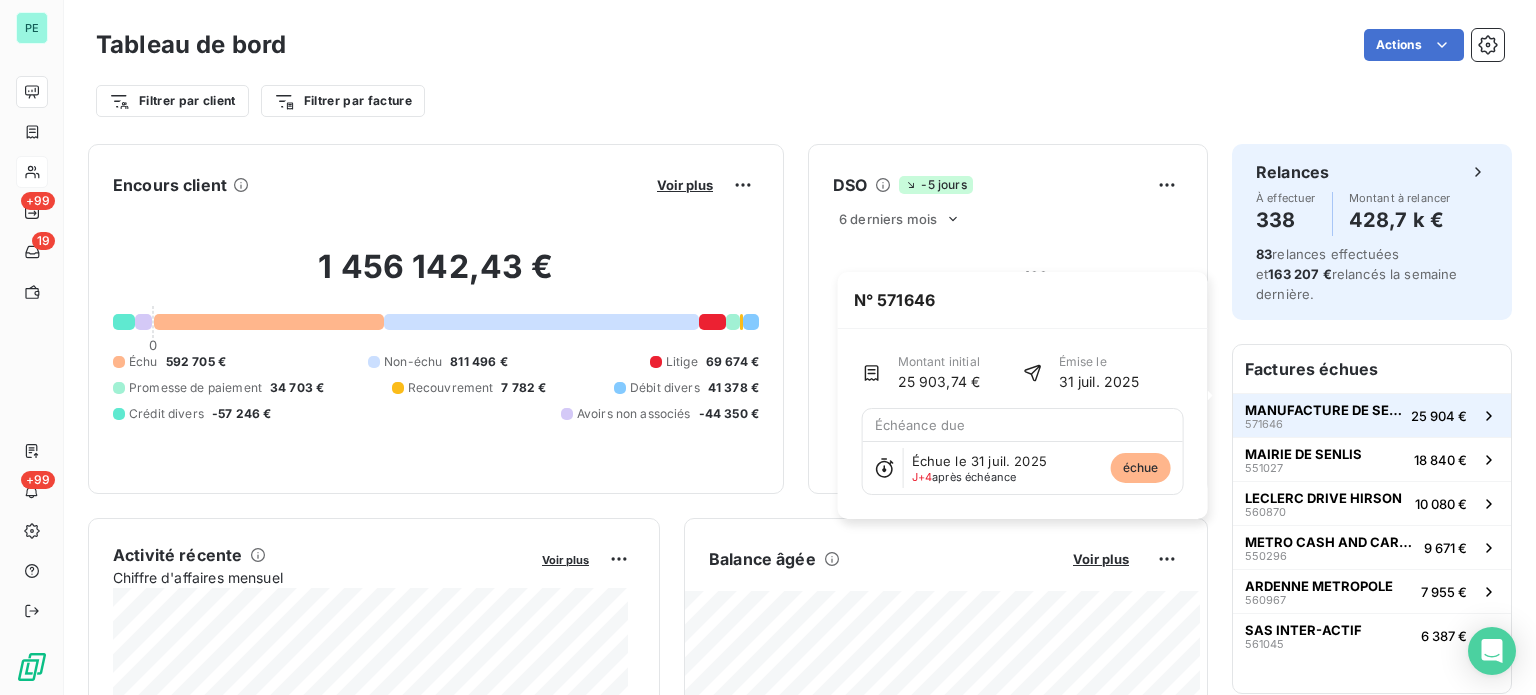 click on "[COMPANY] [NUMBER] [PRICE]" at bounding box center (1372, 415) 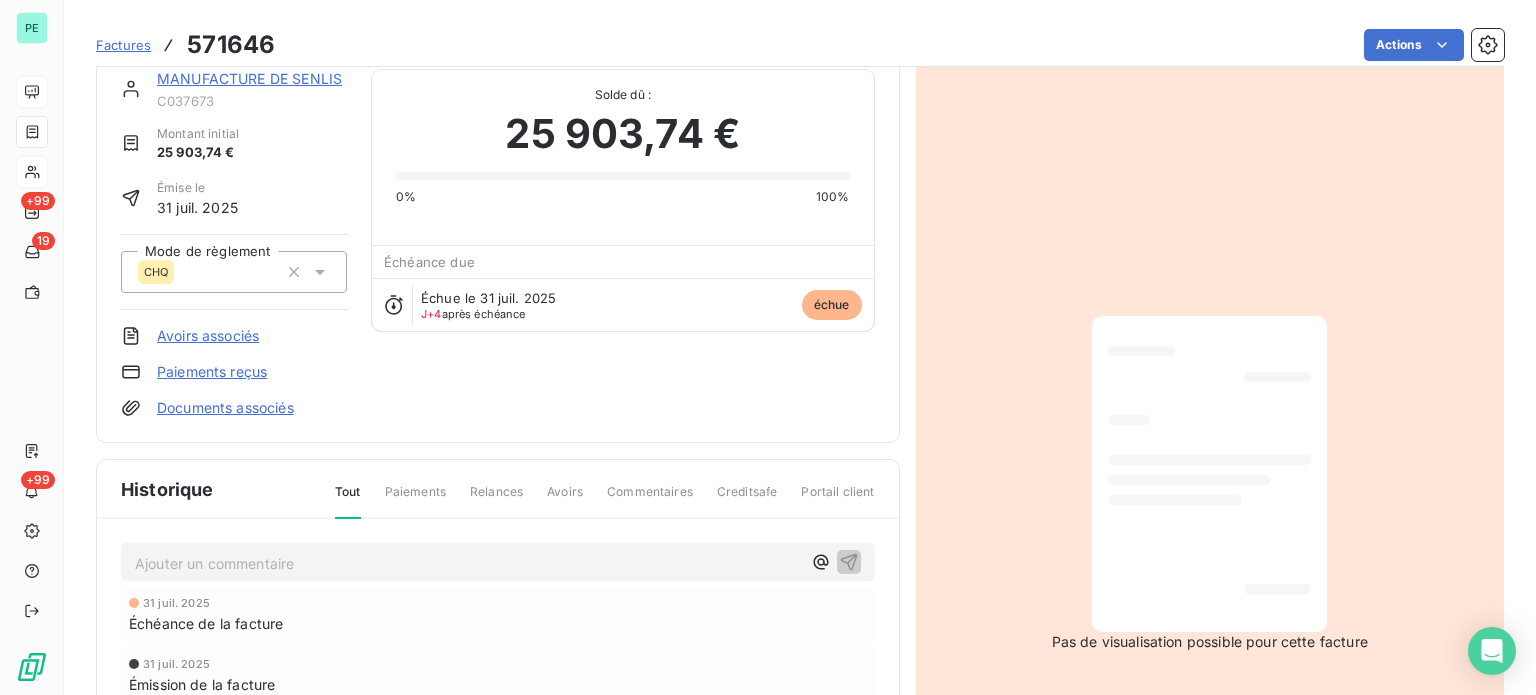 scroll, scrollTop: 0, scrollLeft: 0, axis: both 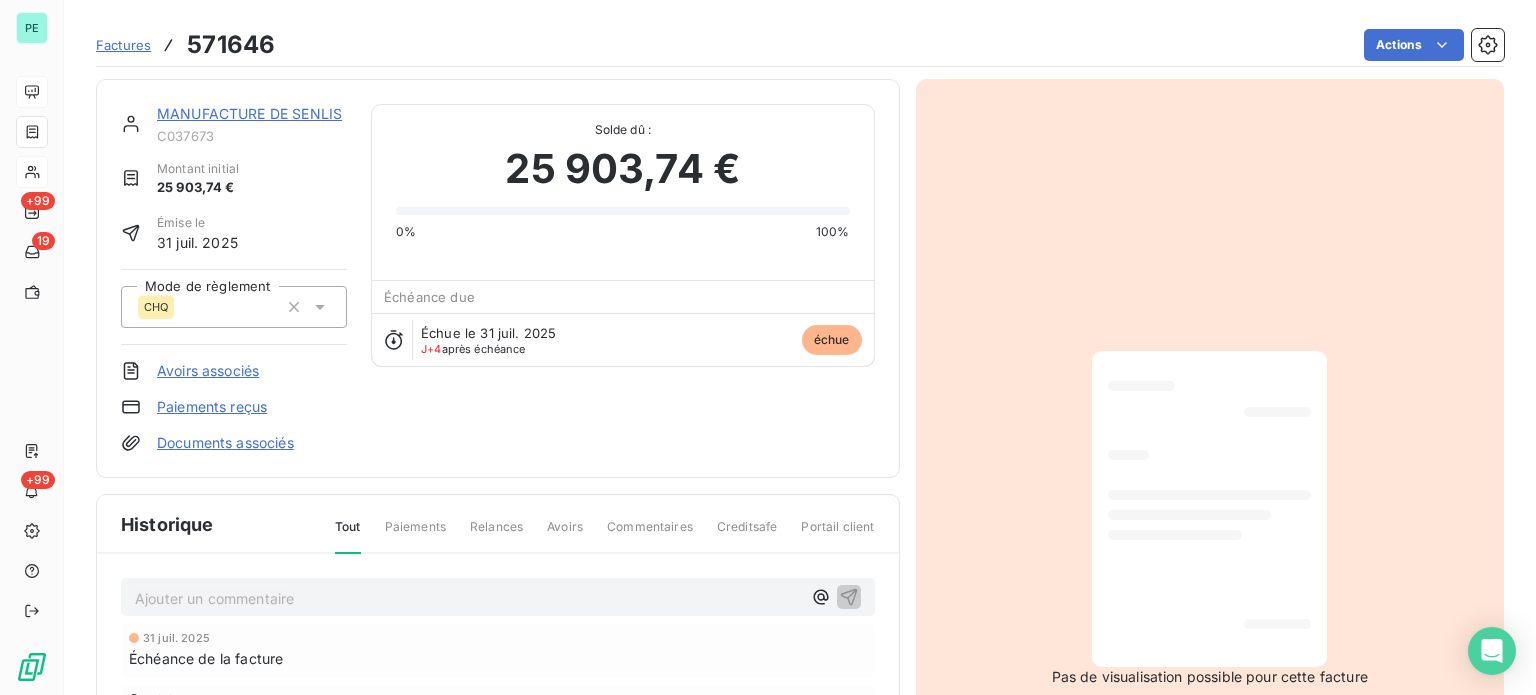 click on "MANUFACTURE DE SENLIS" at bounding box center (249, 113) 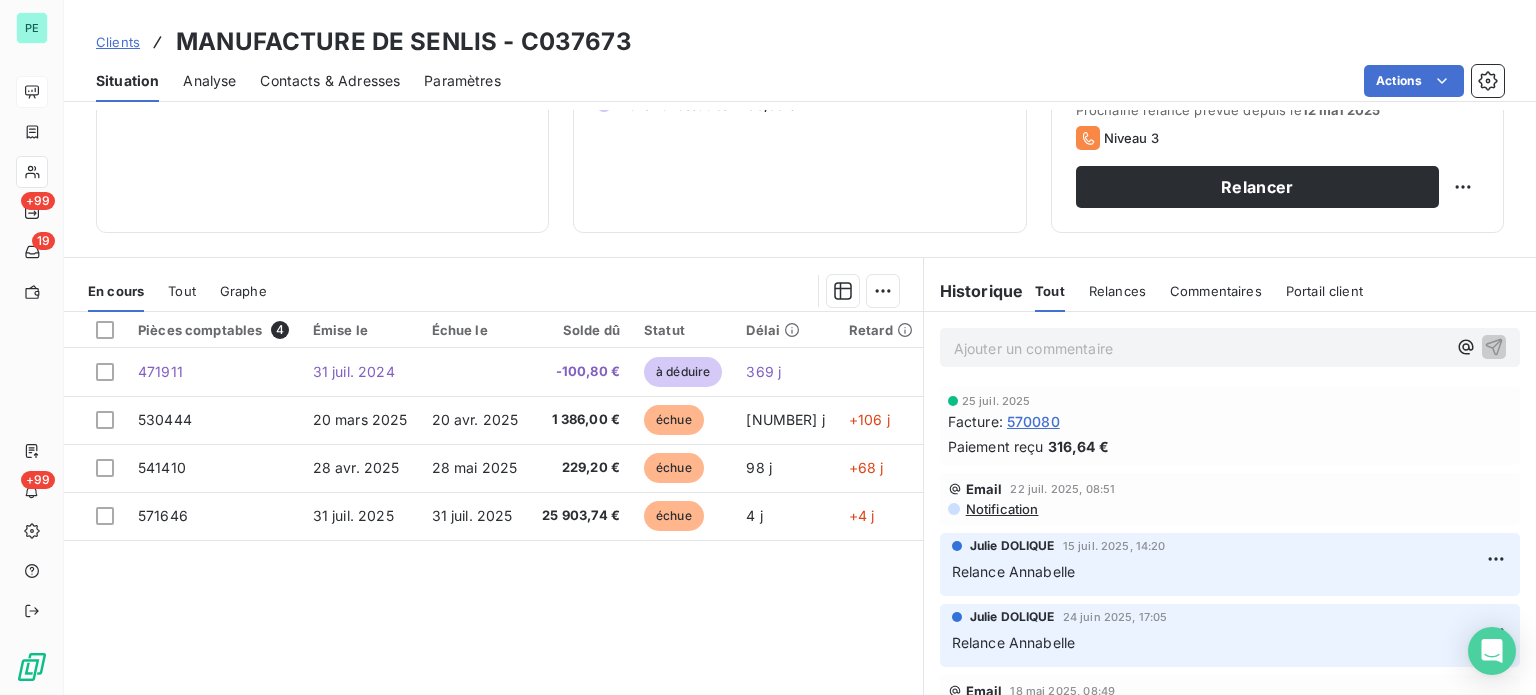 scroll, scrollTop: 300, scrollLeft: 0, axis: vertical 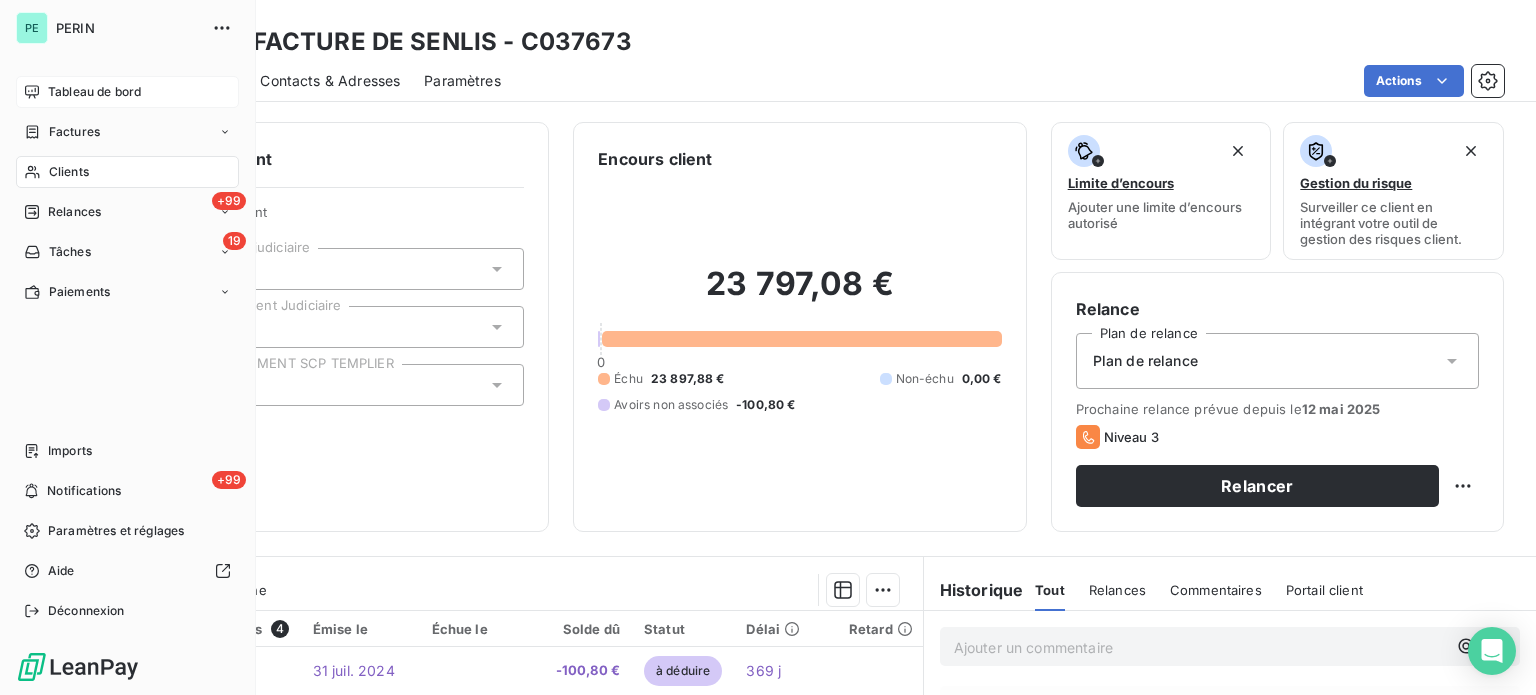 click on "Tableau de bord" at bounding box center [94, 92] 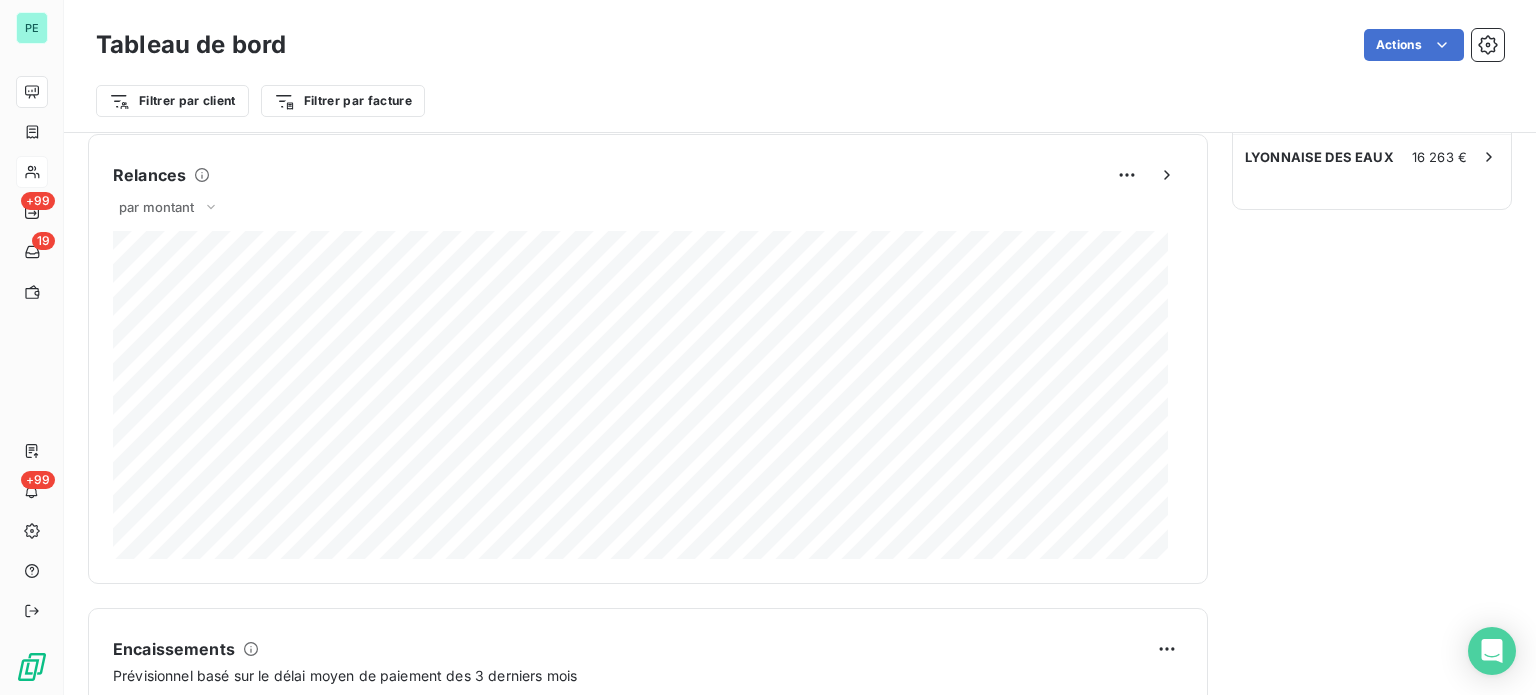 scroll, scrollTop: 800, scrollLeft: 0, axis: vertical 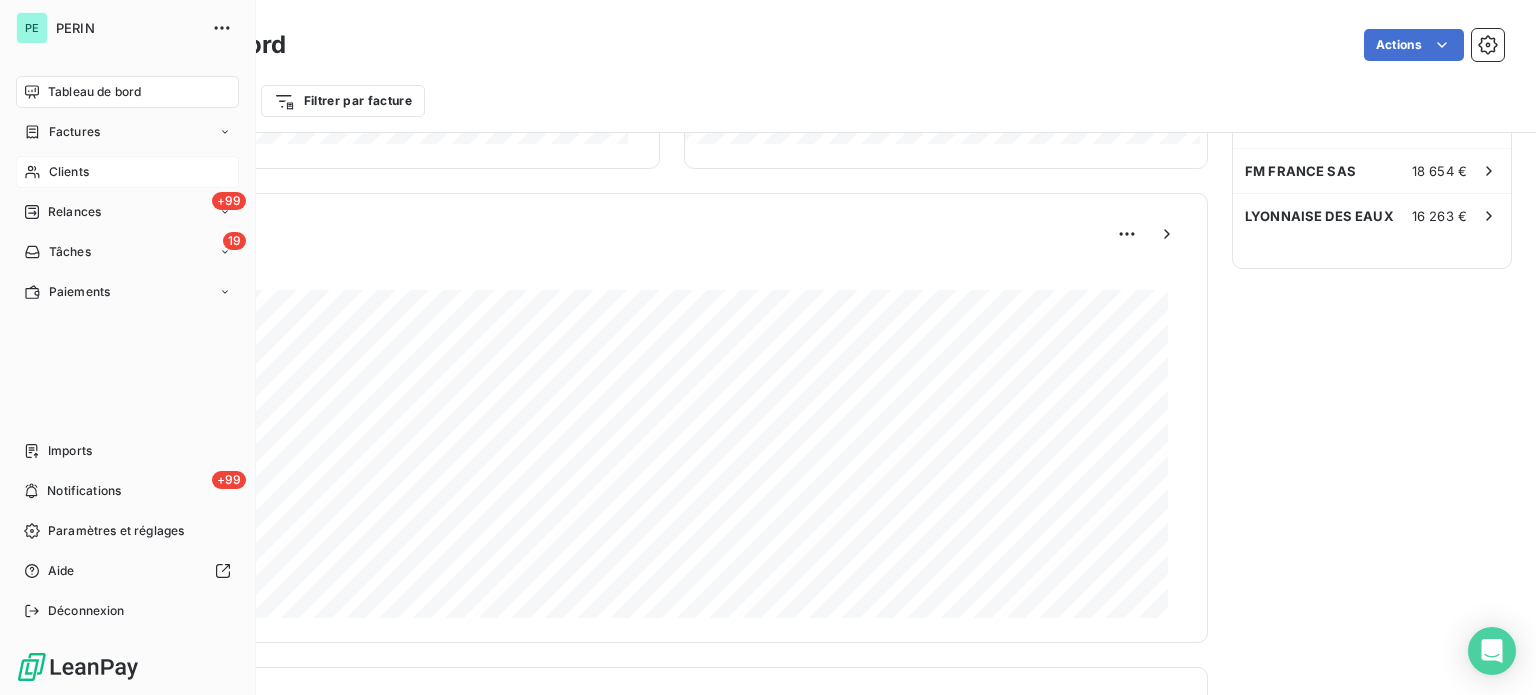 click on "Factures" at bounding box center [74, 132] 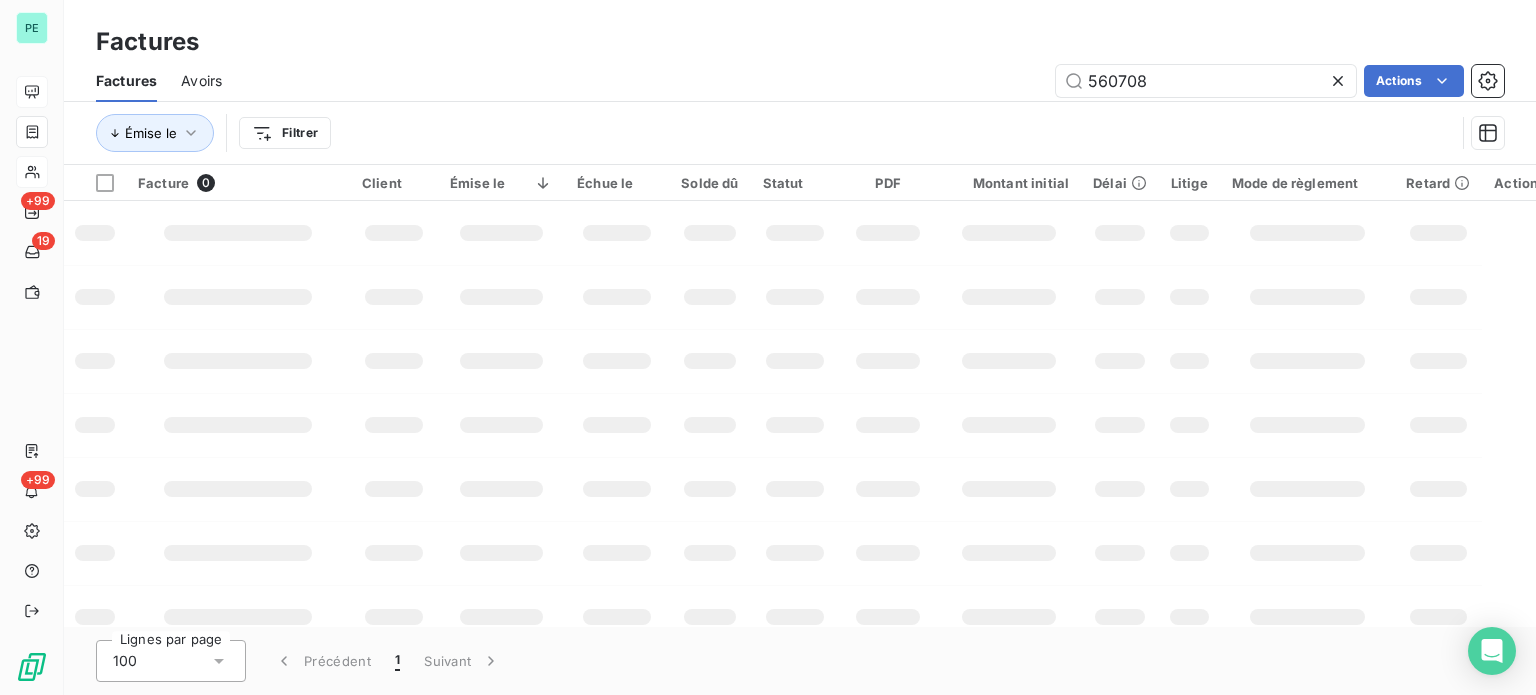 drag, startPoint x: 1157, startPoint y: 83, endPoint x: 1040, endPoint y: 71, distance: 117.61378 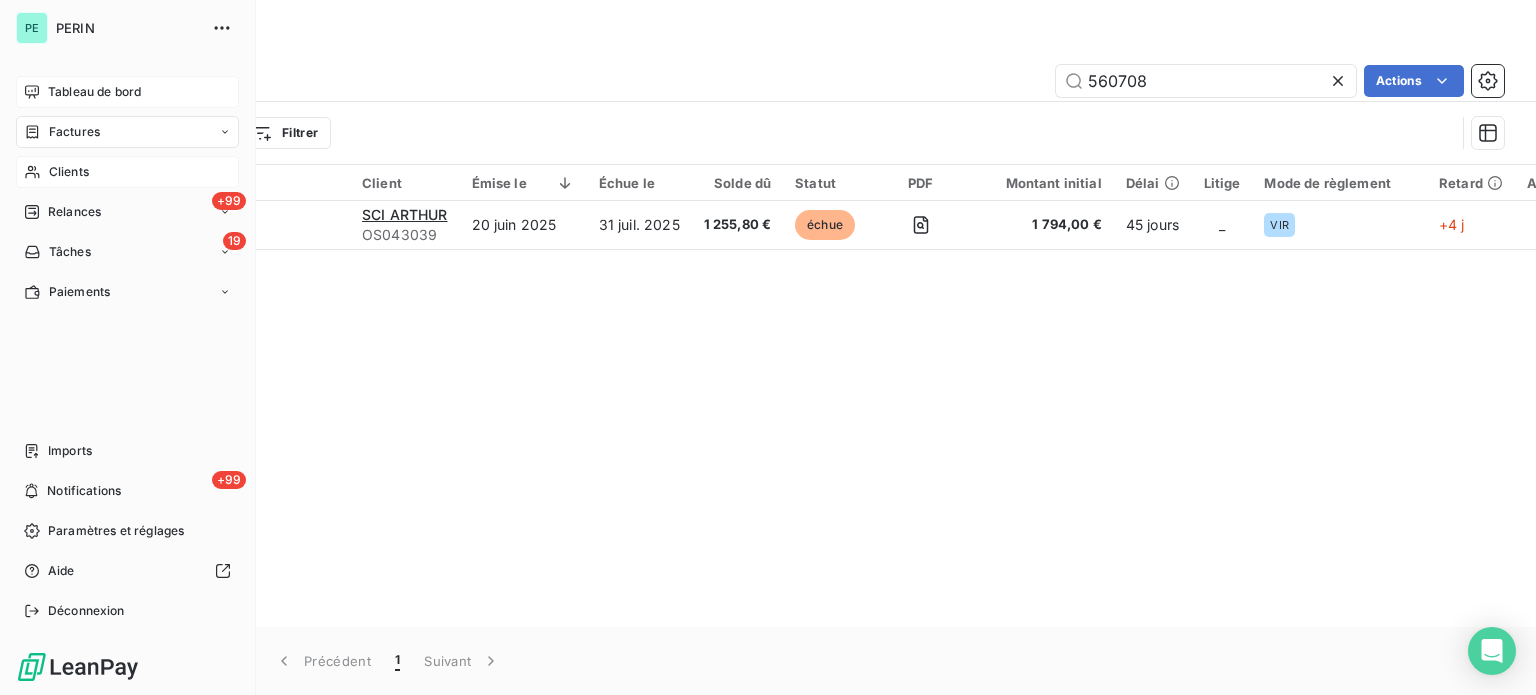 click on "Clients" at bounding box center [69, 172] 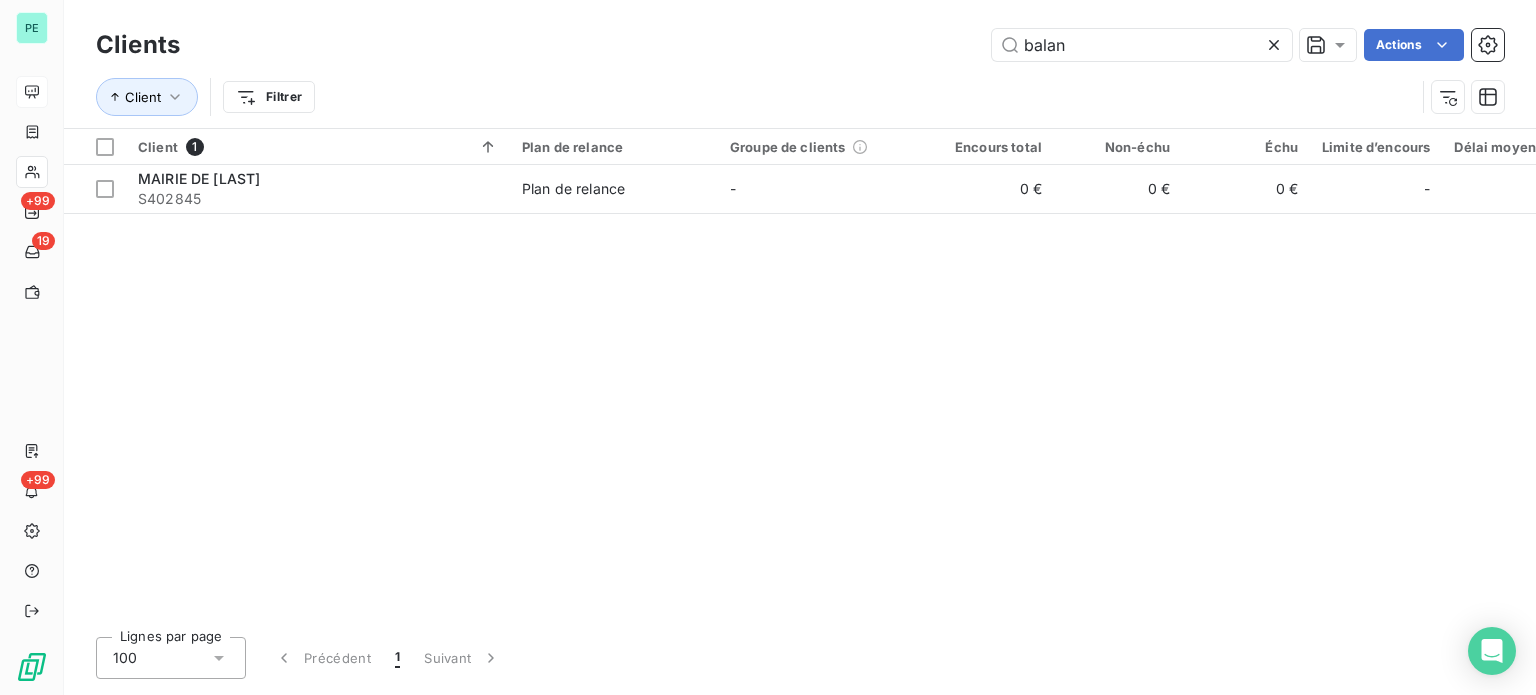 drag, startPoint x: 1017, startPoint y: 43, endPoint x: 923, endPoint y: 43, distance: 94 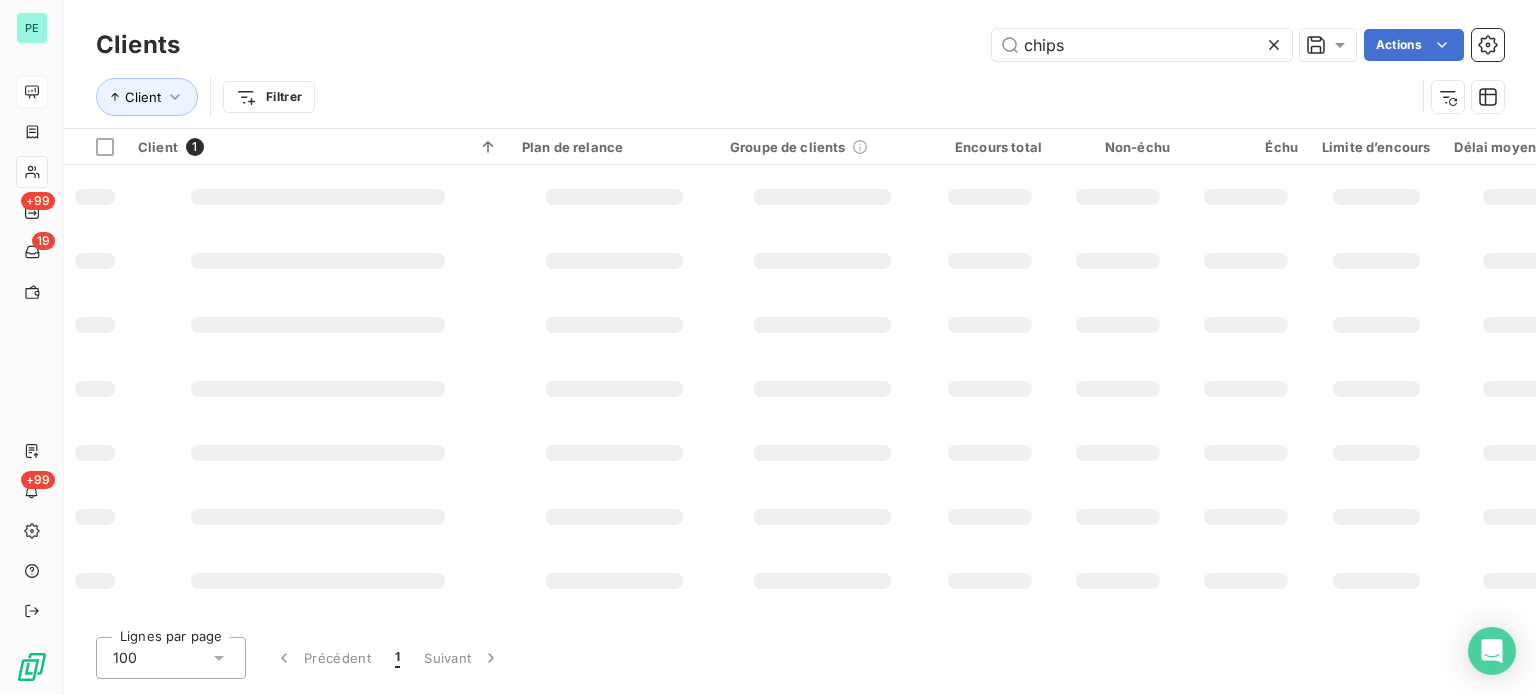 type on "chips" 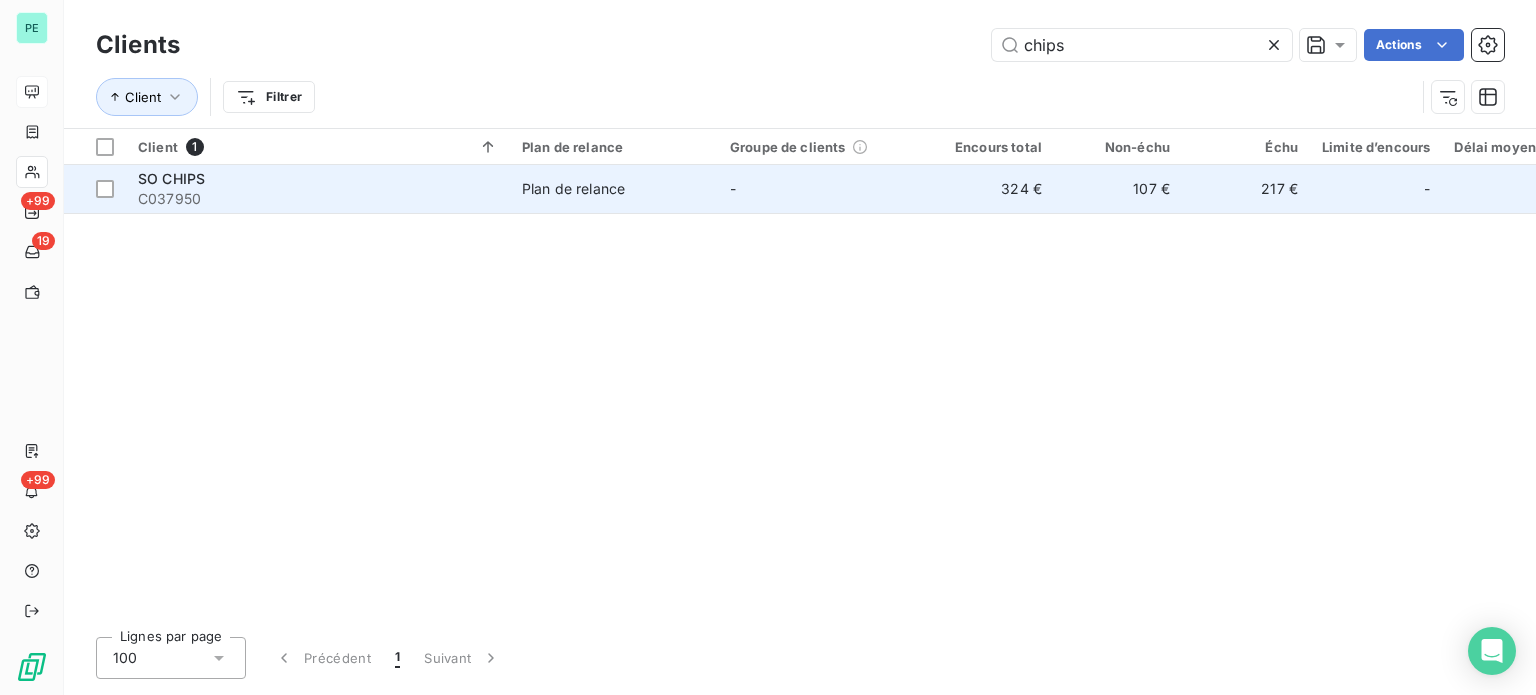 click on "-" at bounding box center (822, 189) 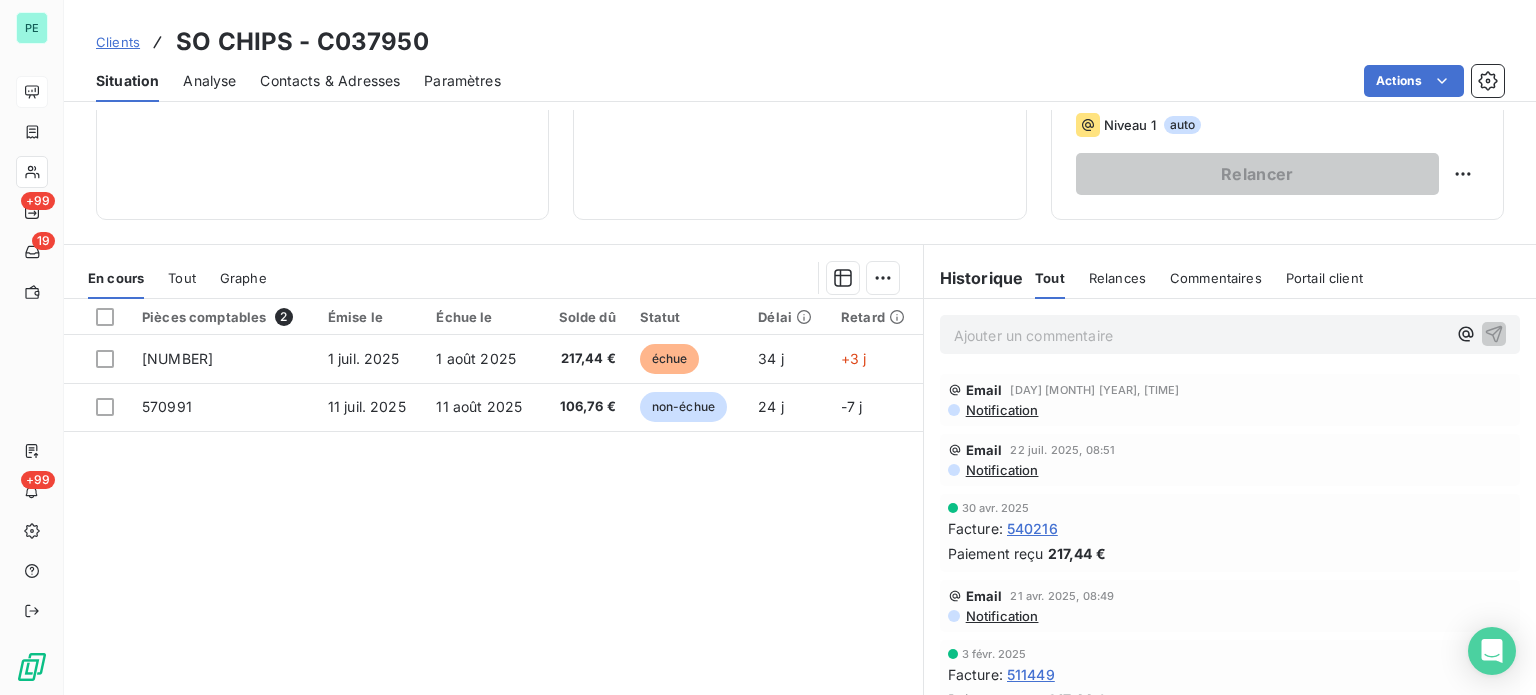scroll, scrollTop: 360, scrollLeft: 0, axis: vertical 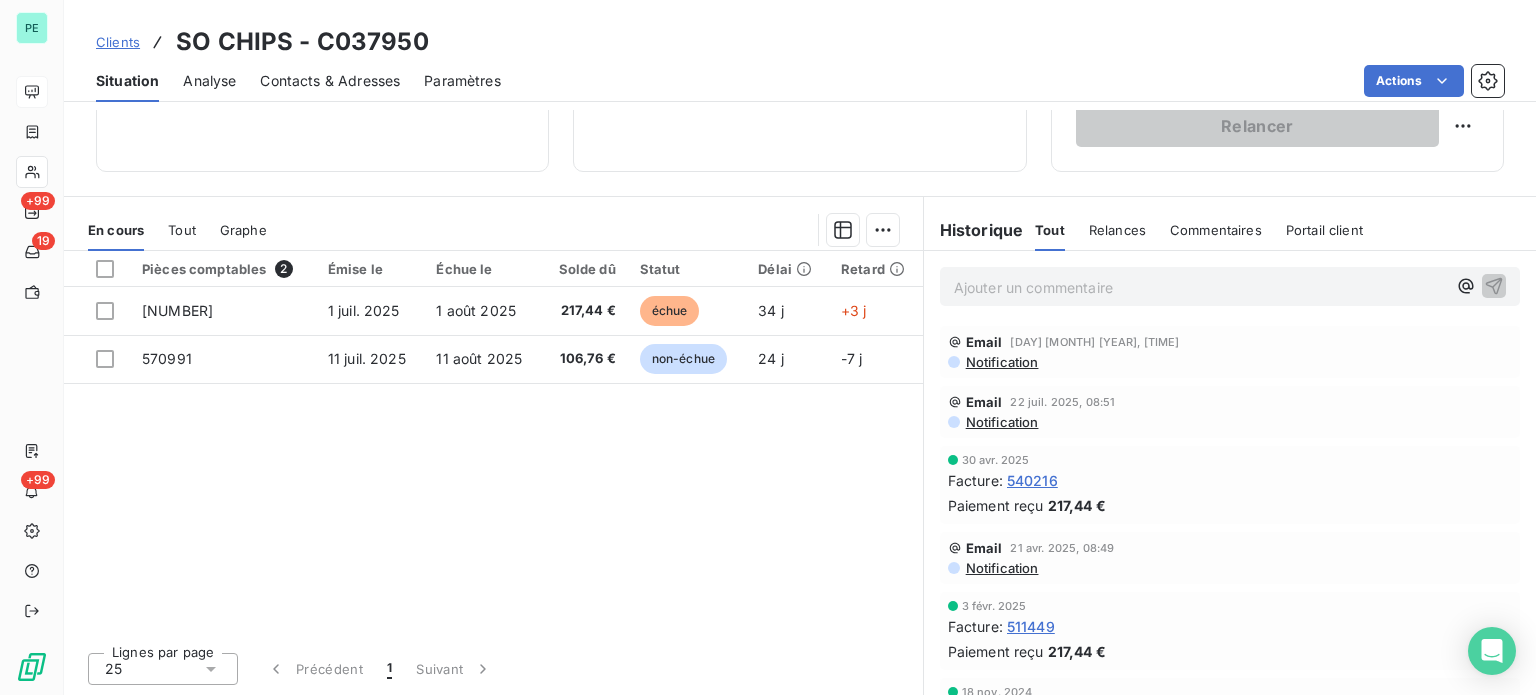 click on "Ajouter un commentaire ﻿" at bounding box center (1200, 287) 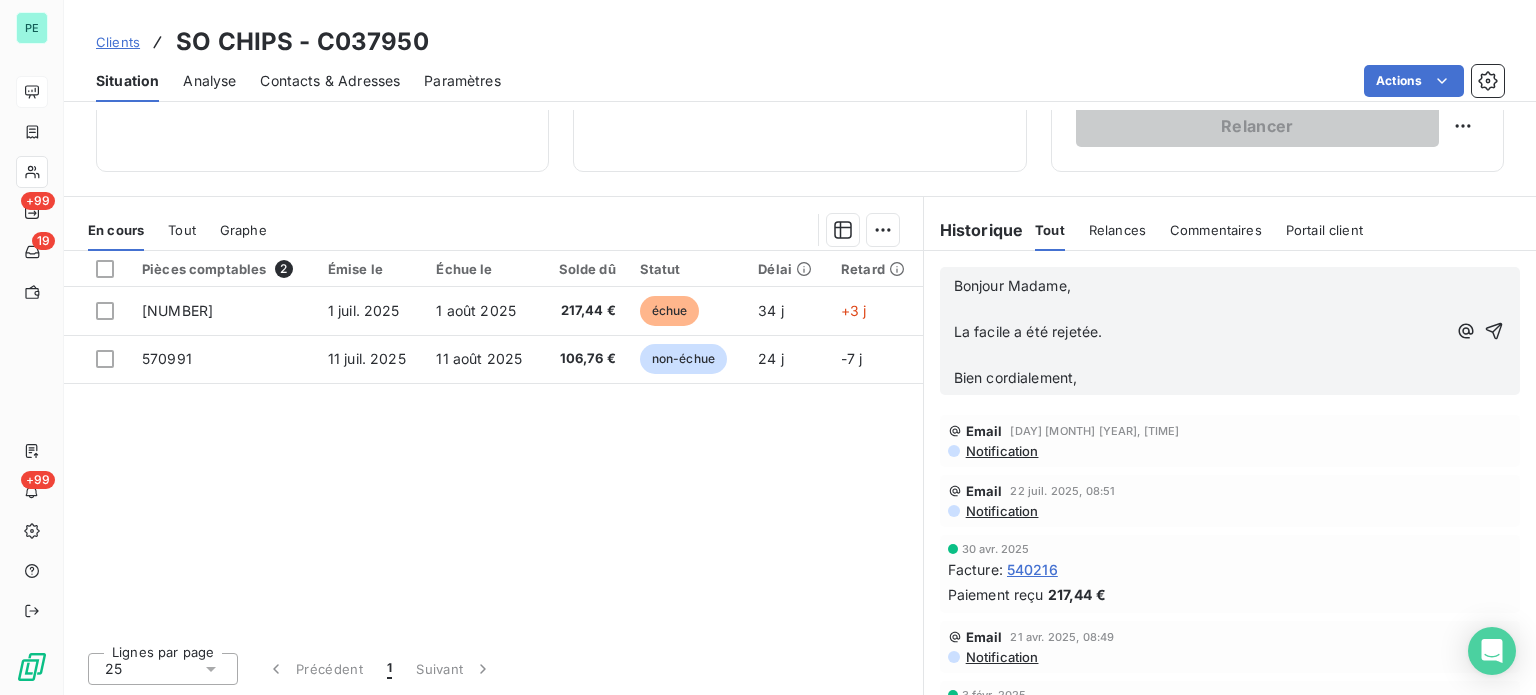 click on "﻿" at bounding box center (1200, 355) 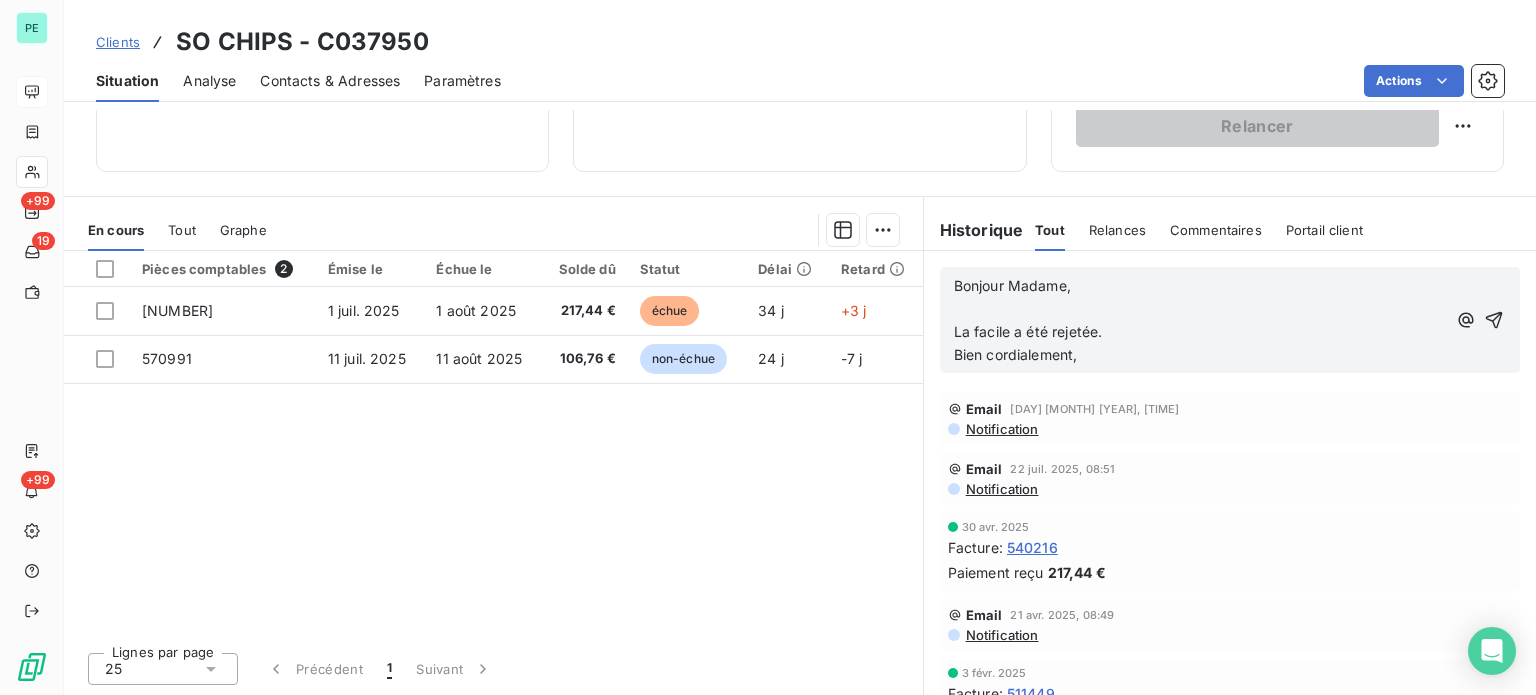click on "﻿" at bounding box center (1200, 309) 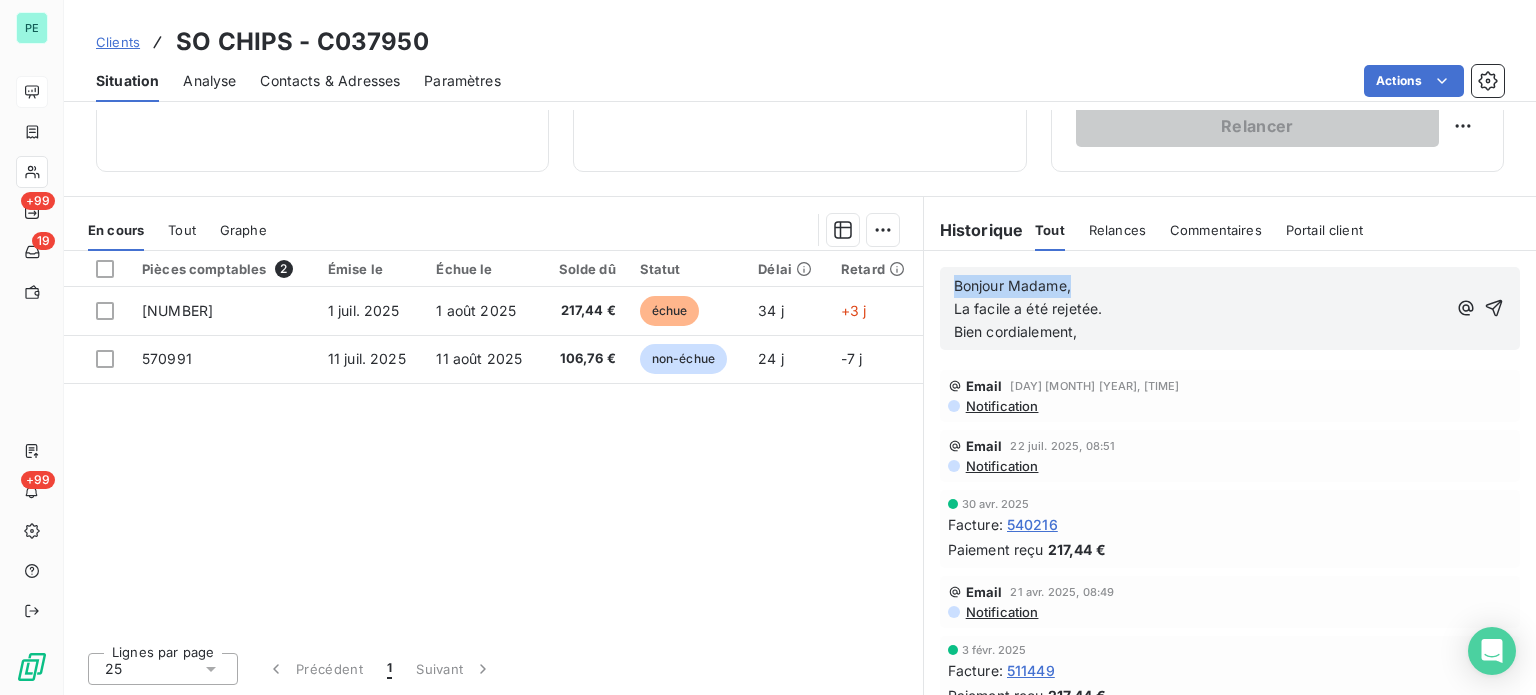 drag, startPoint x: 948, startPoint y: 283, endPoint x: 1100, endPoint y: 285, distance: 152.01315 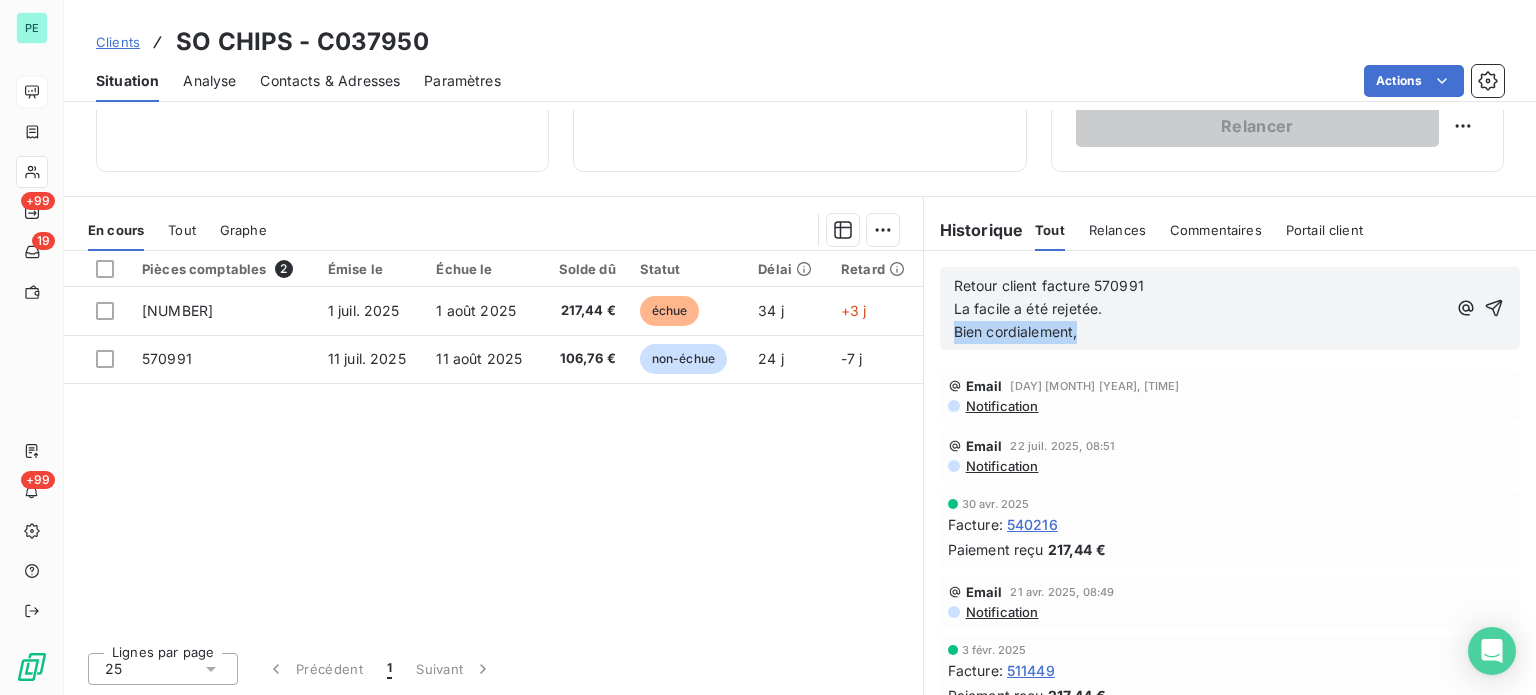 drag, startPoint x: 1087, startPoint y: 331, endPoint x: 941, endPoint y: 329, distance: 146.0137 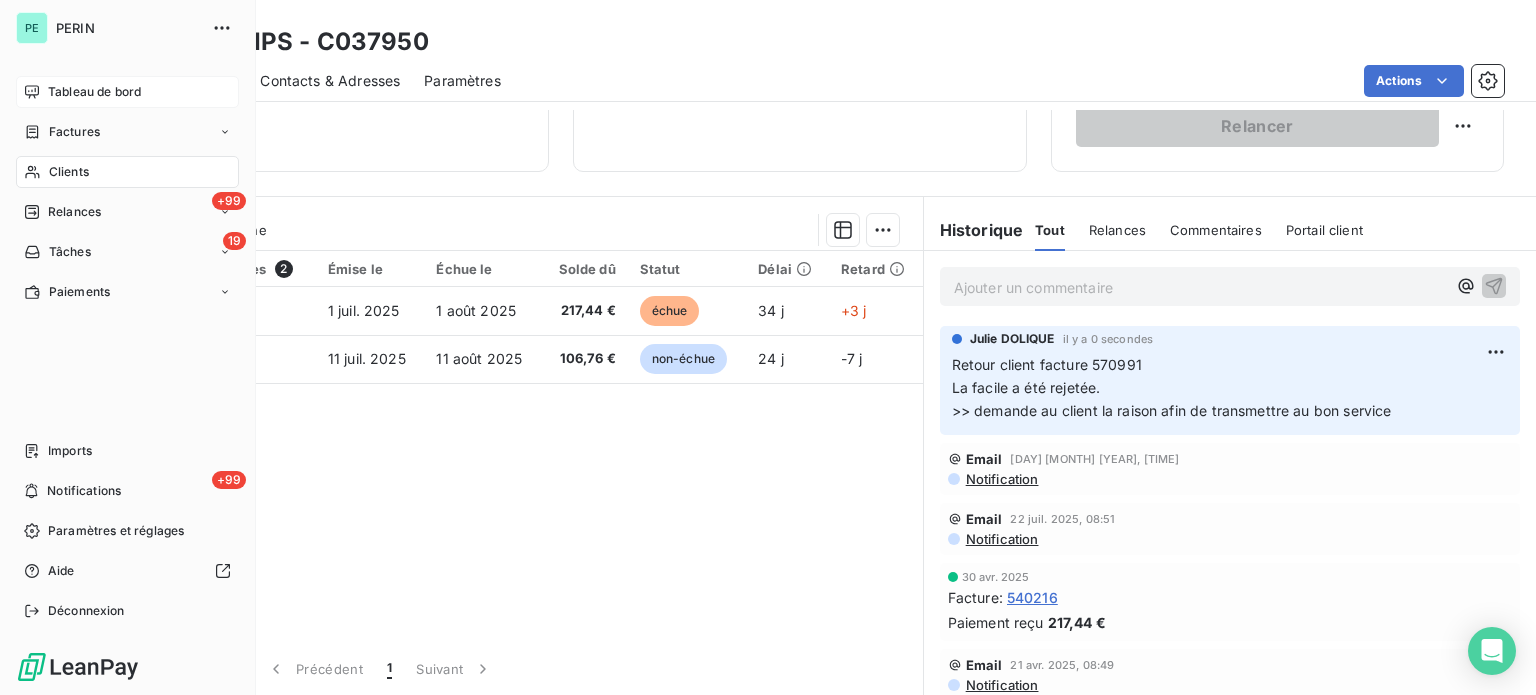 click on "Factures" at bounding box center (74, 132) 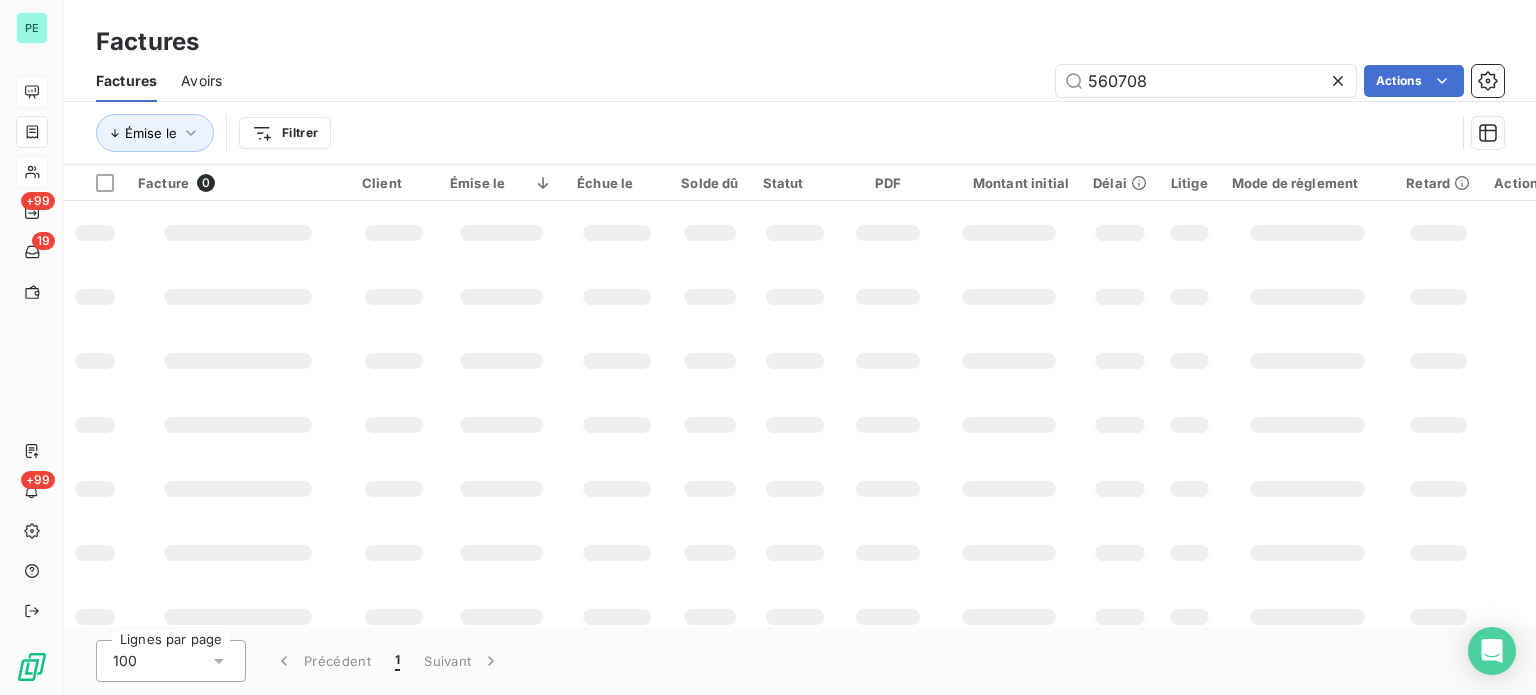 drag, startPoint x: 1148, startPoint y: 81, endPoint x: 1050, endPoint y: 79, distance: 98.02041 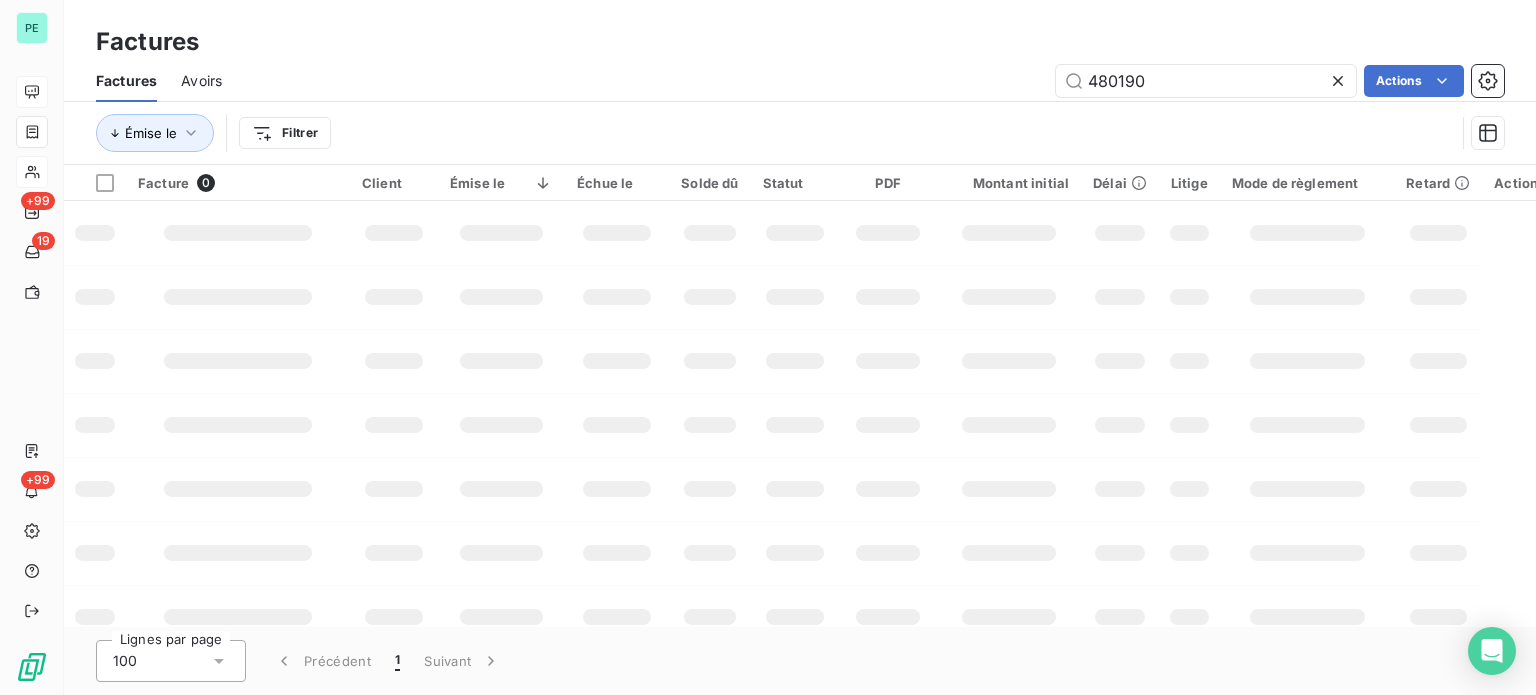 type on "480190" 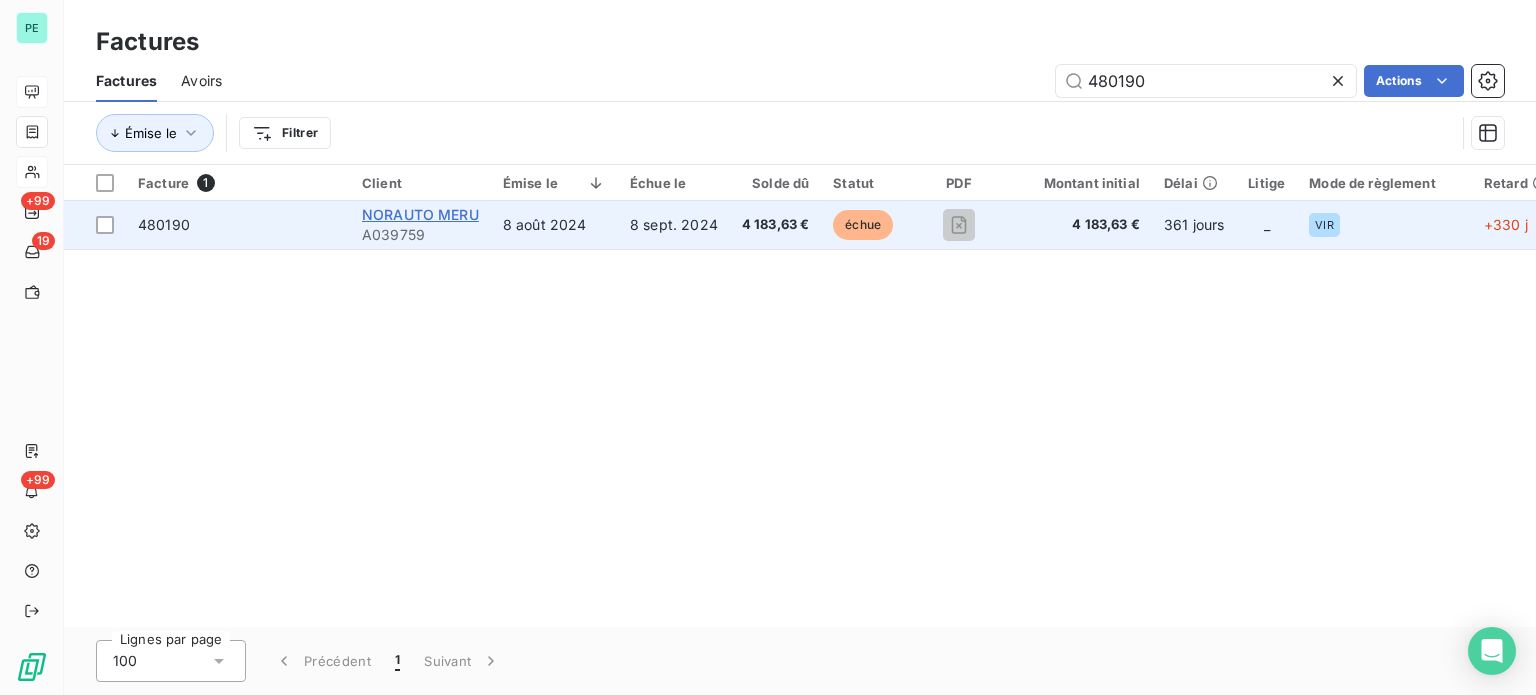 click on "NORAUTO MERU" at bounding box center [420, 214] 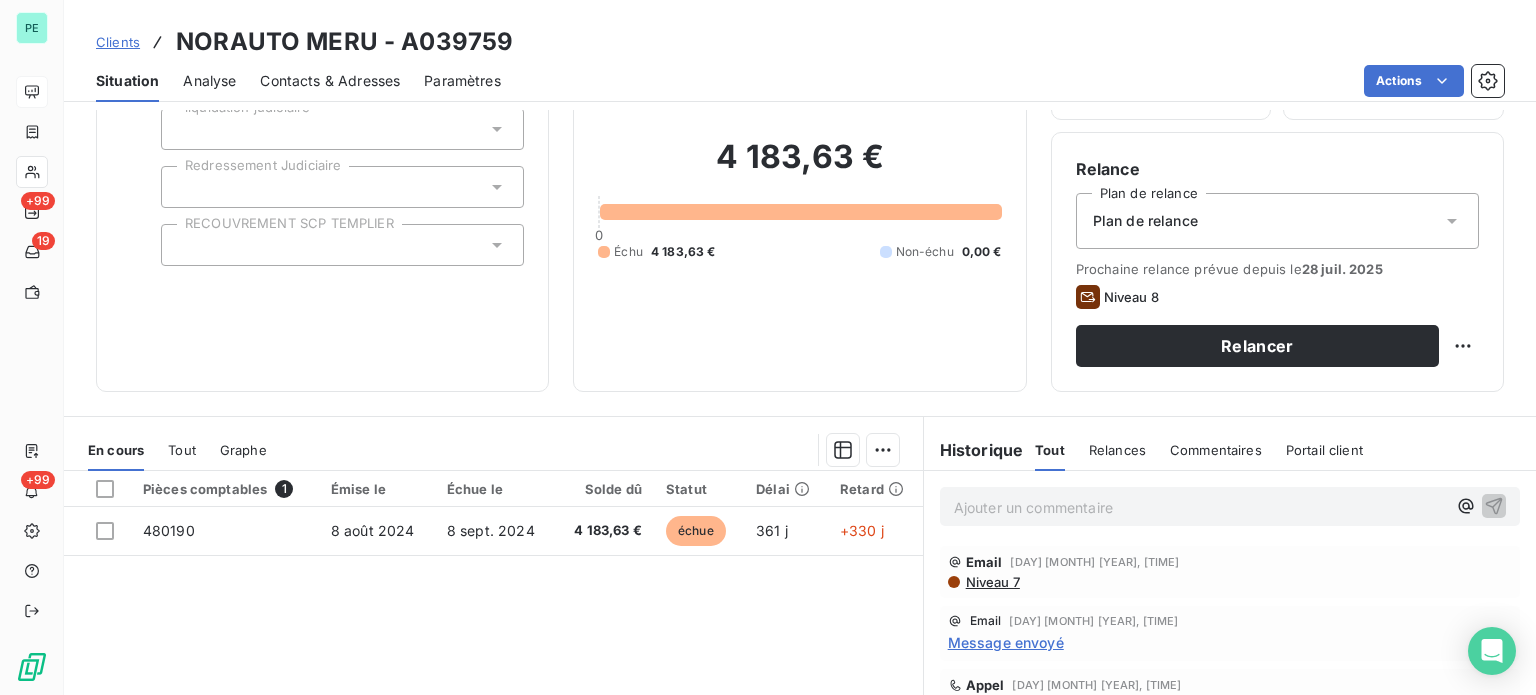 scroll, scrollTop: 200, scrollLeft: 0, axis: vertical 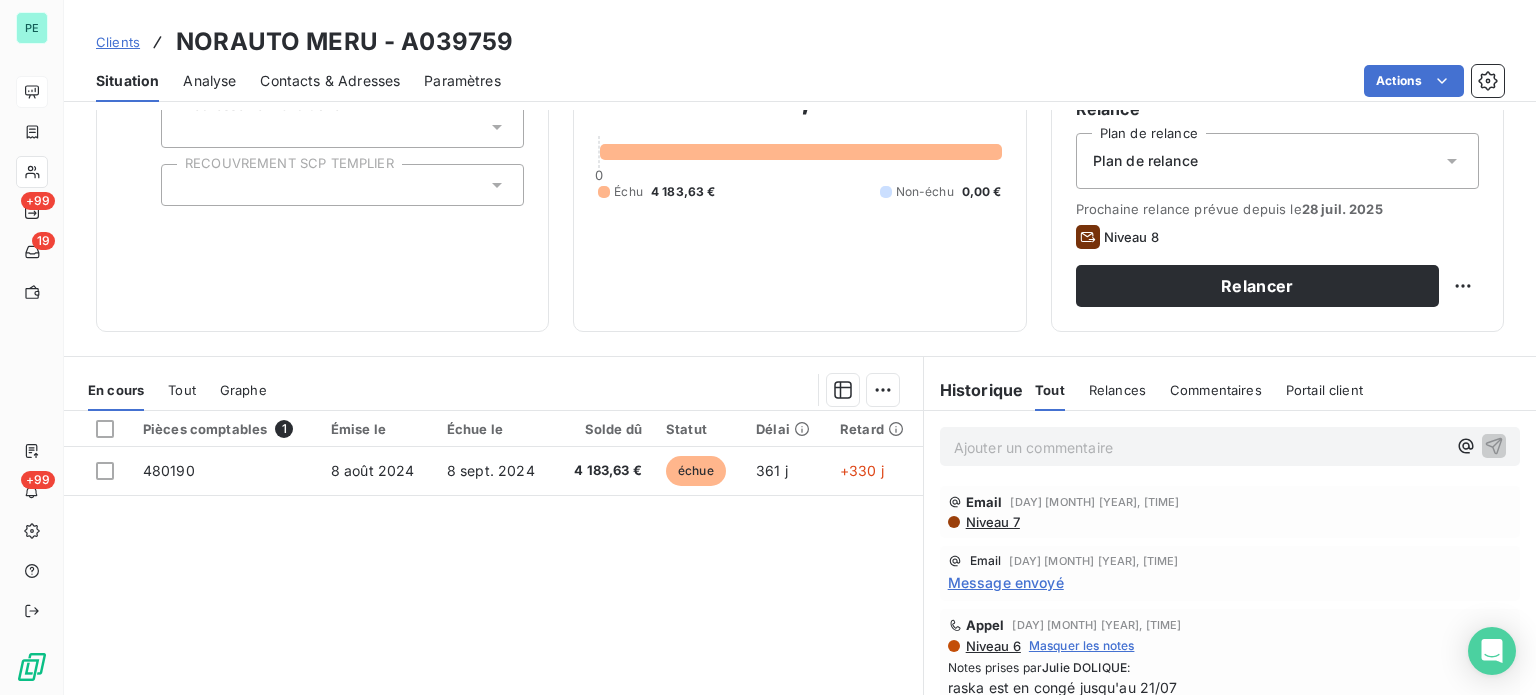 click on "Ajouter un commentaire ﻿" at bounding box center (1200, 447) 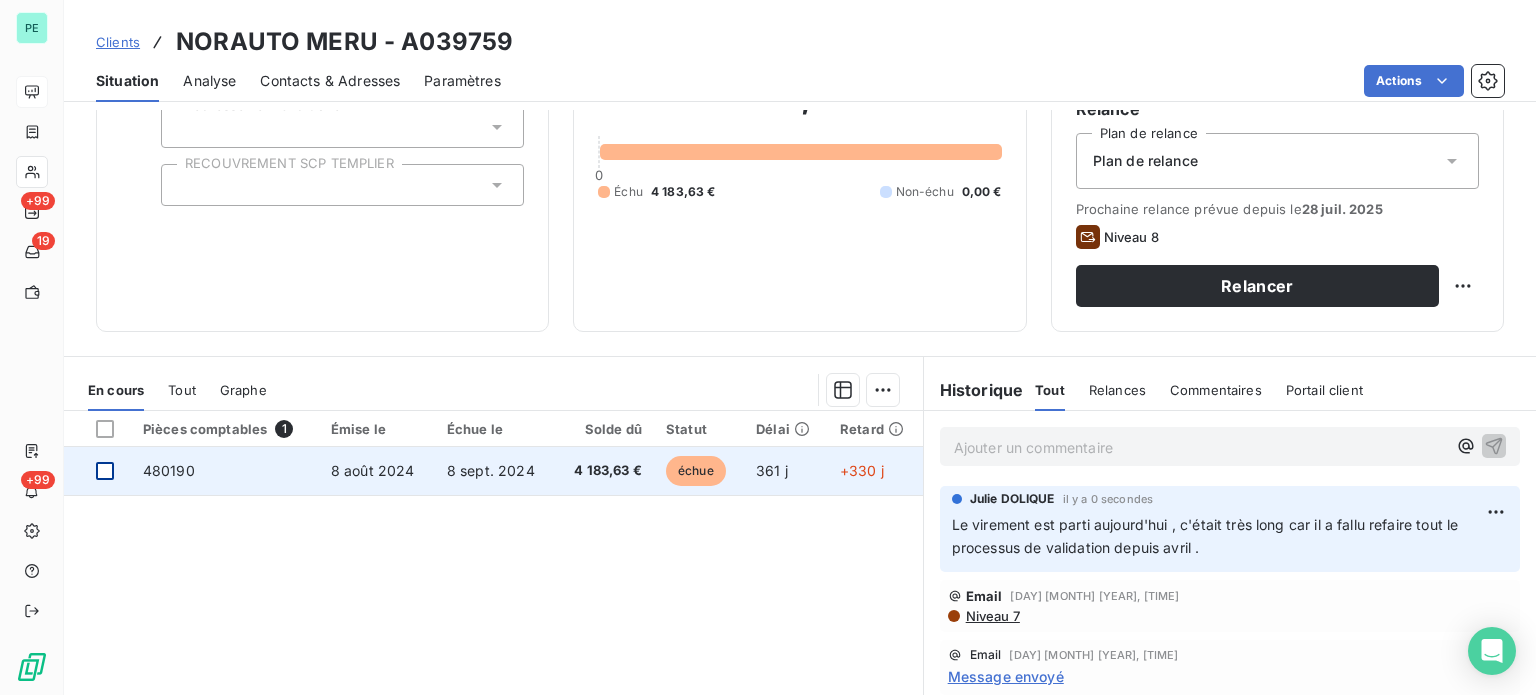 click at bounding box center (105, 471) 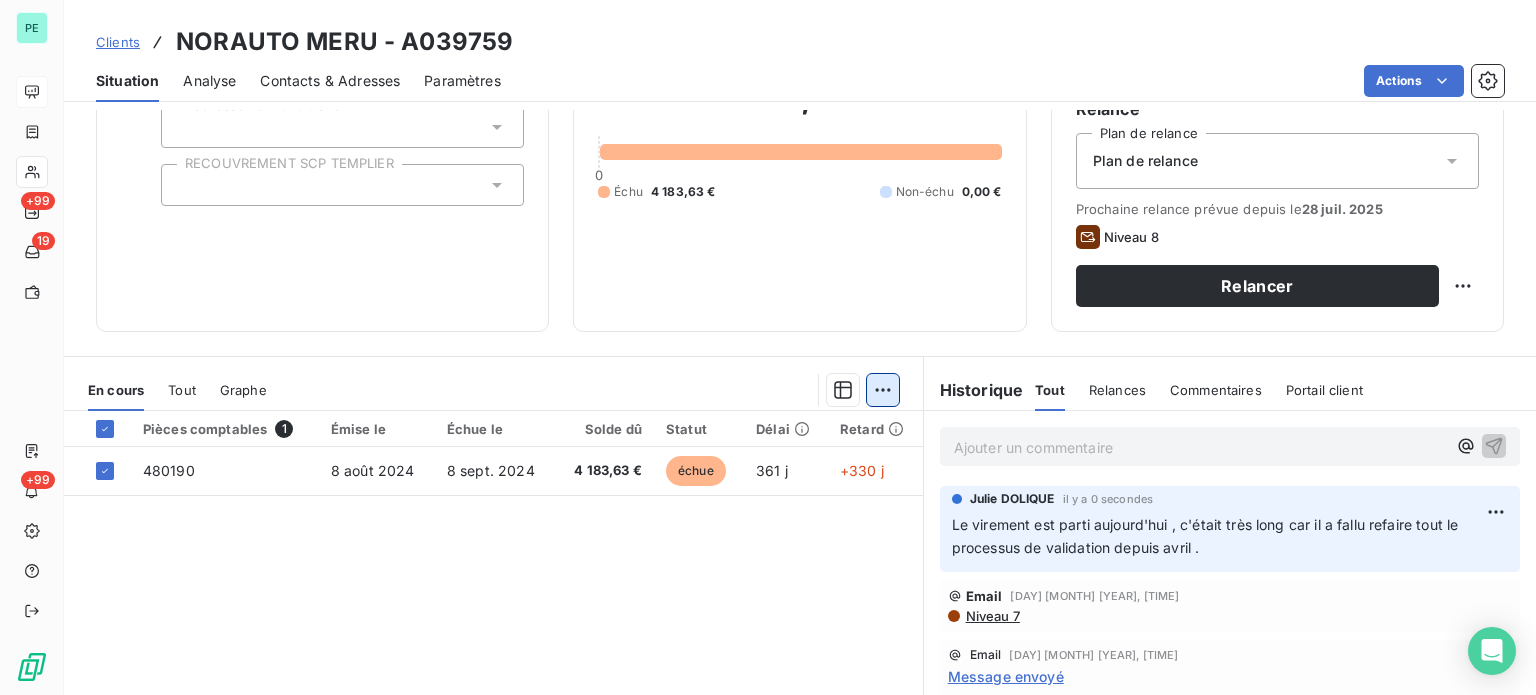 click on "PE +99 19 +99 Clients NORAUTO MERU - A039759 Situation Analyse Contacts & Adresses Paramètres Actions Informations client Propriétés Client liquidation judiciaire Redressement Judiciaire RECOUVREMENT SCP TEMPLIER Encours client   4 183,63 € 0 Échu 4 183,63 € Non-échu 0,00 €     Limite d’encours Ajouter une limite d’encours autorisé Gestion du risque Surveiller ce client en intégrant votre outil de gestion des risques client. Relance Plan de relance Plan de relance Prochaine relance prévue depuis le  28 [MONTH] [YEAR] Niveau 8 Relancer En cours Tout Graphe Pièces comptables 1 Émise le Échue le Solde dû Statut Délai   Retard   480190 8 [MONTH] [YEAR] 8 [MONTH] [YEAR] 4 183,63 € échue 361 j +330 j Lignes par page 25 Précédent 1 Suivant Historique Tout Relances Commentaires Portail client Tout Relances Commentaires Portail client Ajouter un commentaire ﻿ Julie [LAST] il y a 0 secondes Email 21 [MONTH] [YEAR], 09:55 Niveau 7 Email 9 [MONTH] [YEAR], 10:12 Message envoyé Appel  :" at bounding box center [768, 347] 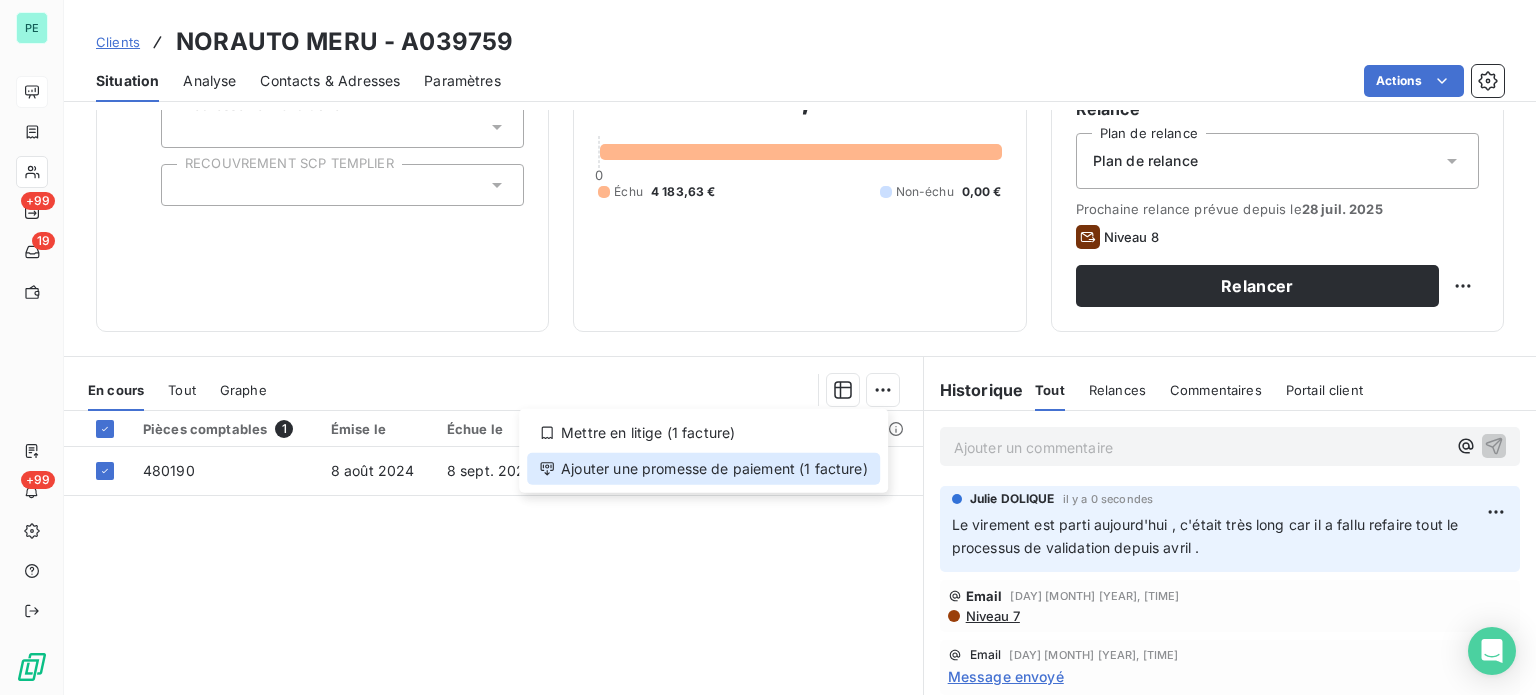click on "Ajouter une promesse de paiement (1 facture)" at bounding box center (703, 469) 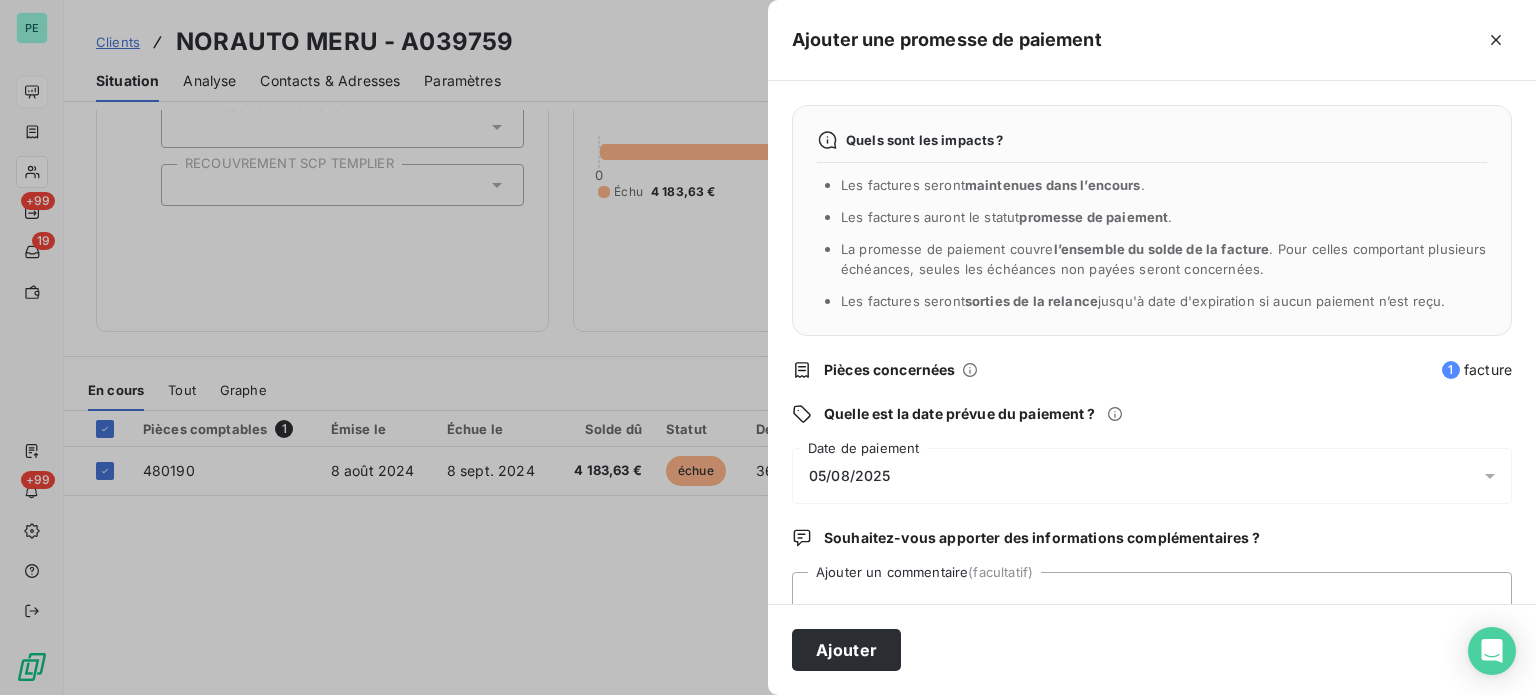 click on "05/08/2025" at bounding box center [1152, 476] 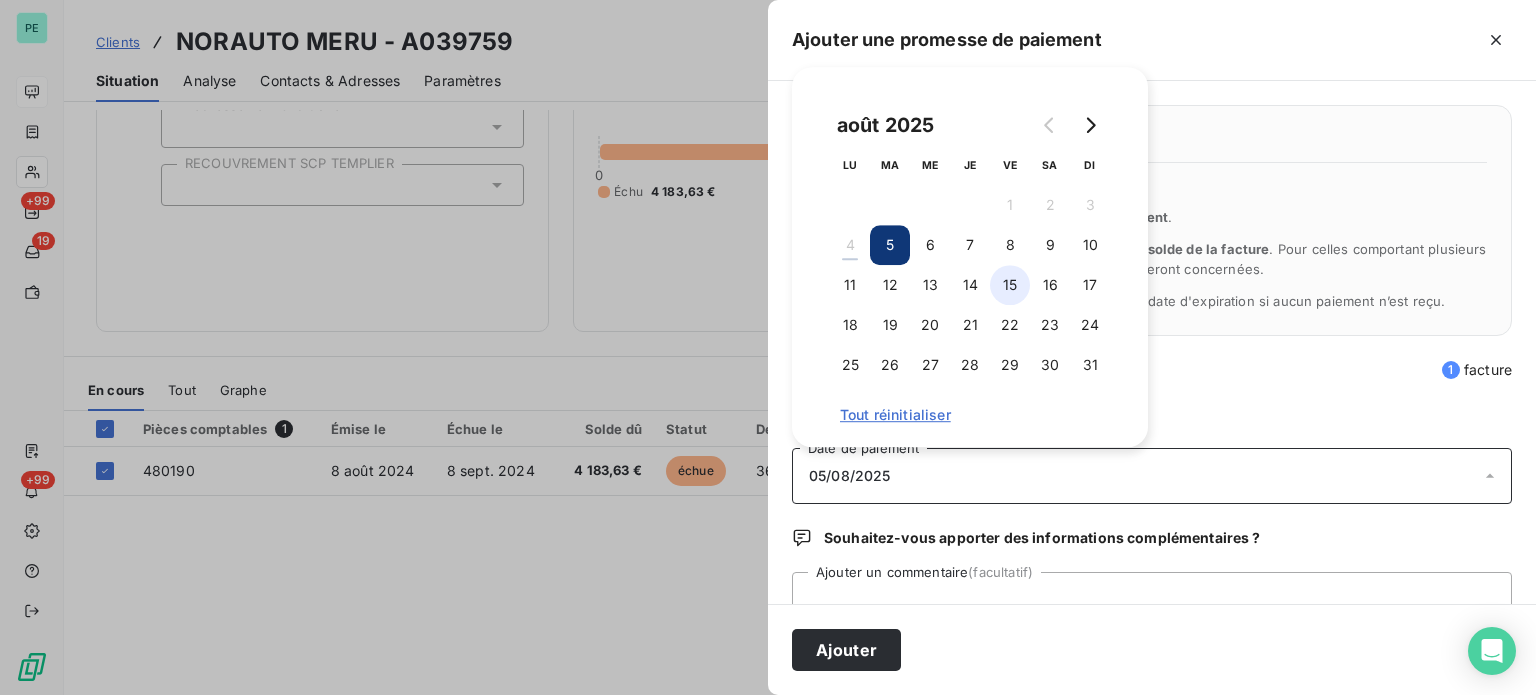 click on "15" at bounding box center [1010, 285] 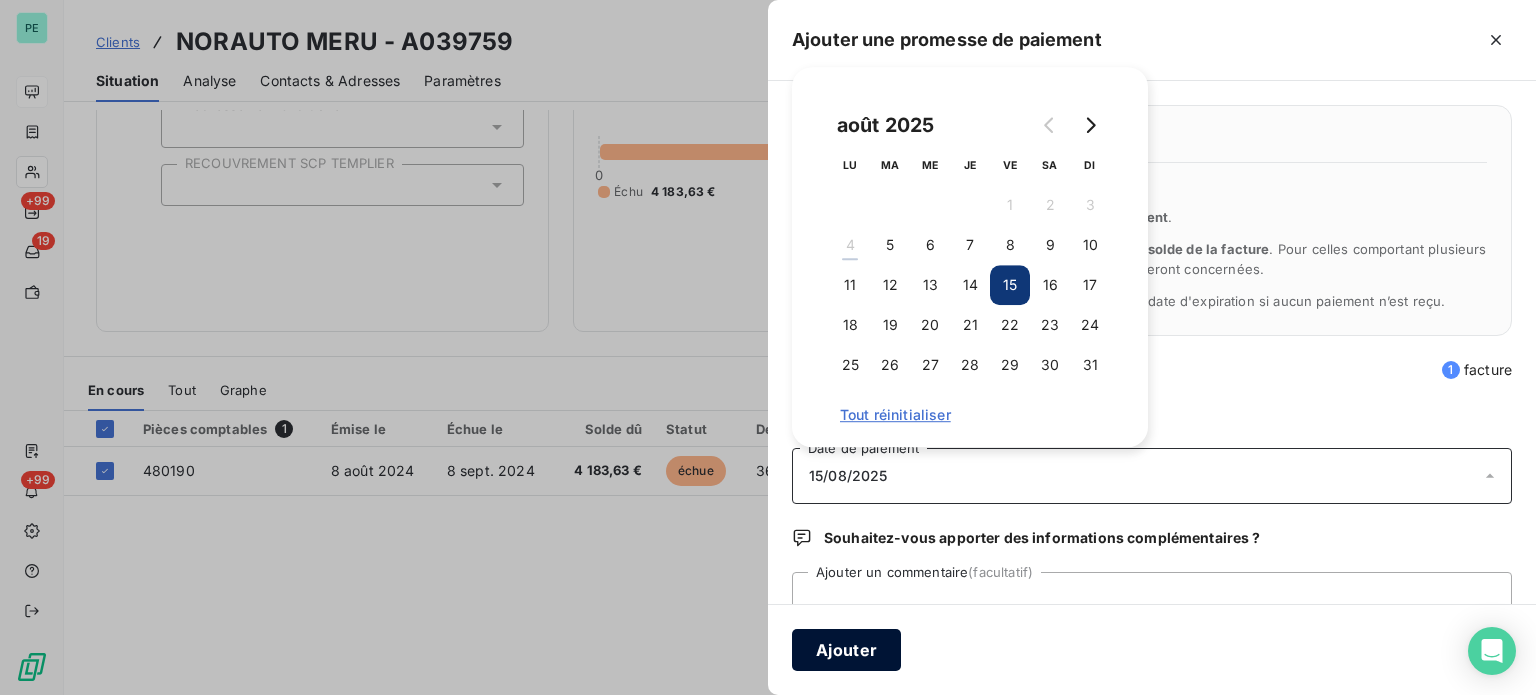 click on "Ajouter" at bounding box center (846, 650) 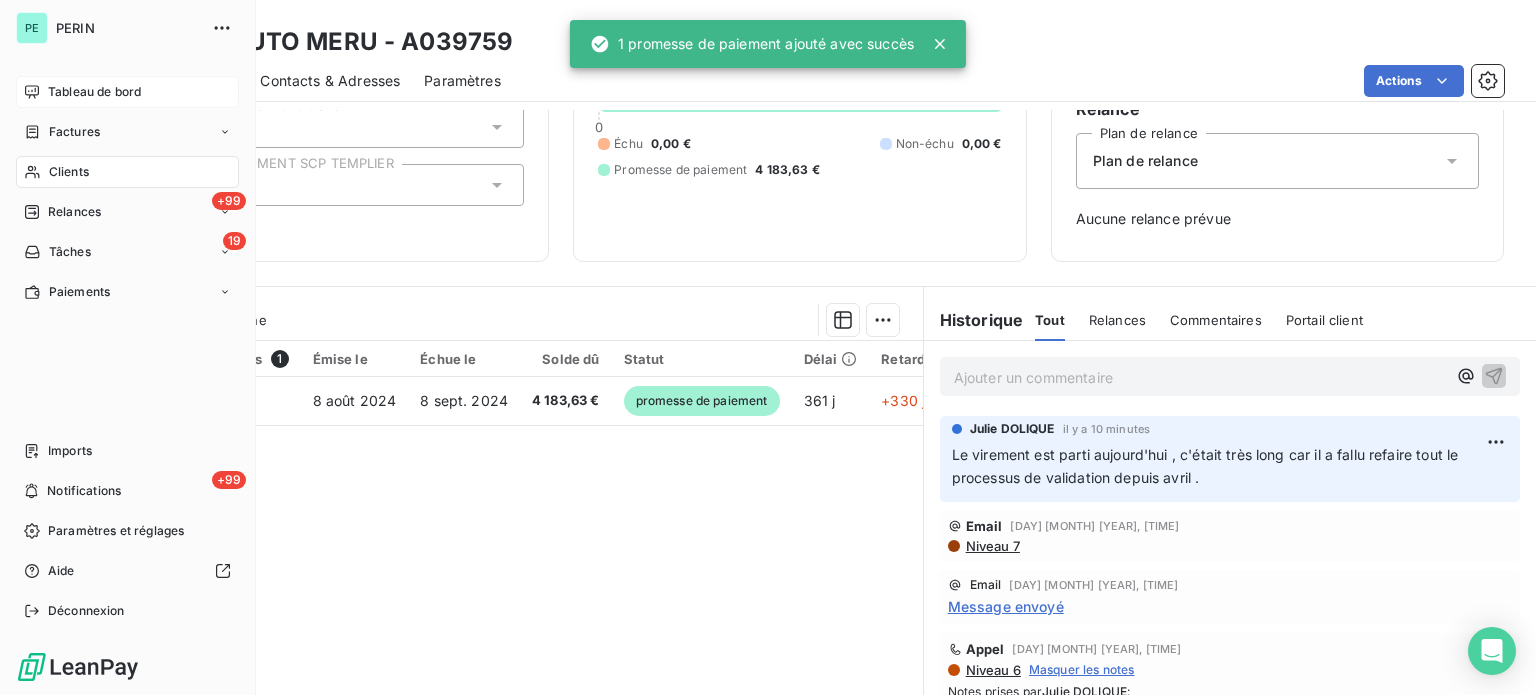 click on "Factures" at bounding box center [74, 132] 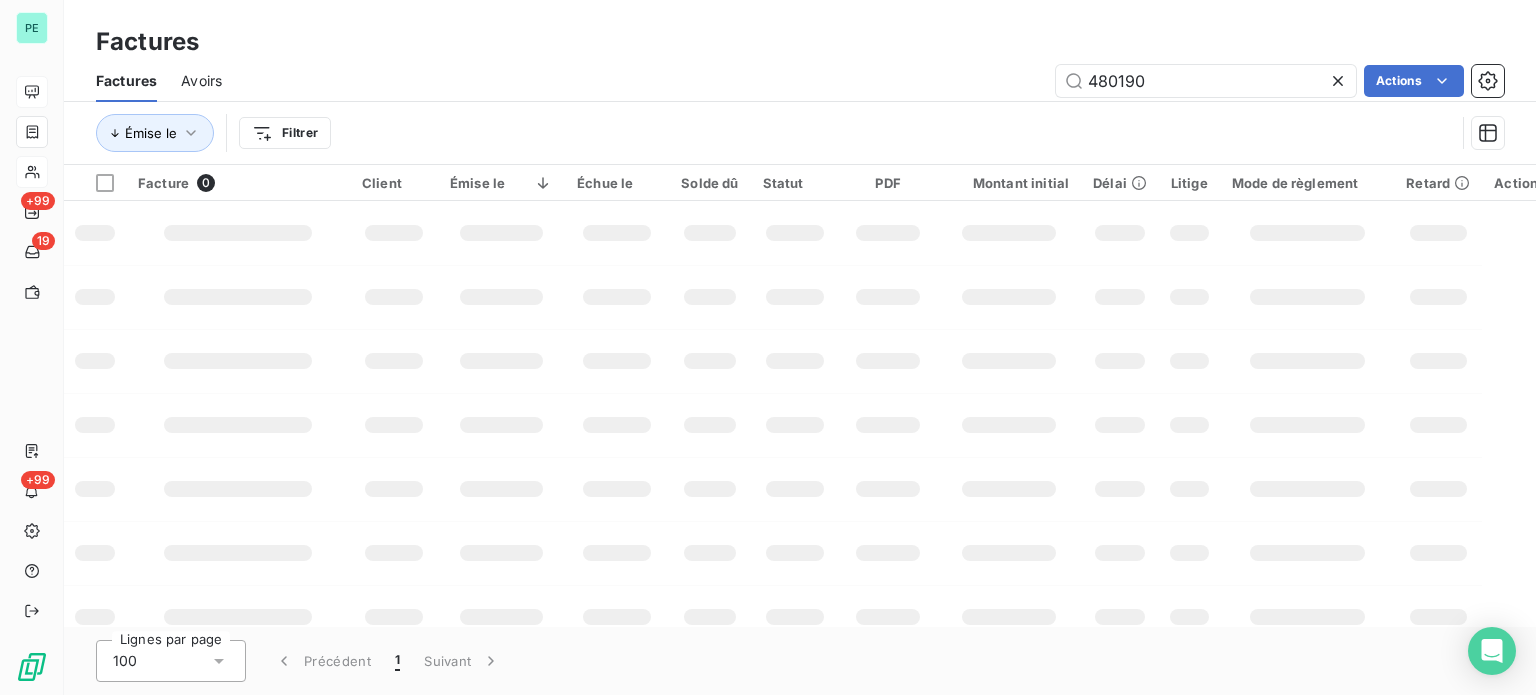 drag, startPoint x: 1161, startPoint y: 79, endPoint x: 996, endPoint y: 82, distance: 165.02727 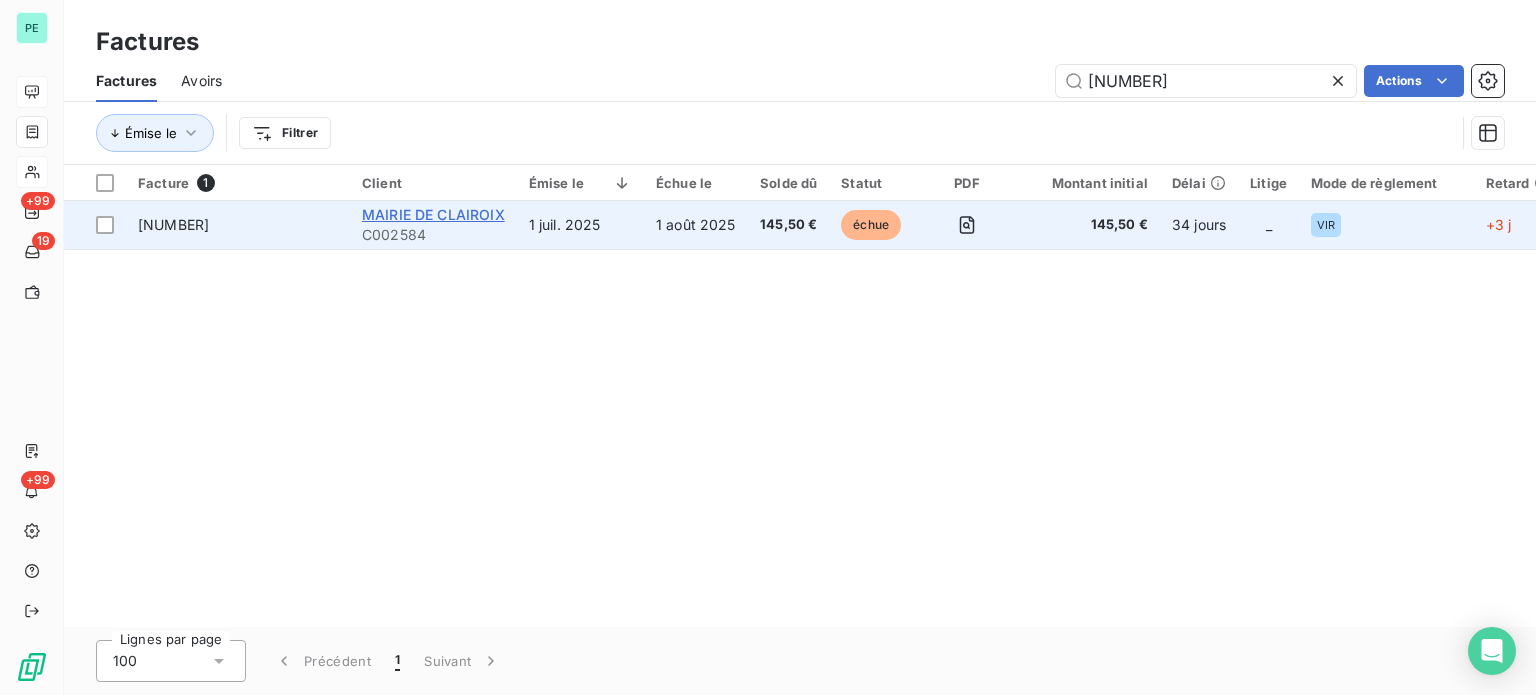 type on "[NUMBER]" 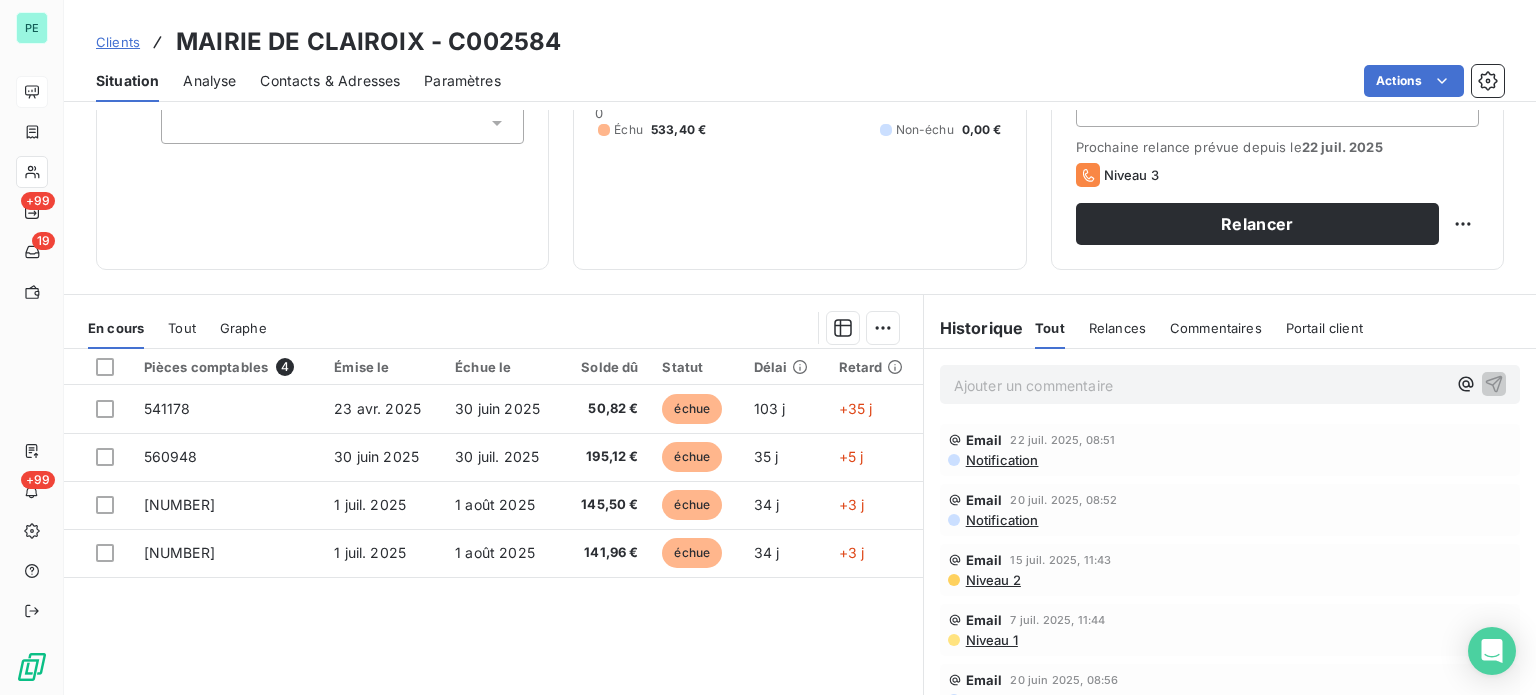scroll, scrollTop: 300, scrollLeft: 0, axis: vertical 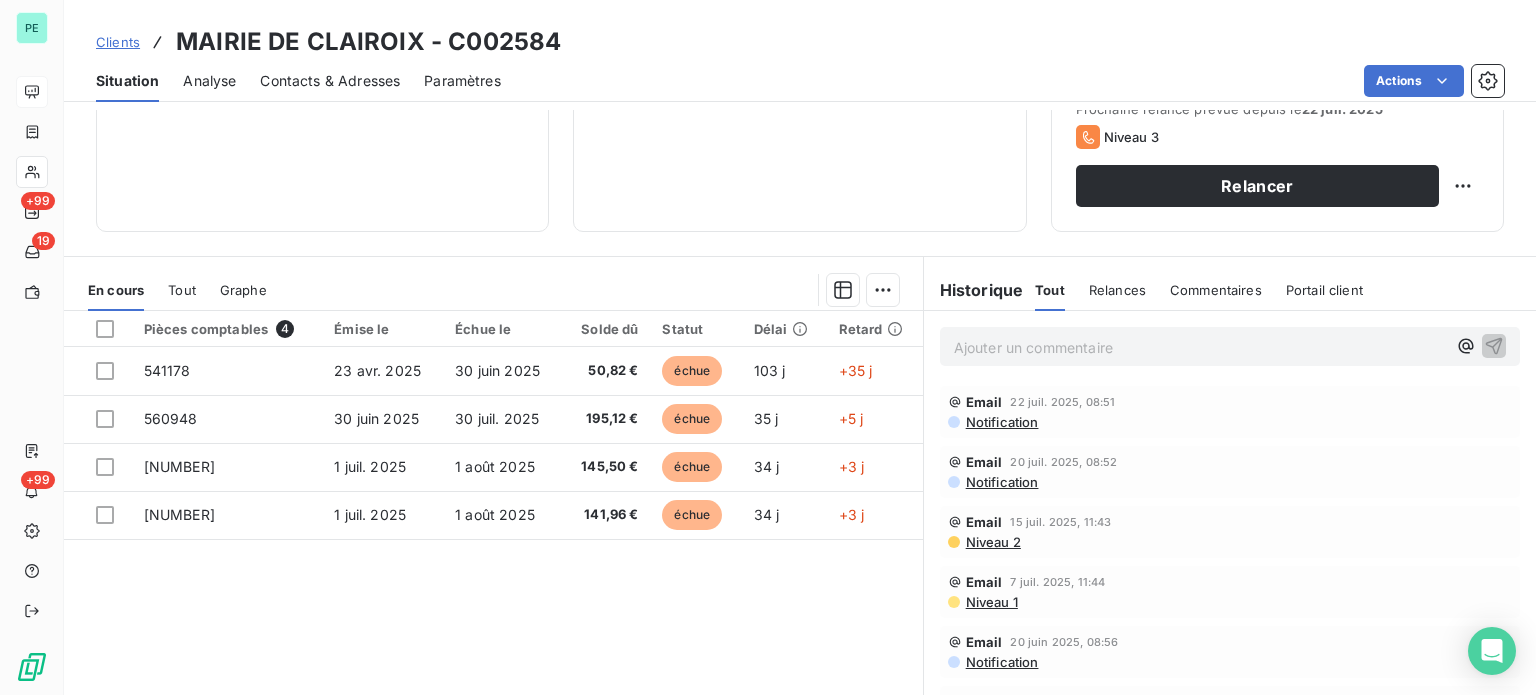 click on "Ajouter un commentaire ﻿" at bounding box center [1200, 347] 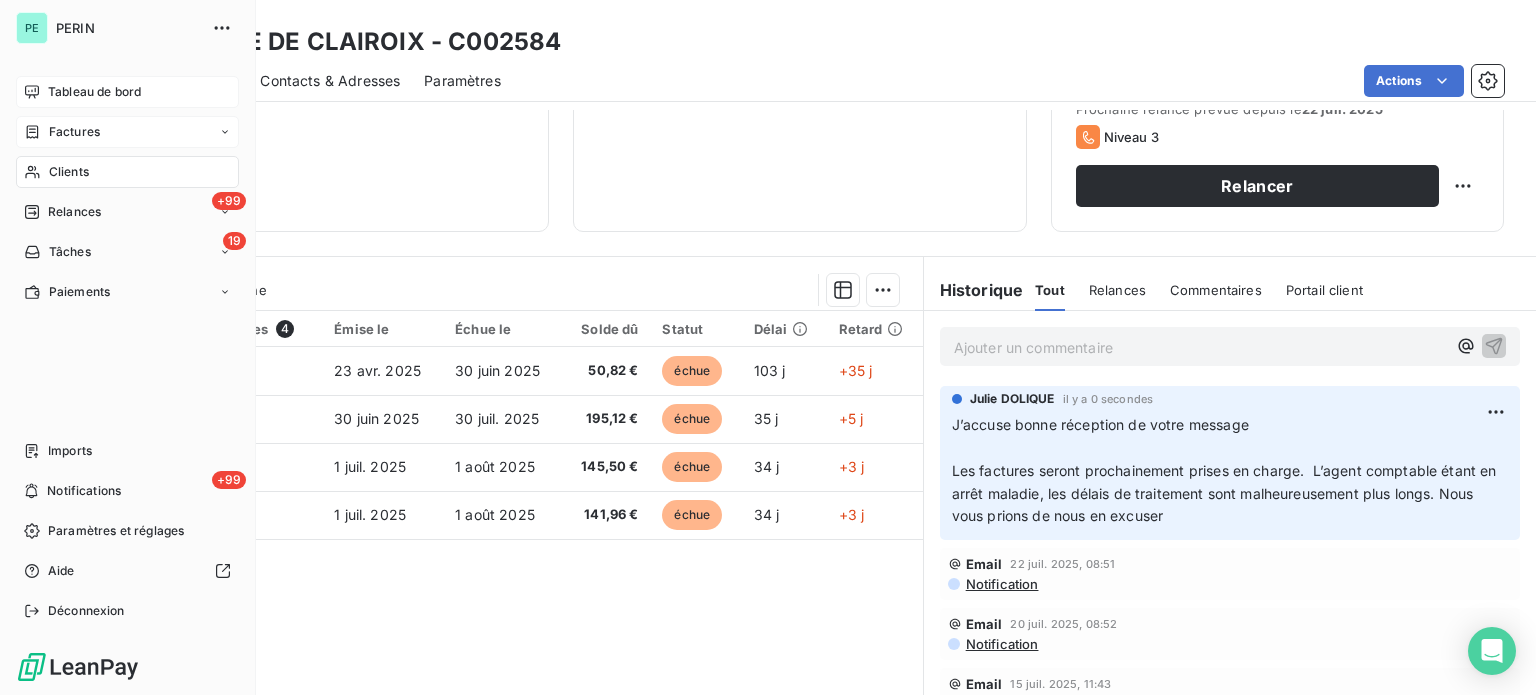 click on "Factures" at bounding box center (127, 132) 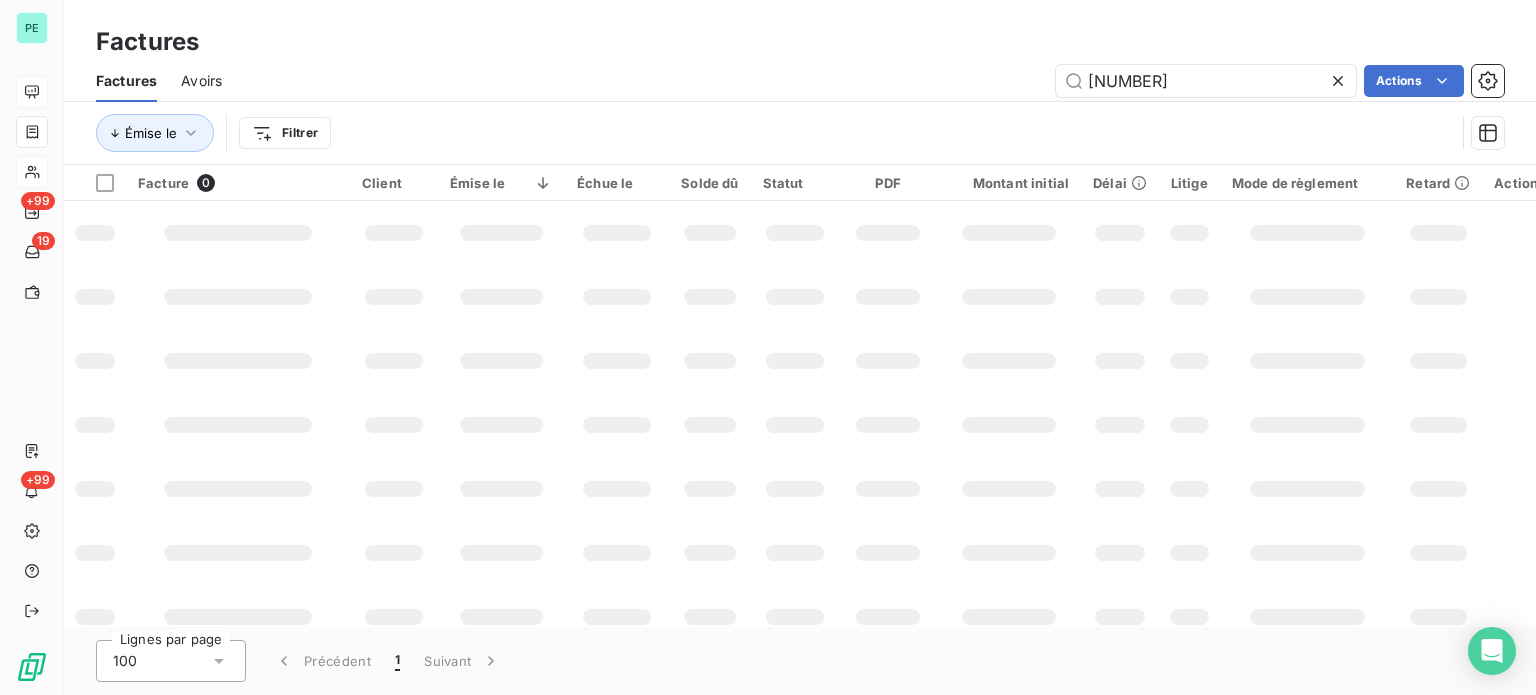 drag, startPoint x: 1168, startPoint y: 79, endPoint x: 1018, endPoint y: 79, distance: 150 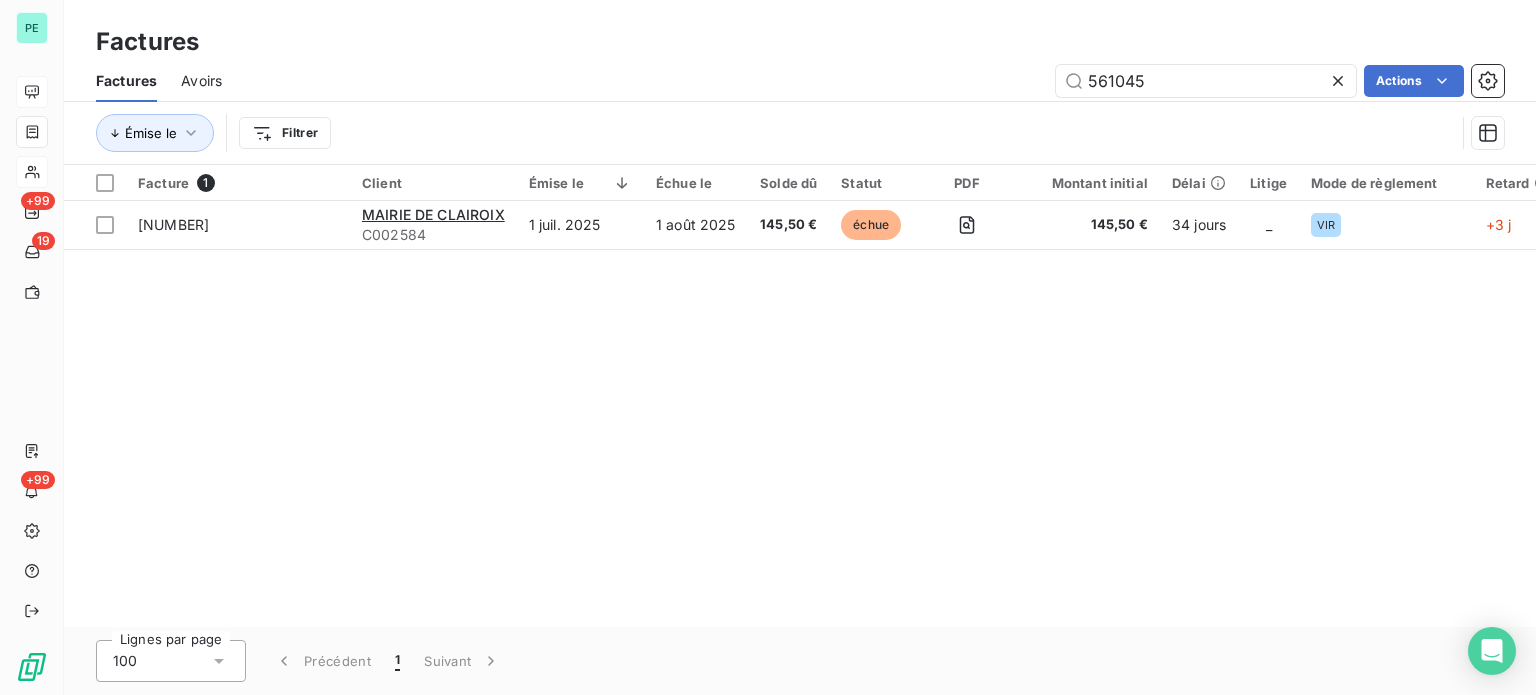 type on "561045" 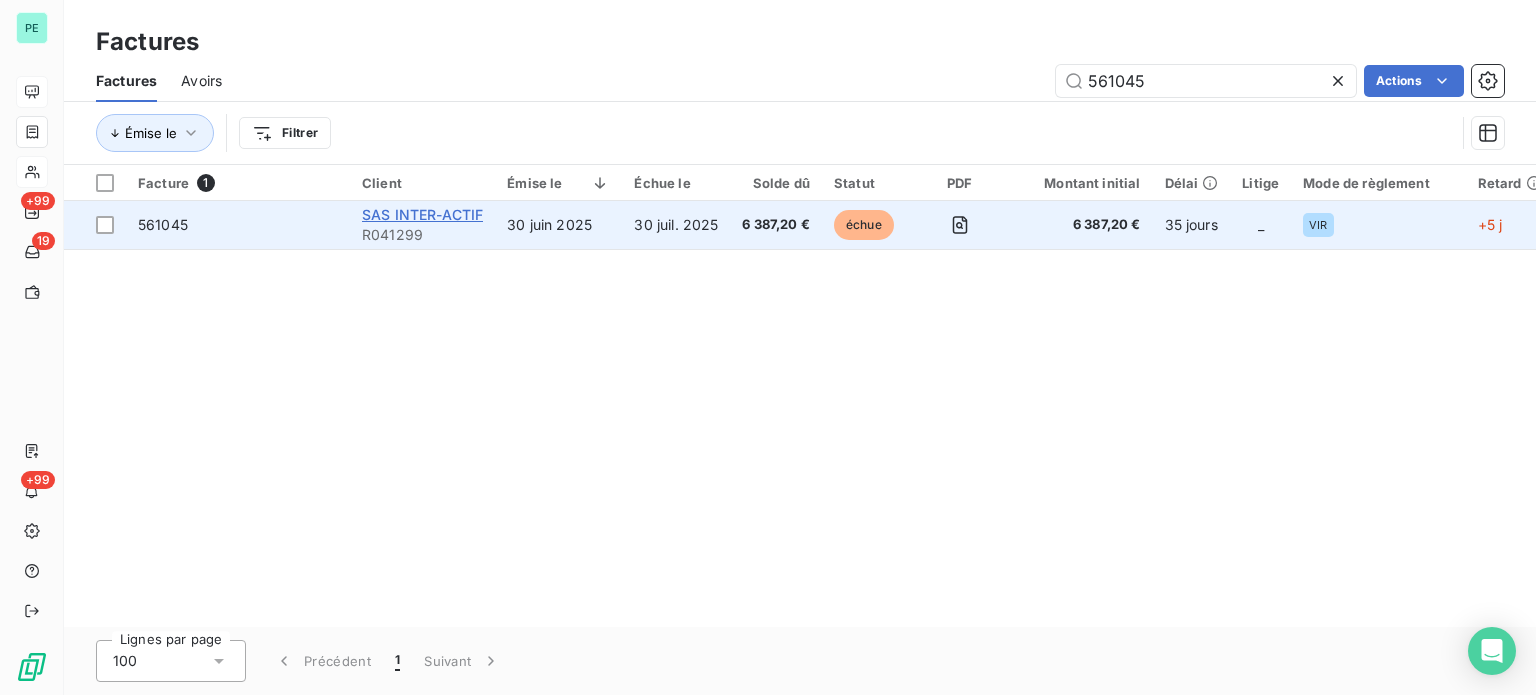 click on "SAS INTER-ACTIF" at bounding box center [422, 214] 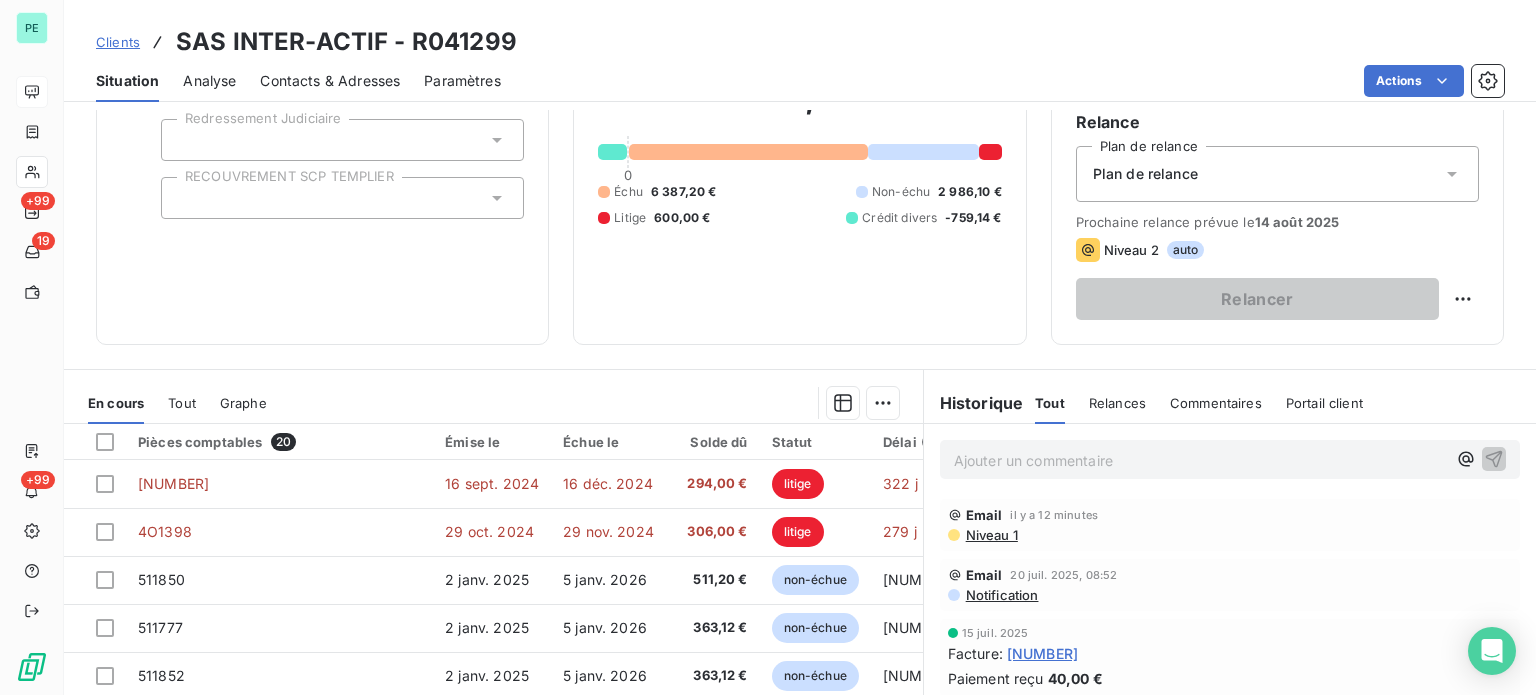 scroll, scrollTop: 200, scrollLeft: 0, axis: vertical 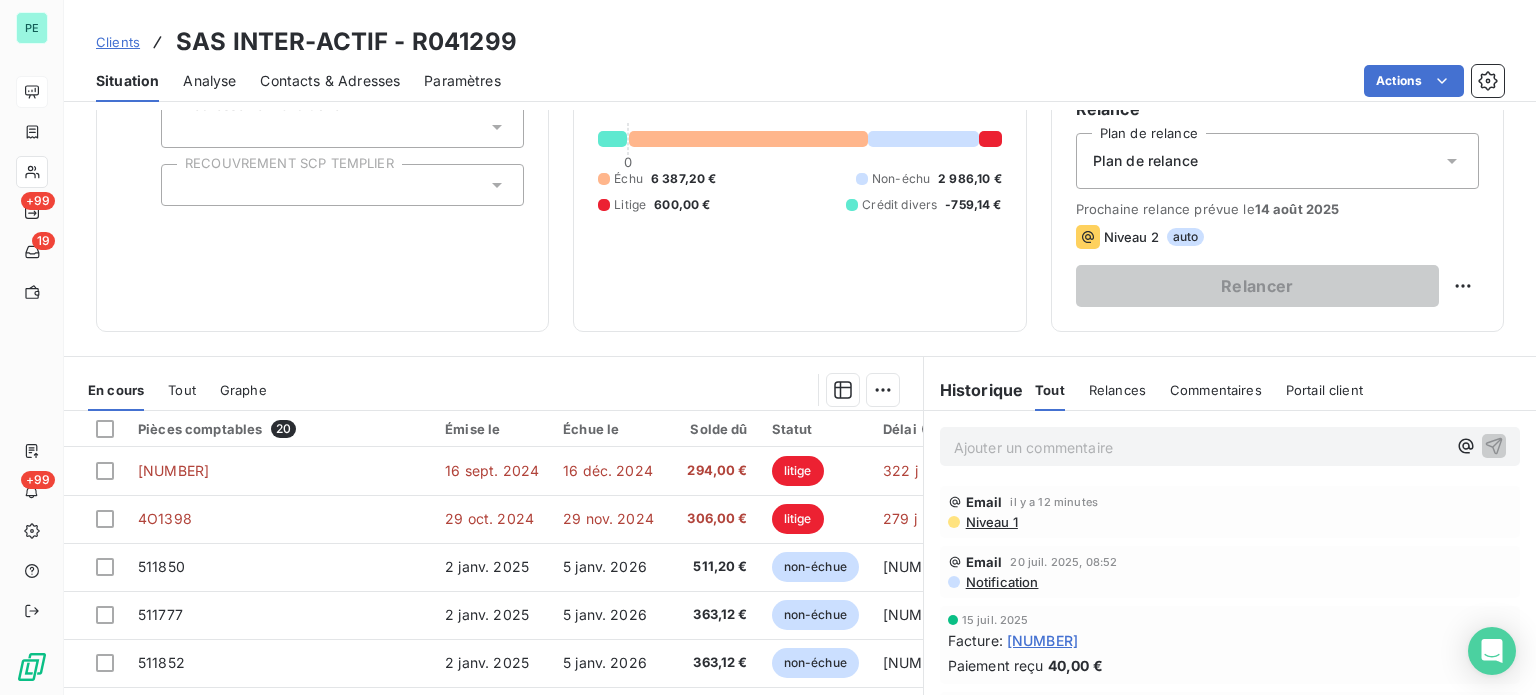 click on "Ajouter un commentaire ﻿" at bounding box center (1200, 447) 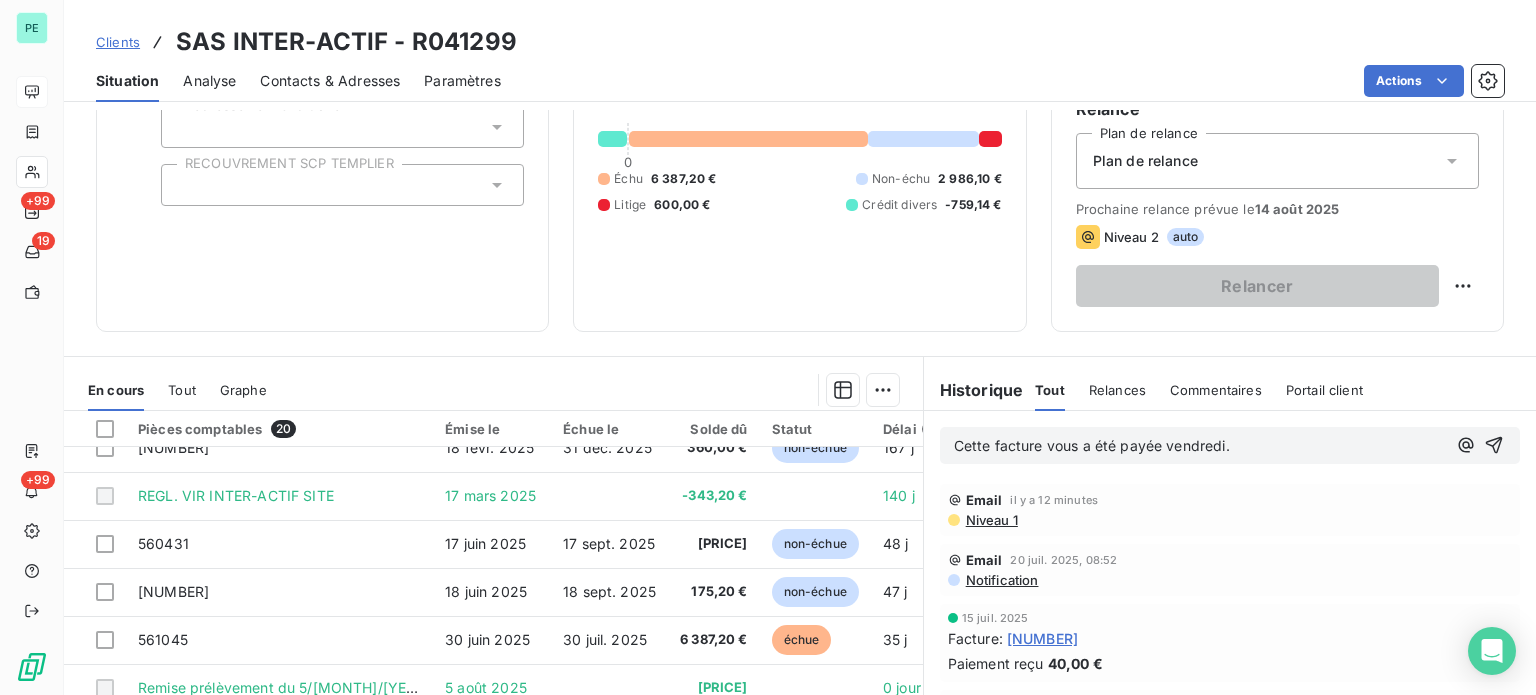 scroll, scrollTop: 500, scrollLeft: 0, axis: vertical 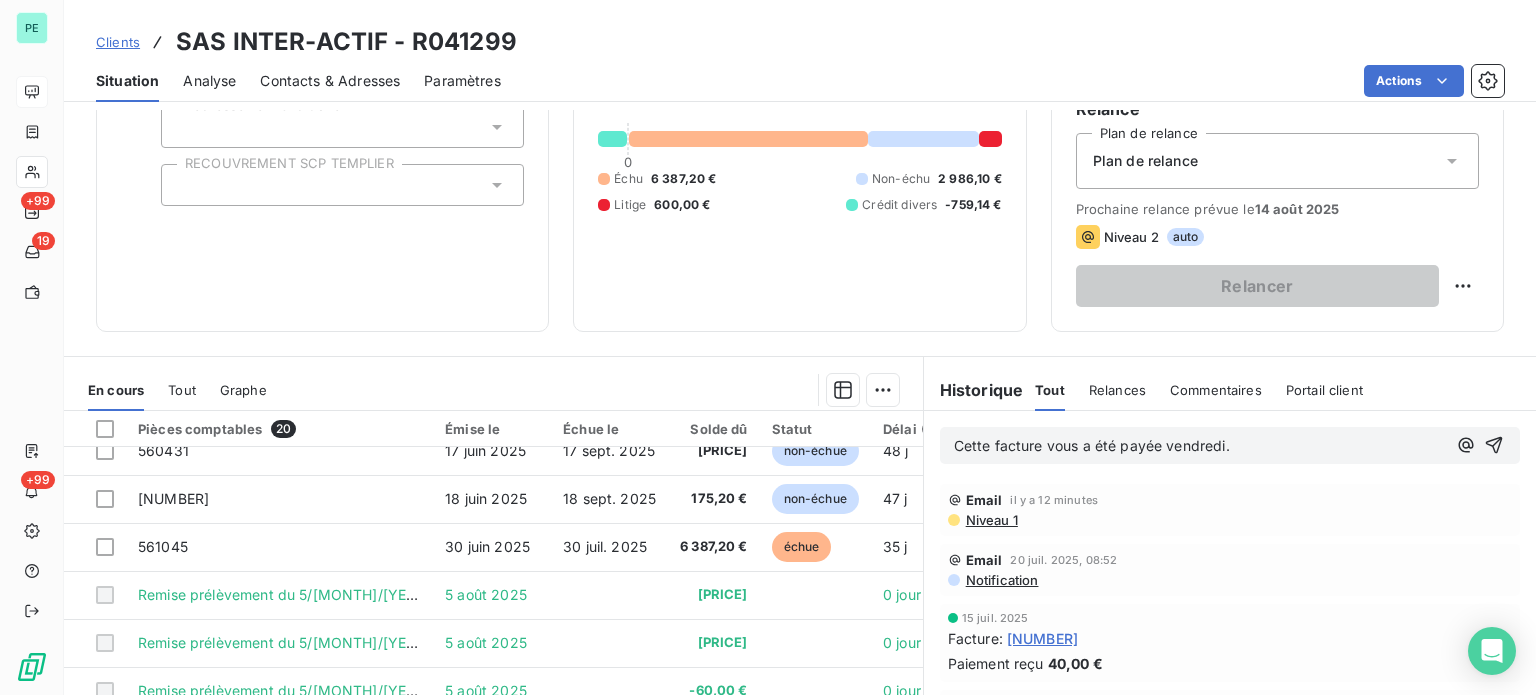 click on "Cette facture vous a été payée vendredi." at bounding box center [1092, 445] 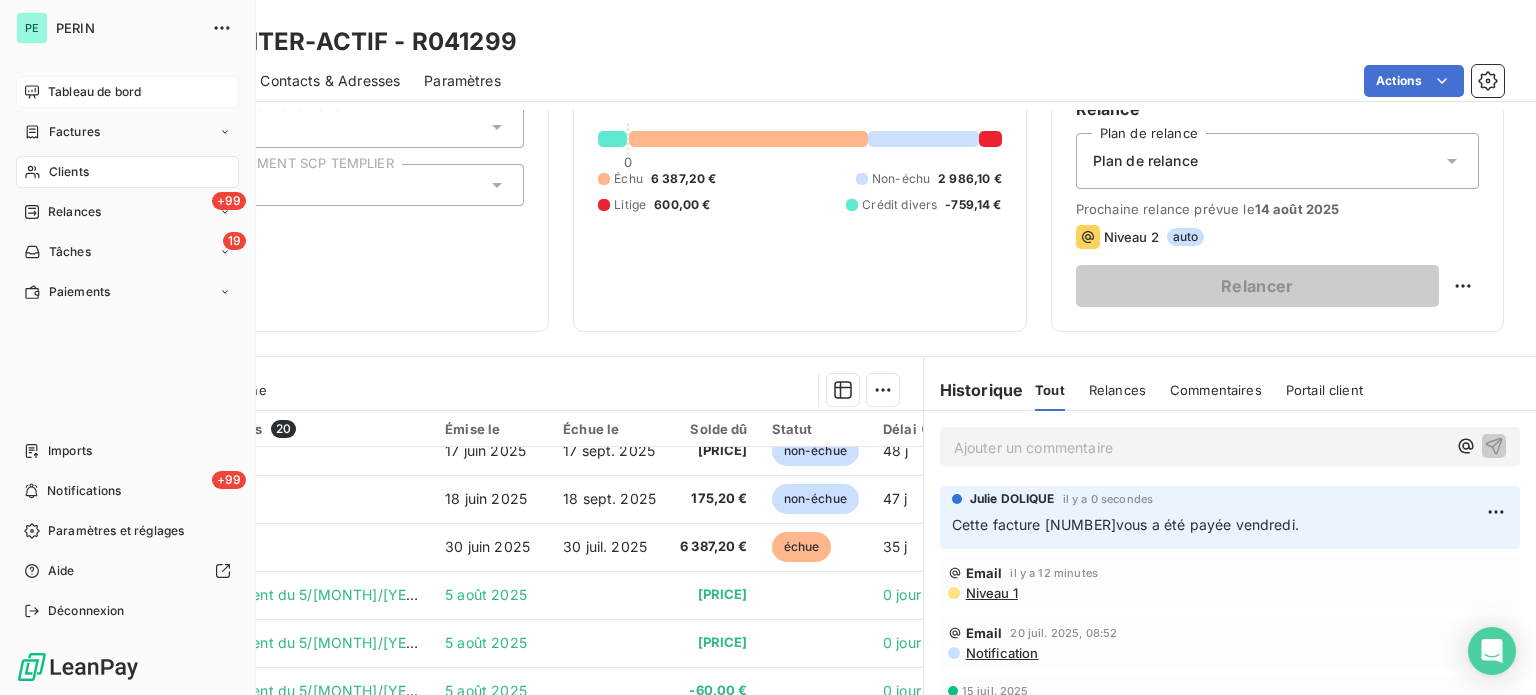 click on "Tableau de bord" at bounding box center [94, 92] 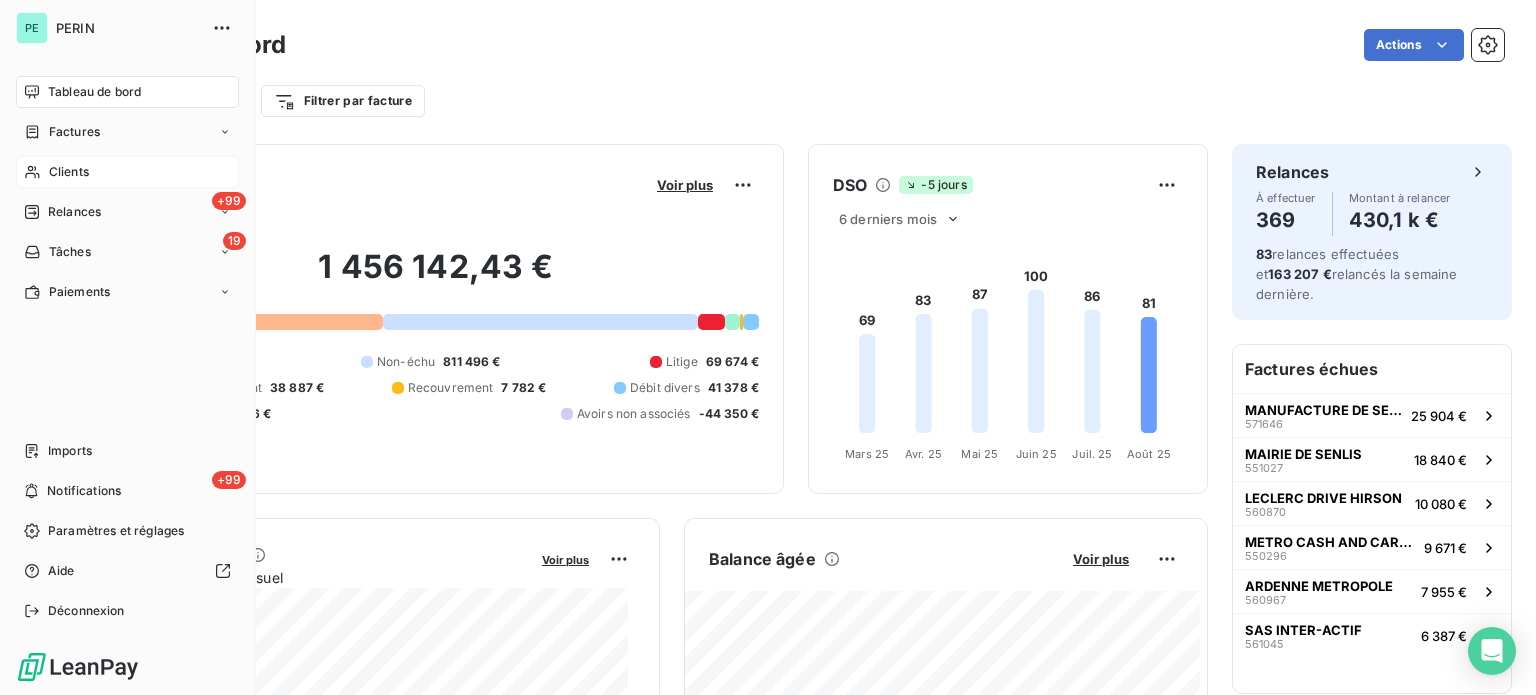 drag, startPoint x: 67, startPoint y: 135, endPoint x: 226, endPoint y: 109, distance: 161.11176 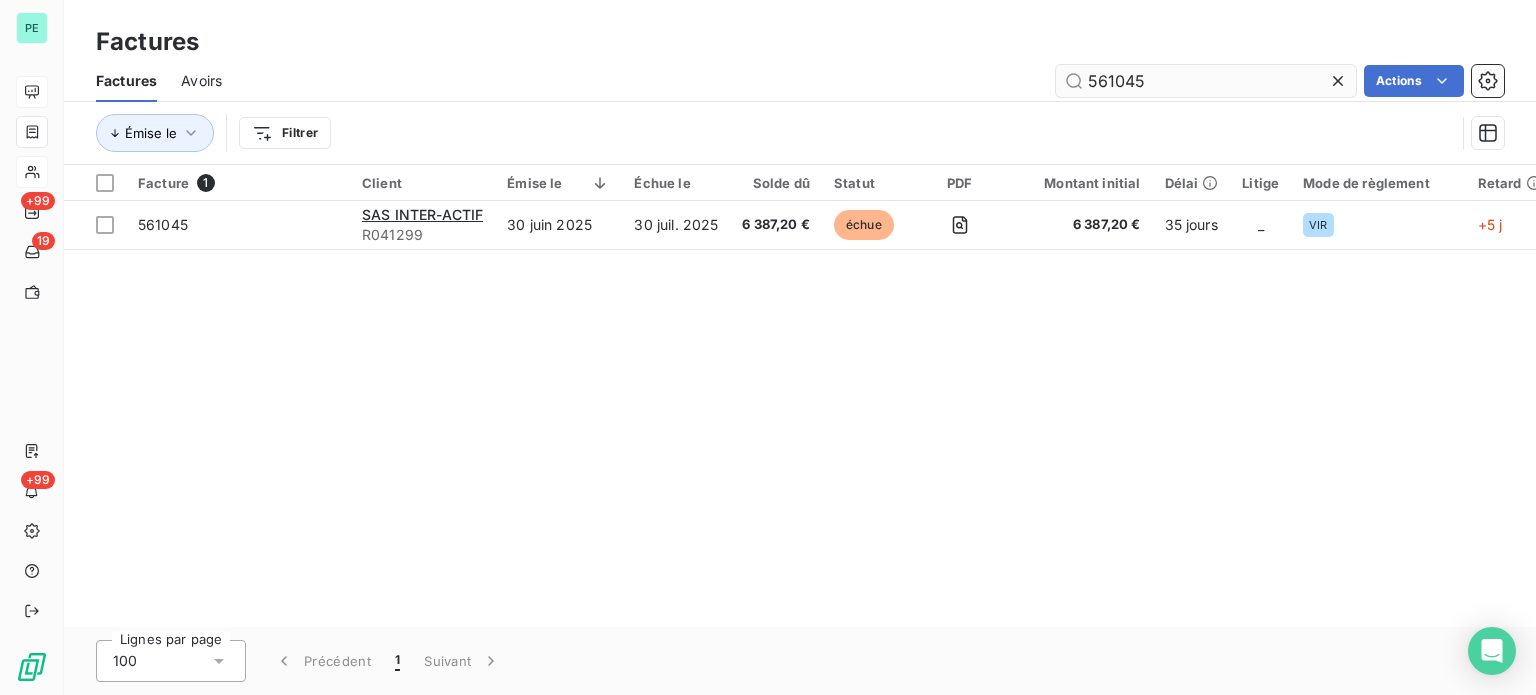 drag, startPoint x: 1115, startPoint y: 82, endPoint x: 1254, endPoint y: 86, distance: 139.05754 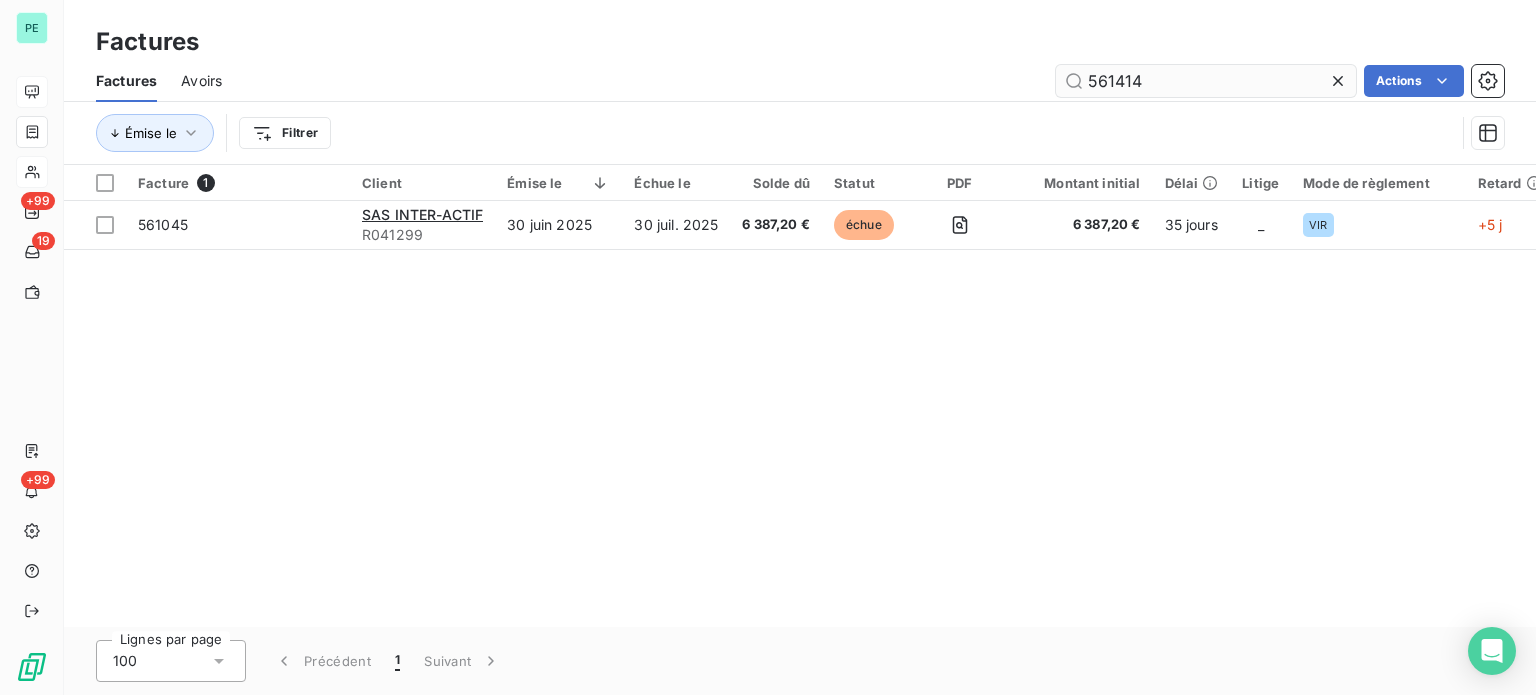 type on "561414" 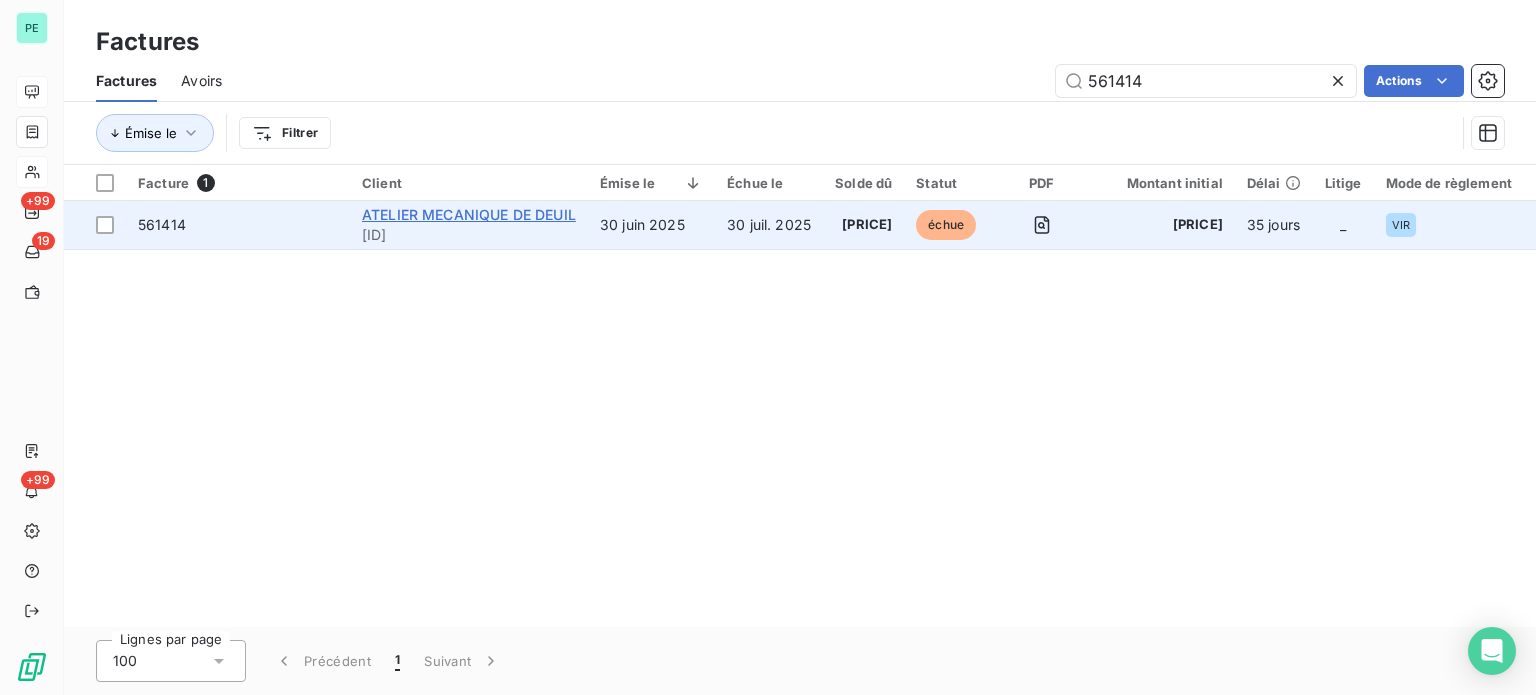 click on "ATELIER MECANIQUE DE DEUIL" at bounding box center [469, 214] 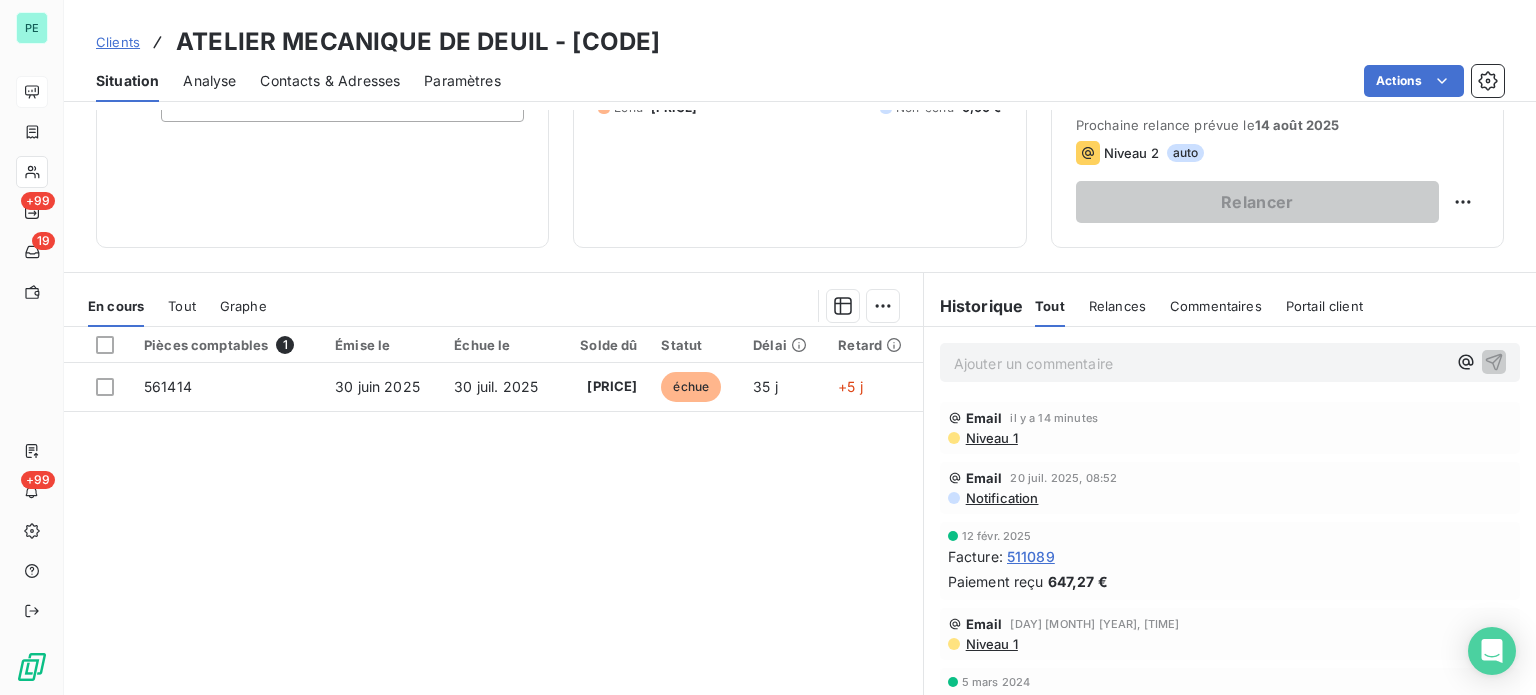 scroll, scrollTop: 300, scrollLeft: 0, axis: vertical 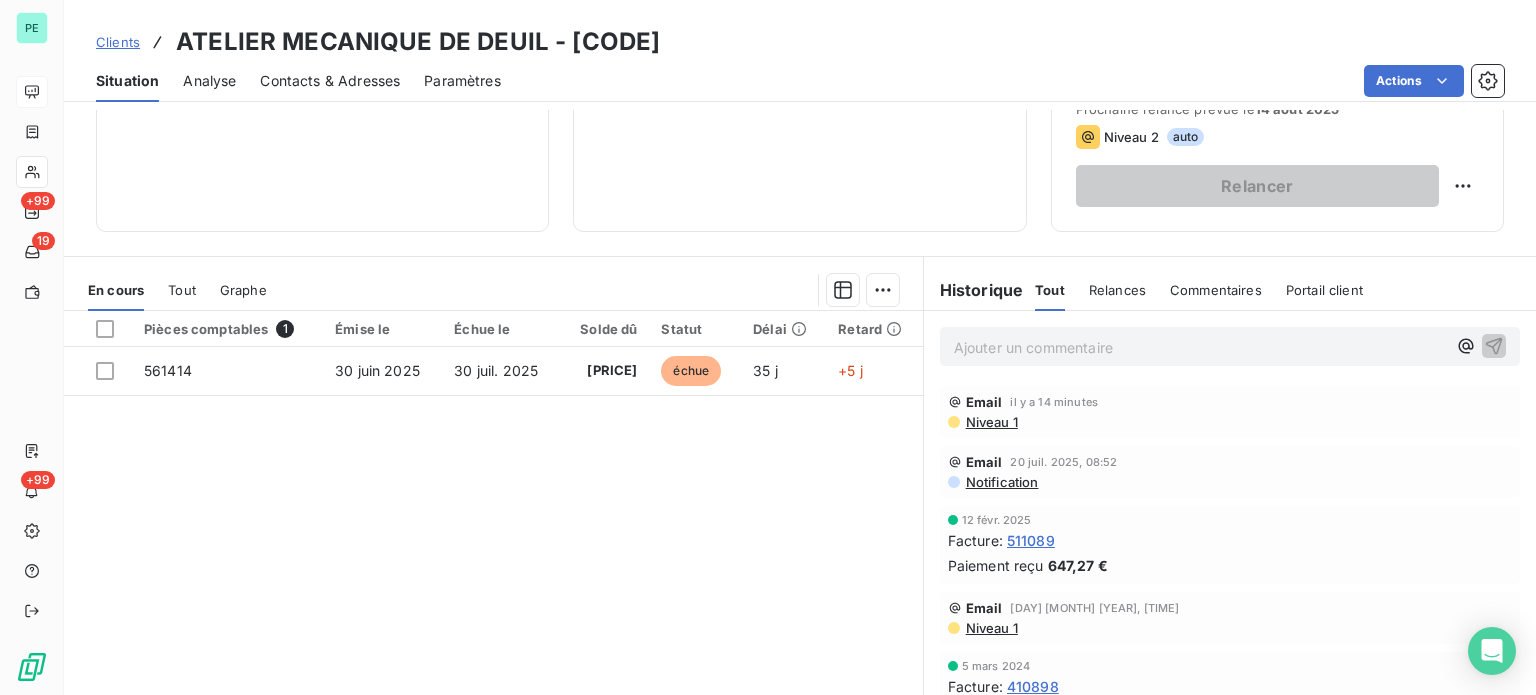 click on "Ajouter un commentaire ﻿" at bounding box center [1200, 347] 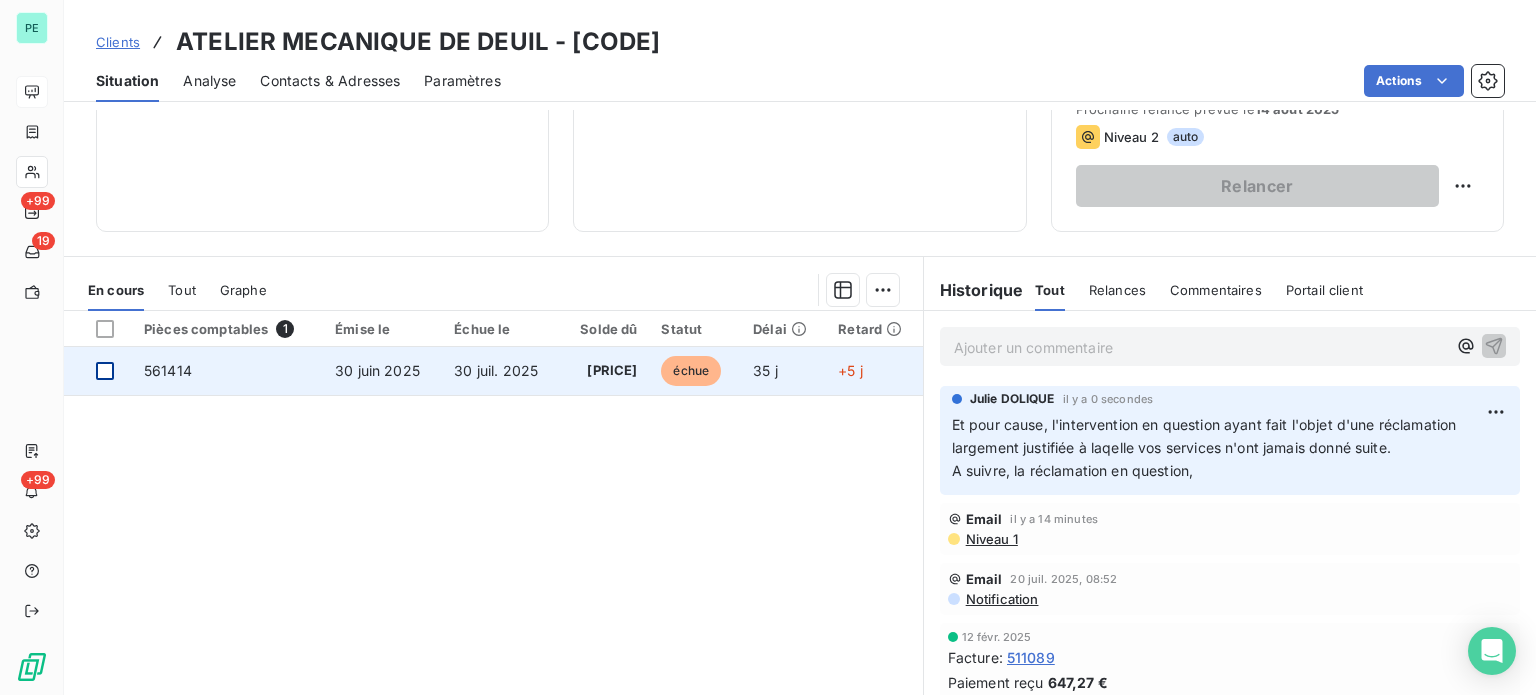 click at bounding box center [105, 371] 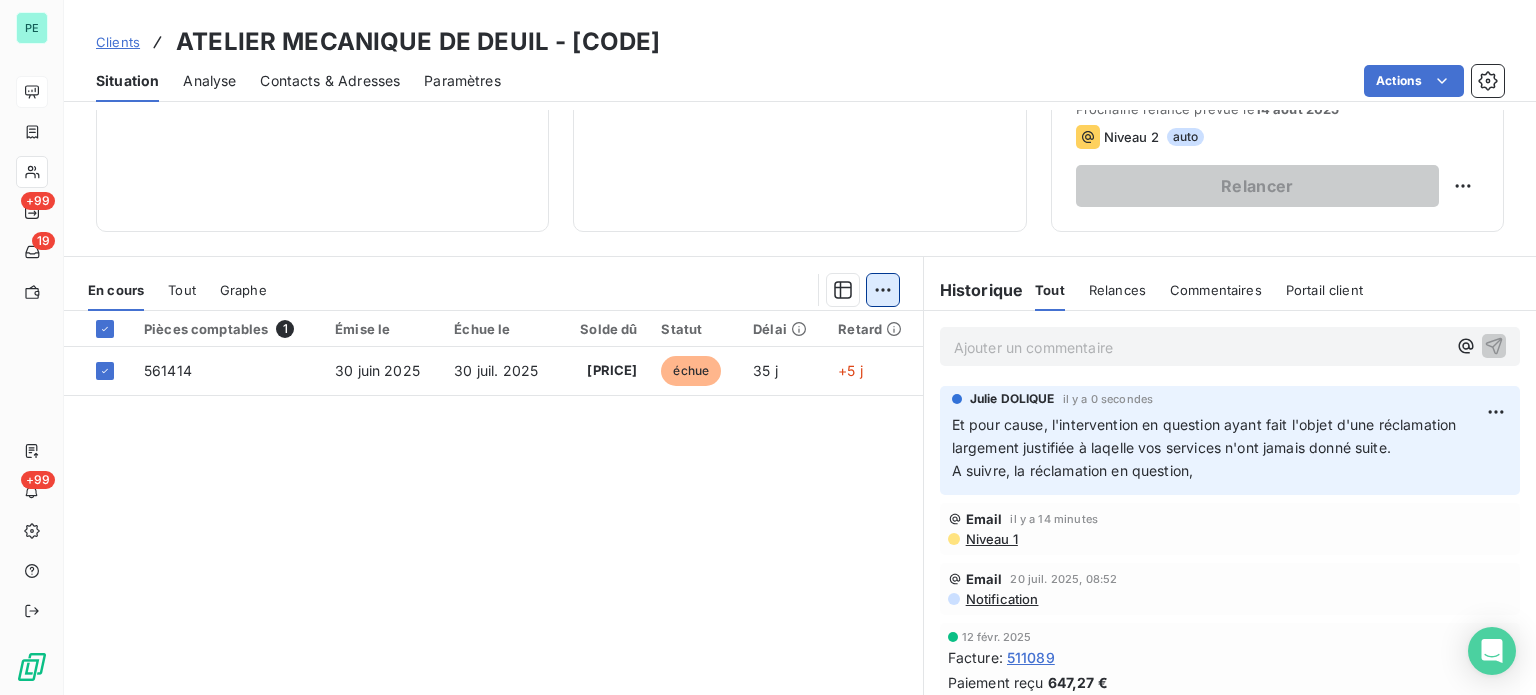 click on "PE +99 19 +99 Clients ATELIER MECANIQUE DE DEUIL - OR26876 Situation Analyse Contacts & Adresses Paramètres Actions Informations client Propriétés Client liquidation judiciaire Redressement Judiciaire RECOUVREMENT SCP TEMPLIER Encours client   81,44 € 0 Échu 81,44 € Non-échu 0,00 €     Limite d’encours Ajouter une limite d’encours autorisé Gestion du risque Surveiller ce client en intégrant votre outil de gestion des risques client. Relance Plan de relance Plan de relance Prochaine relance prévue le  14 [MONTH] [YEAR] Niveau 2 auto Relancer En cours Tout Graphe Pièces comptables 1 Émise le Échue le Solde dû Statut Délai   Retard   561414 30 [MONTH] [YEAR] 30 [MONTH] [YEAR] 81,44 € échue 35 j +5 j Lignes par page 25 Précédent 1 Suivant Historique Tout Relances Commentaires Portail client Tout Relances Commentaires Portail client Ajouter un commentaire ﻿ Julie [LAST] il y a 0 secondes
A suivre, la réclamation en question, Email il y a 14 minutes Niveau 1 Email Facture" at bounding box center [768, 347] 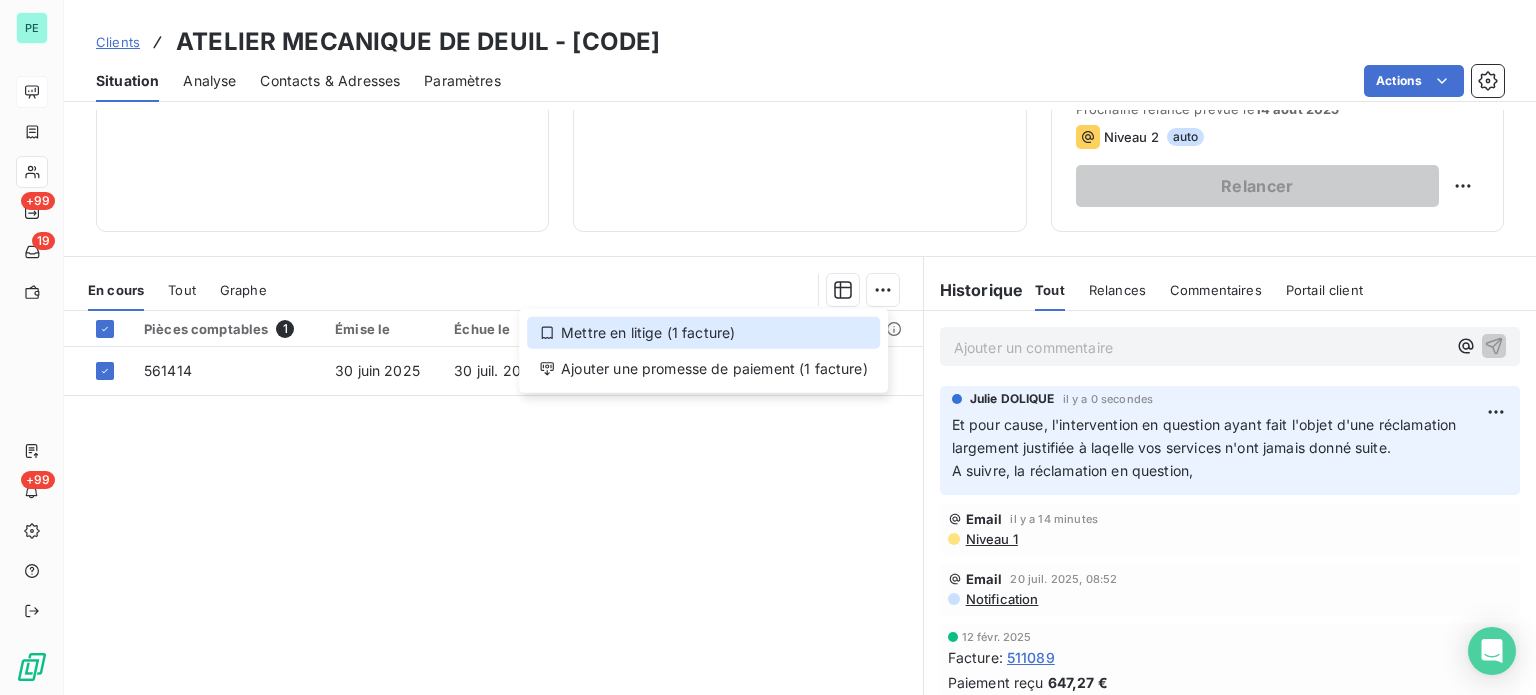 click on "Mettre en litige (1 facture)" at bounding box center (703, 333) 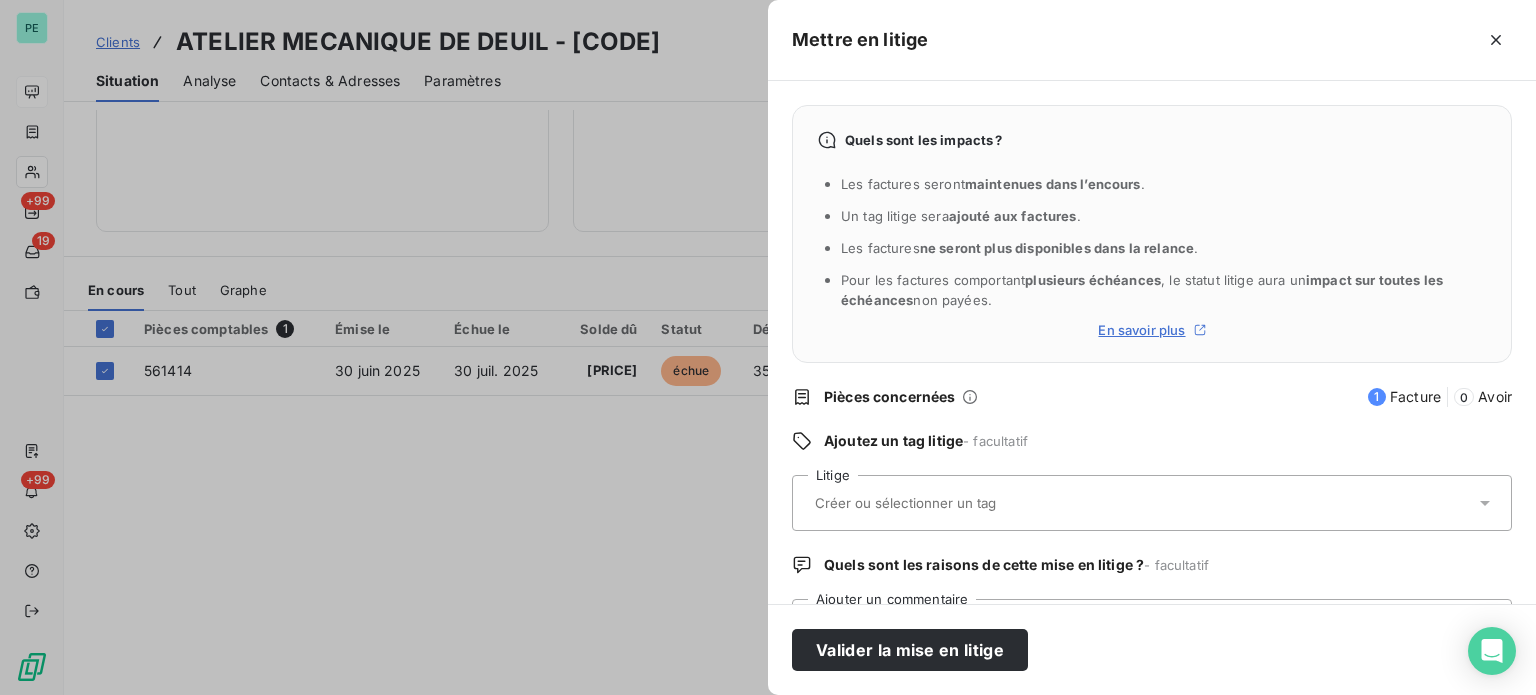 scroll, scrollTop: 92, scrollLeft: 0, axis: vertical 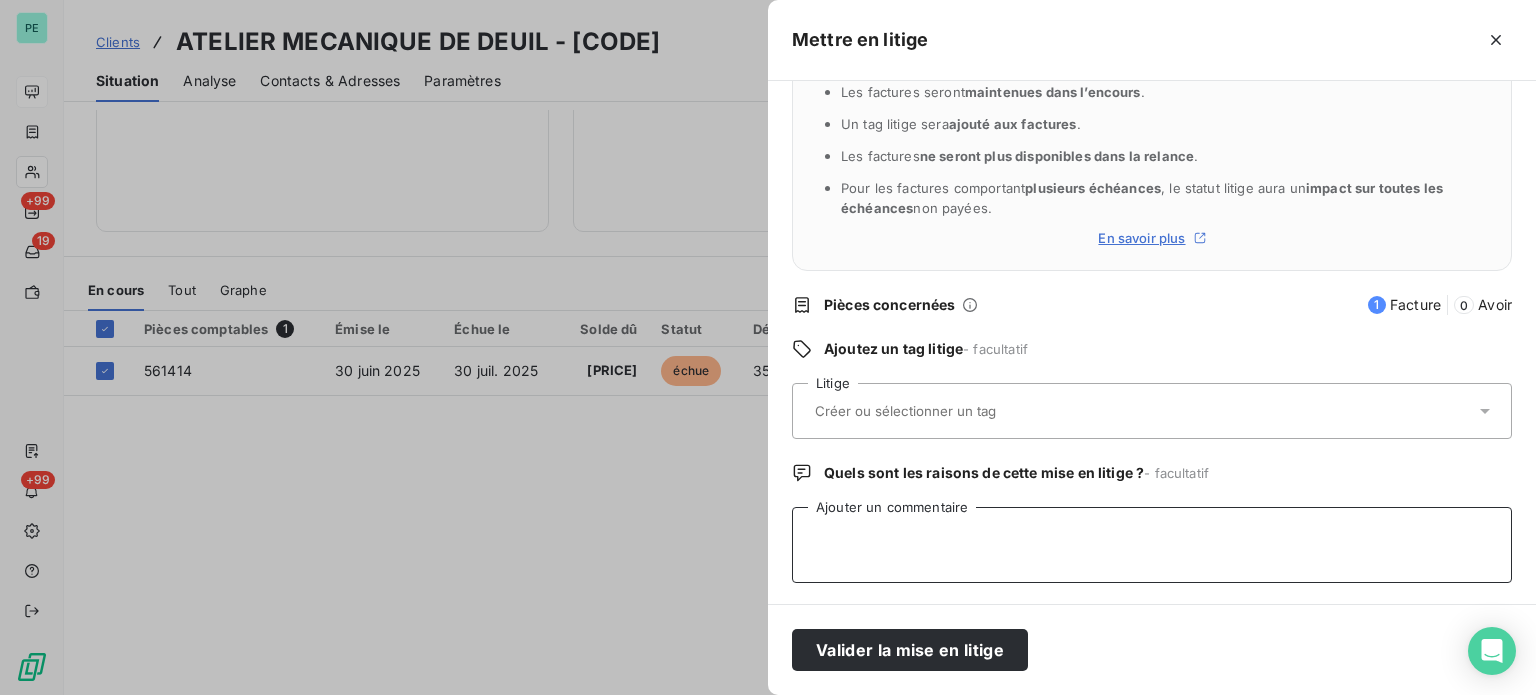 click on "Ajouter un commentaire" at bounding box center [1152, 545] 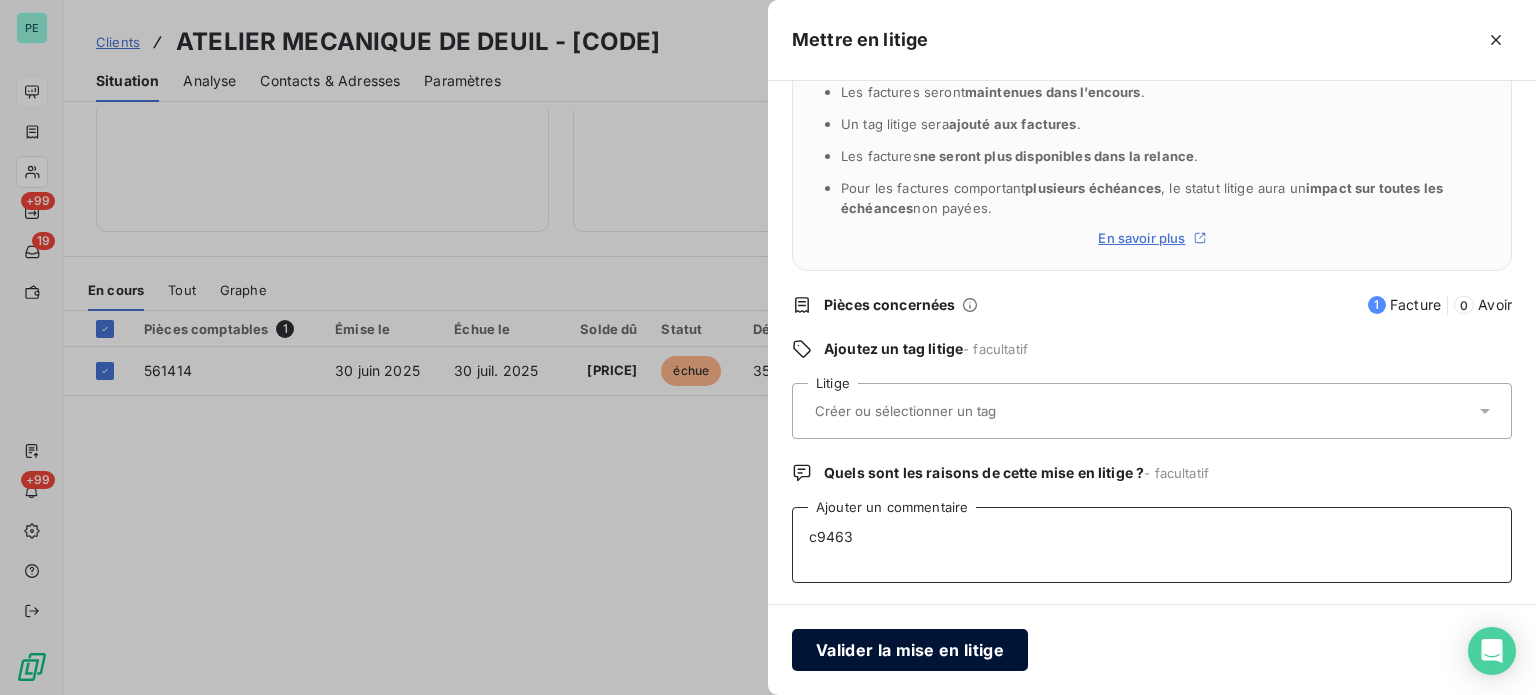 type on "c9463" 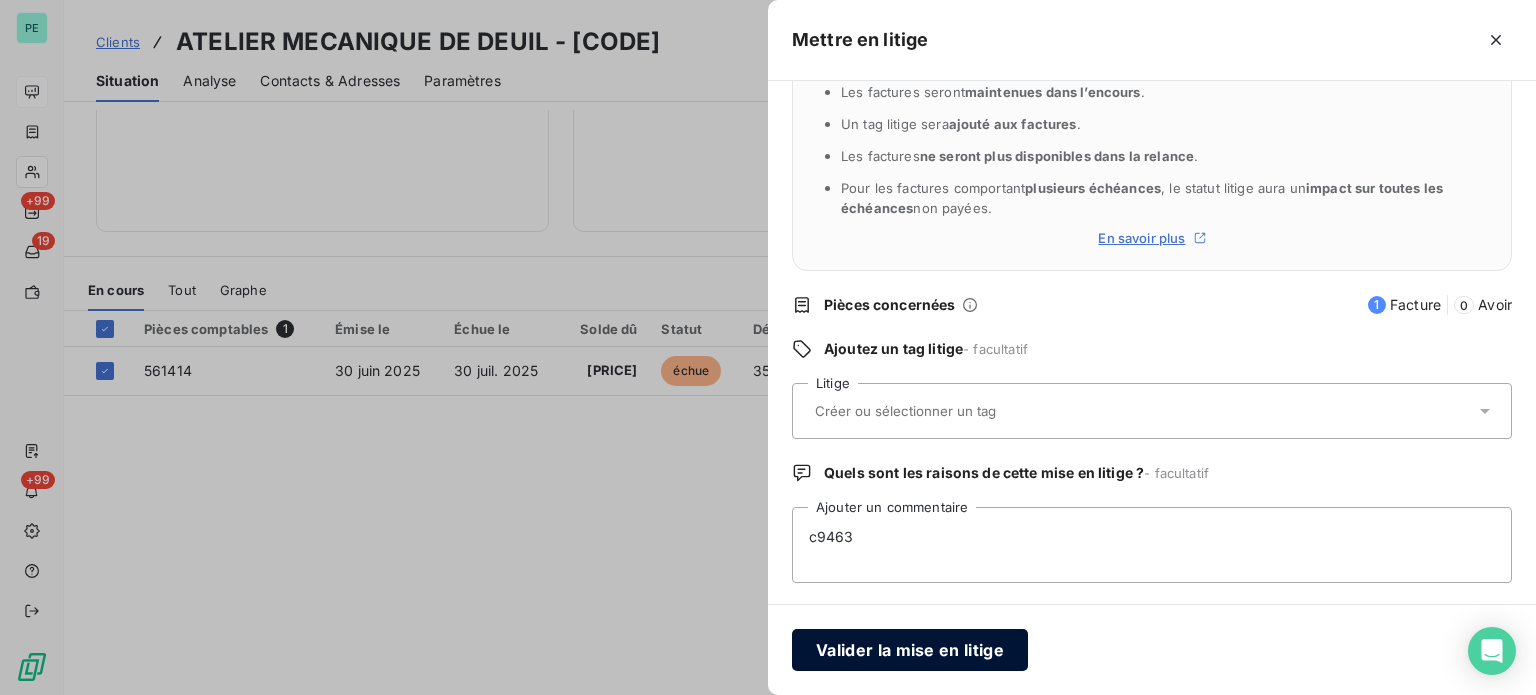 click on "Valider la mise en litige" at bounding box center (910, 650) 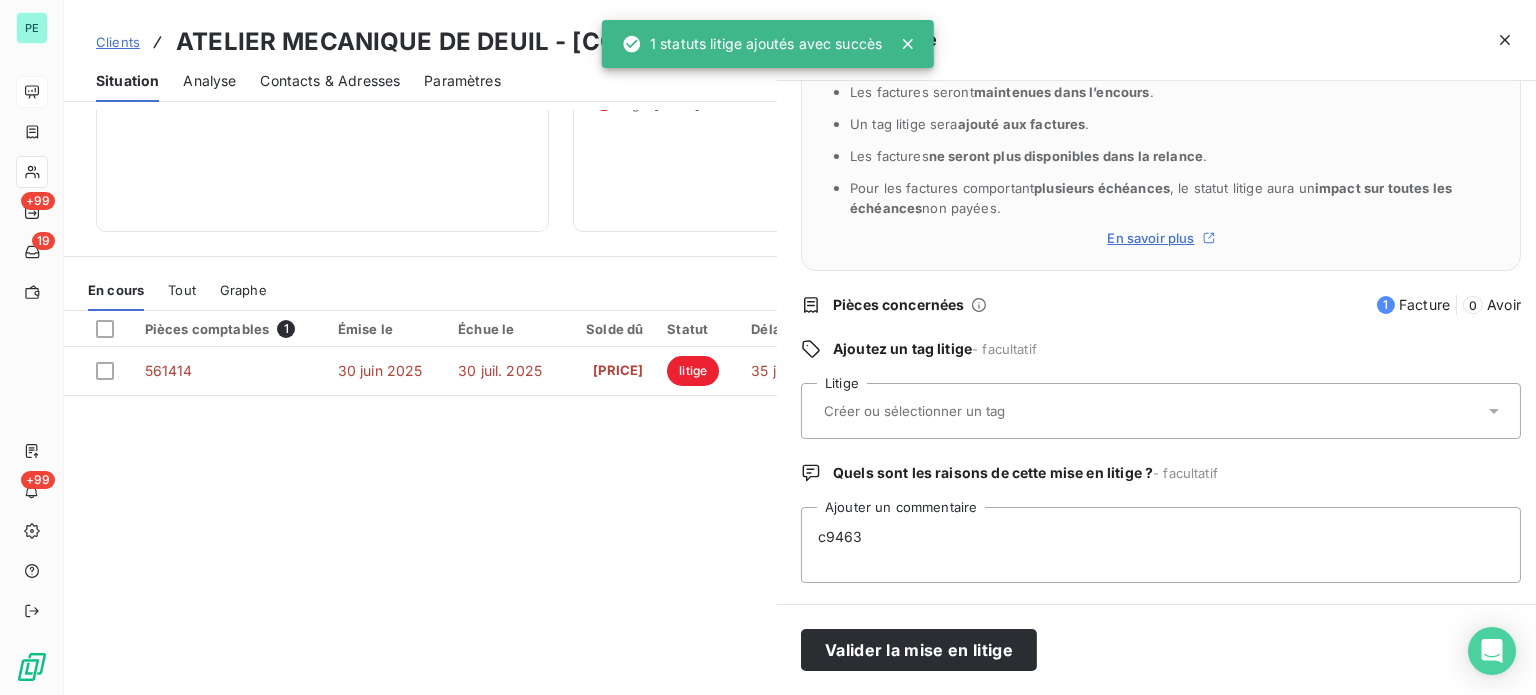 type 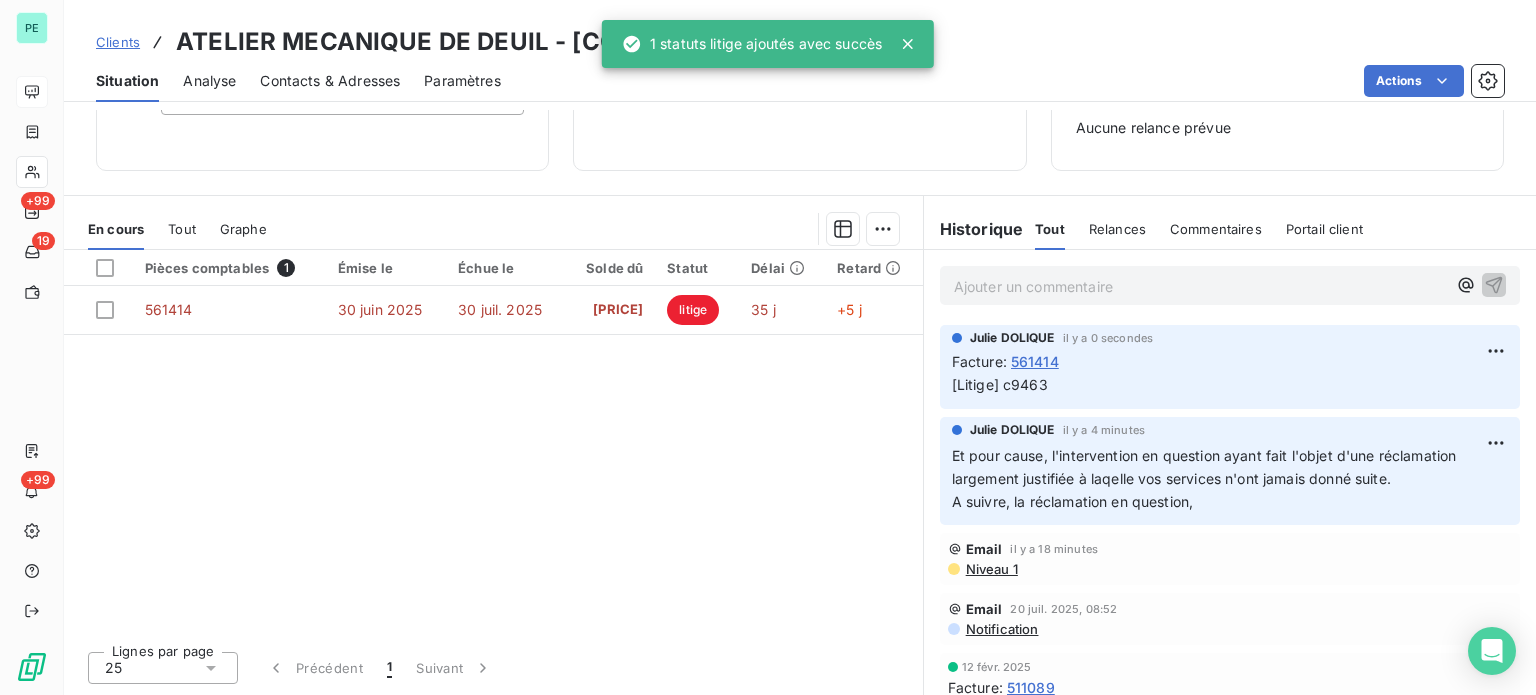 scroll, scrollTop: 289, scrollLeft: 0, axis: vertical 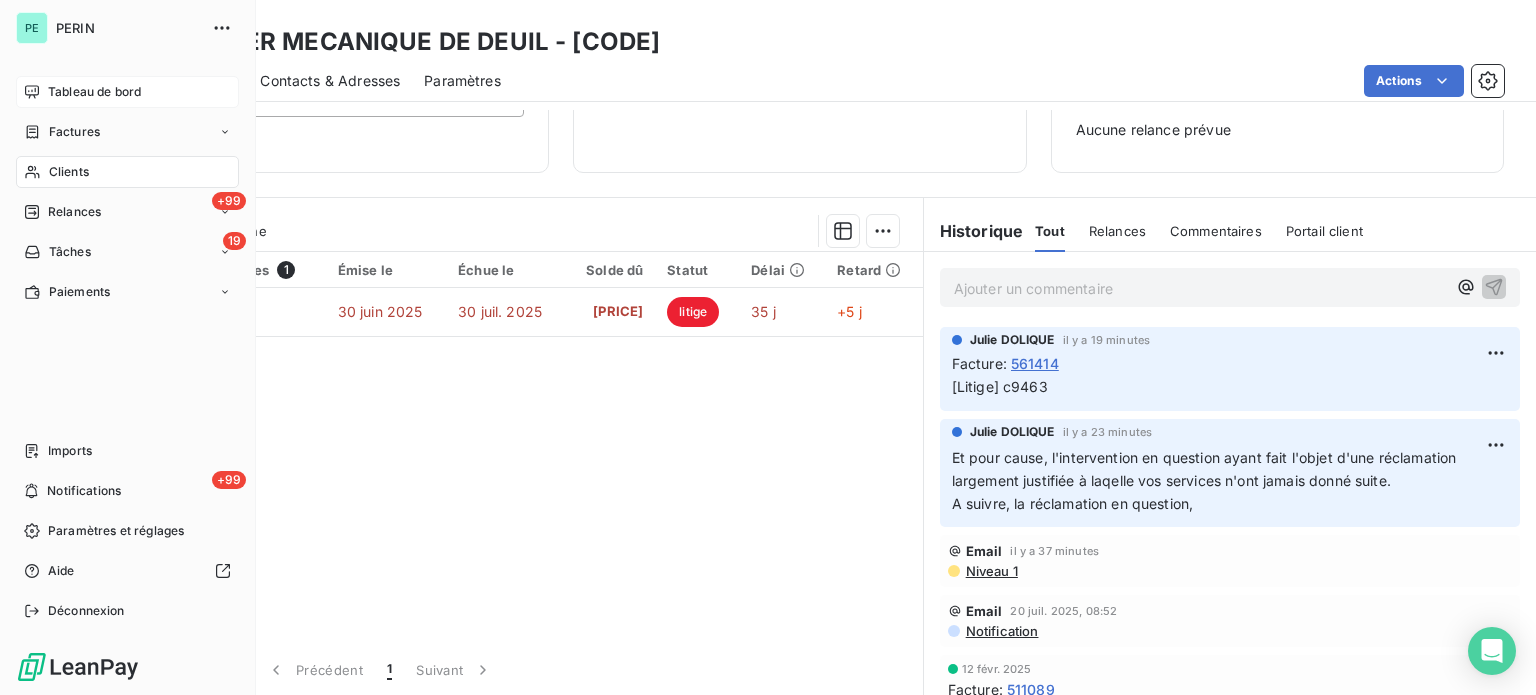 click on "Clients" at bounding box center (69, 172) 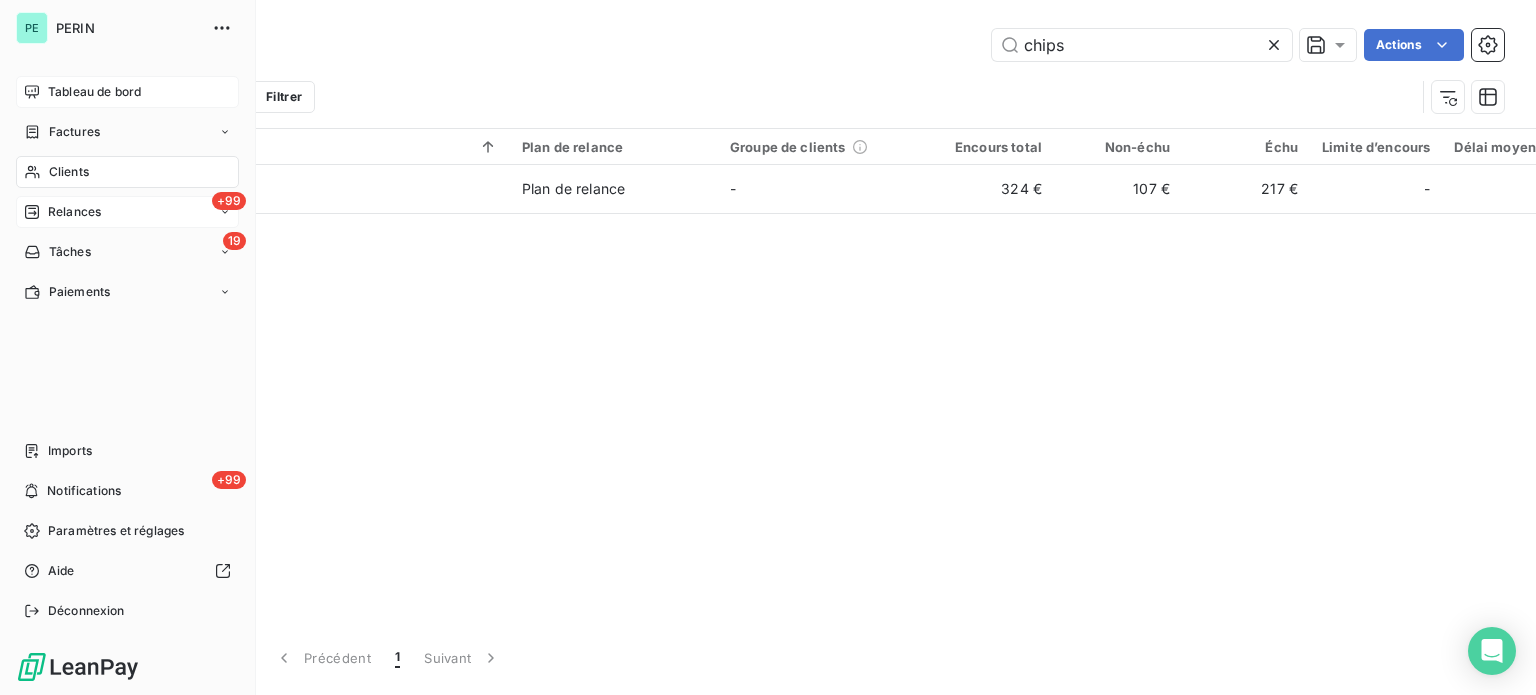 click on "Tableau de bord Factures Clients +99 Relances 19 Tâches Paiements" at bounding box center [127, 192] 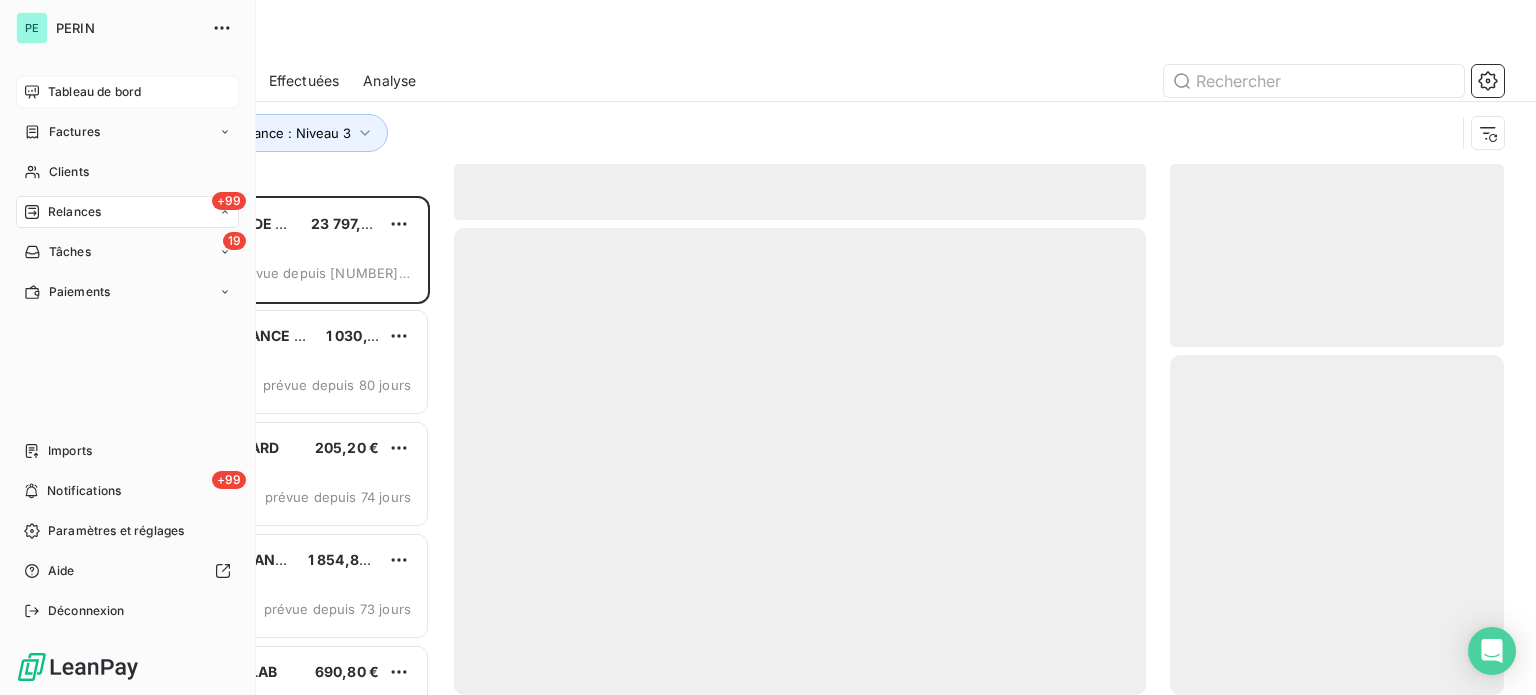 scroll, scrollTop: 16, scrollLeft: 16, axis: both 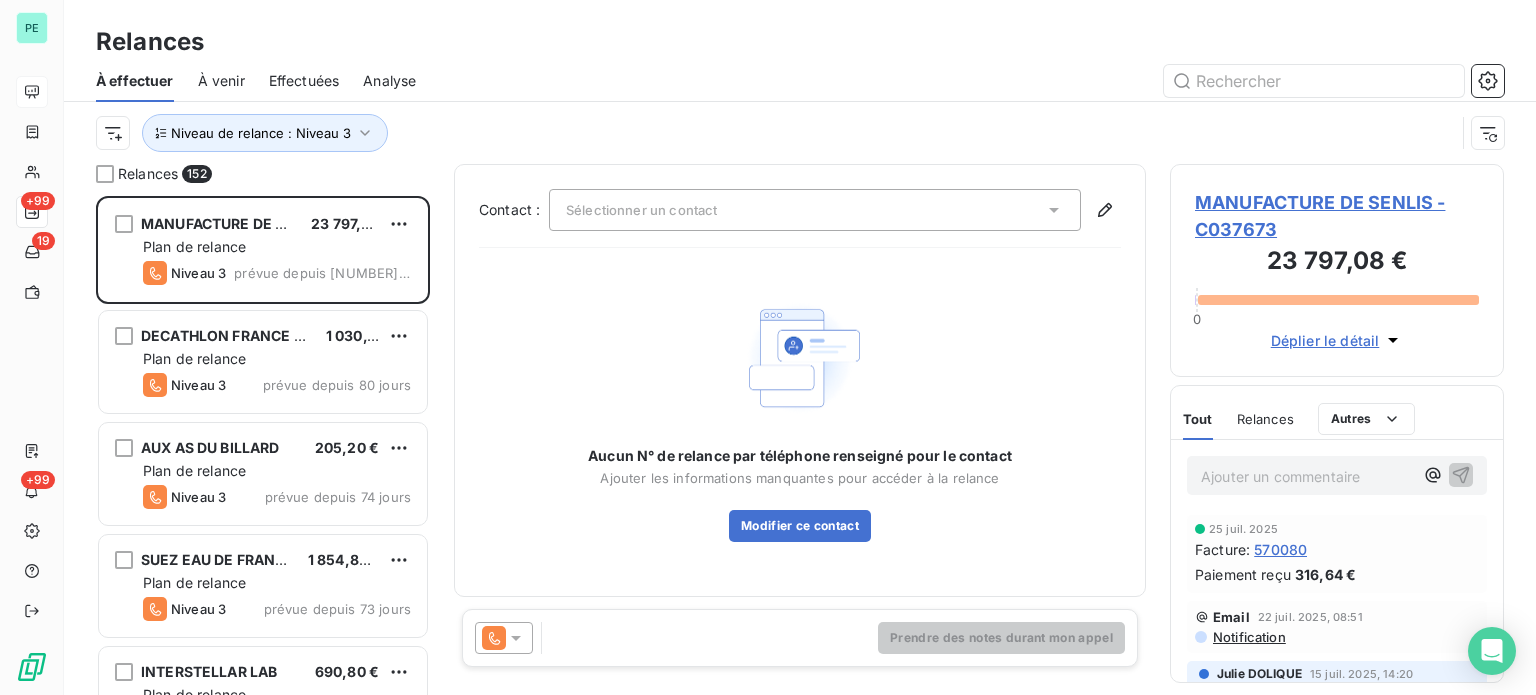 click on "Effectuées" at bounding box center [304, 81] 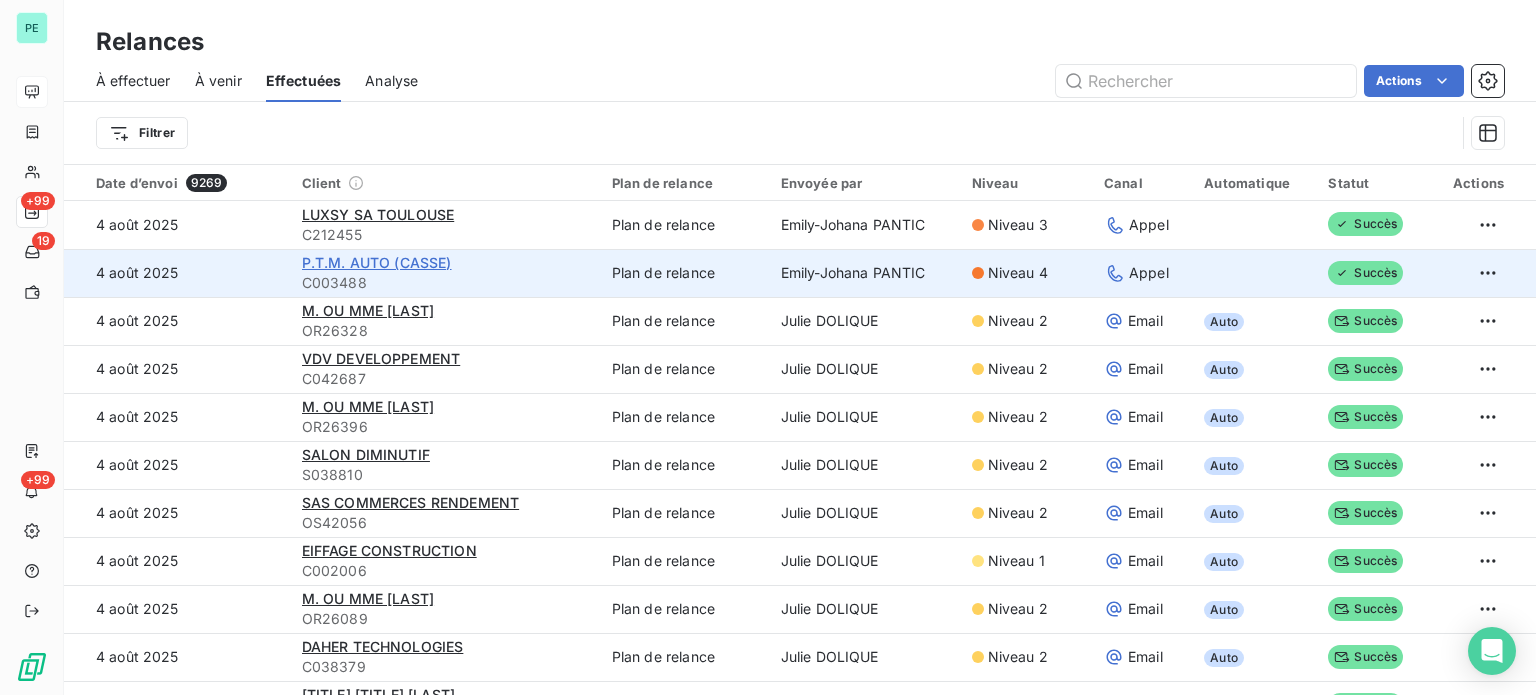 click on "P.T.M. AUTO (CASSE)" at bounding box center (377, 262) 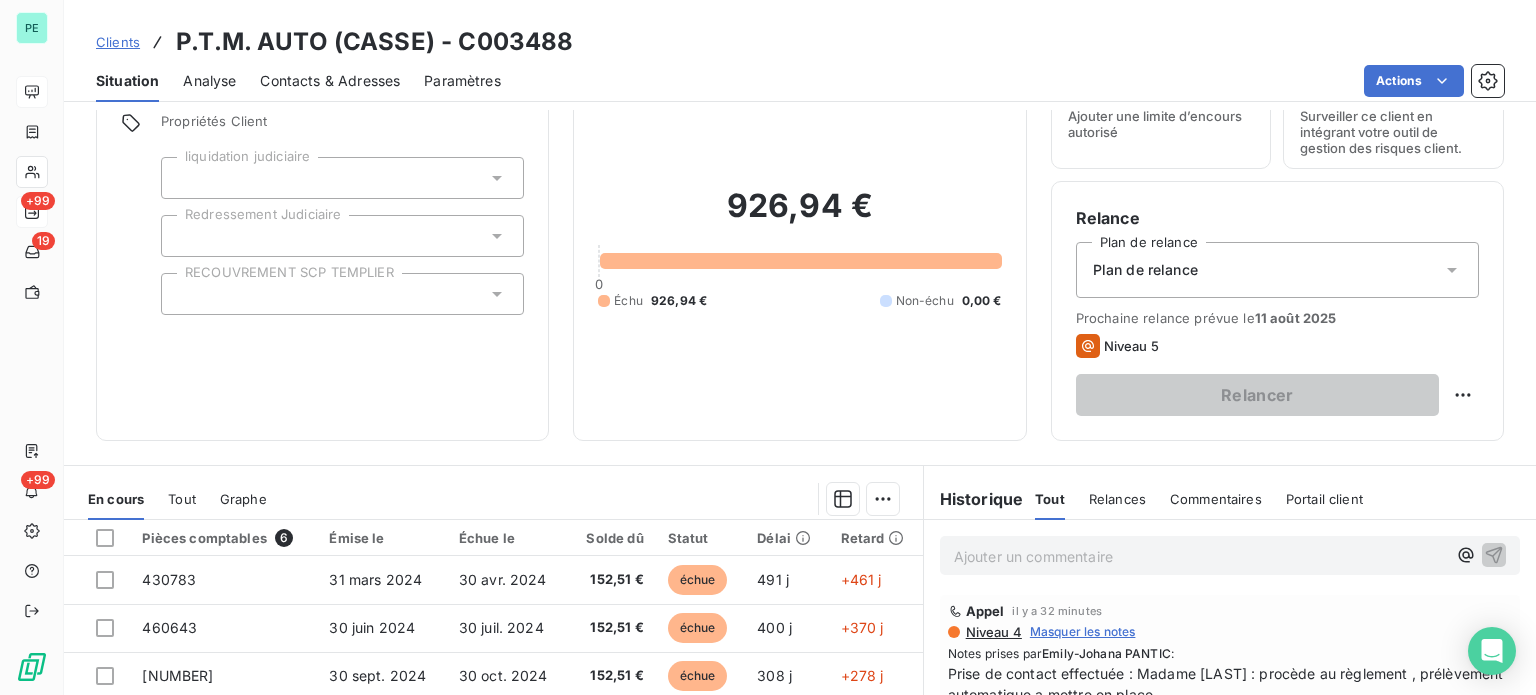 scroll, scrollTop: 200, scrollLeft: 0, axis: vertical 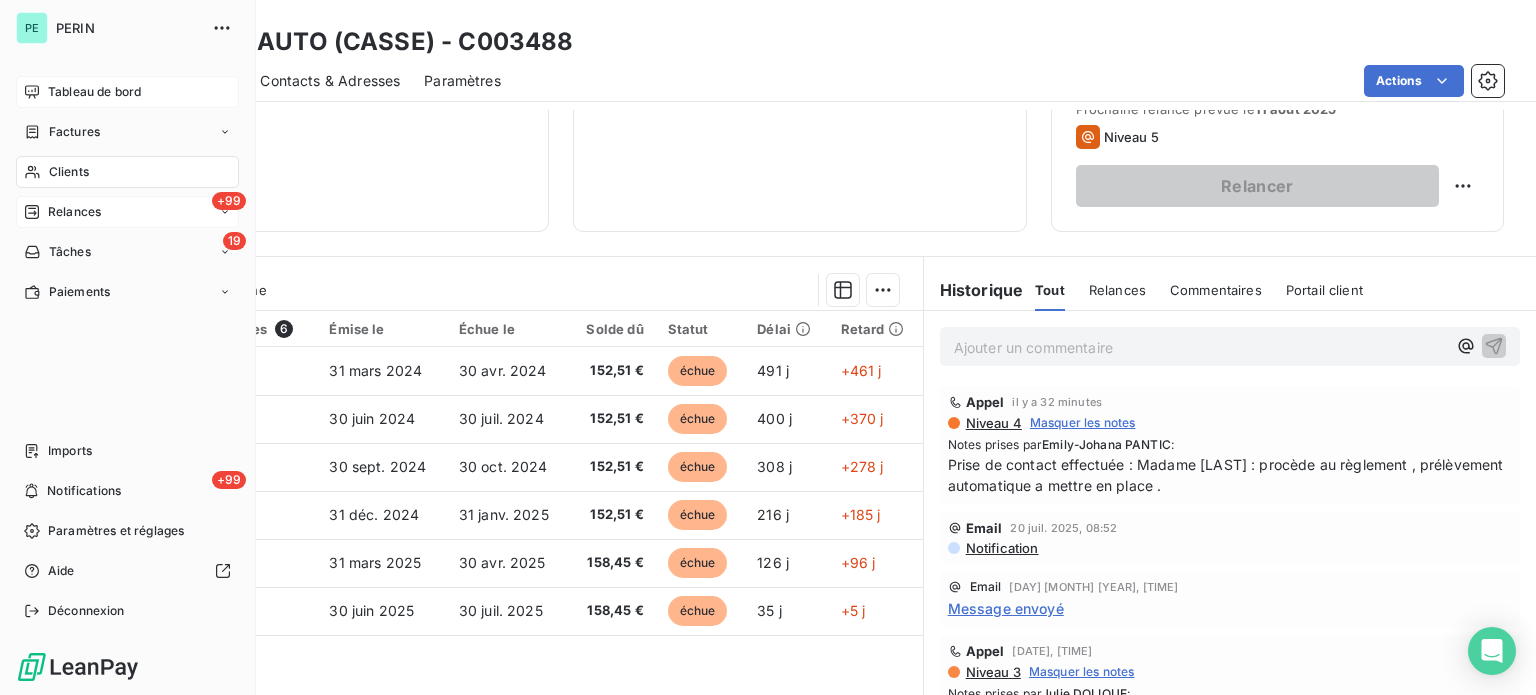 click on "Tableau de bord" at bounding box center (94, 92) 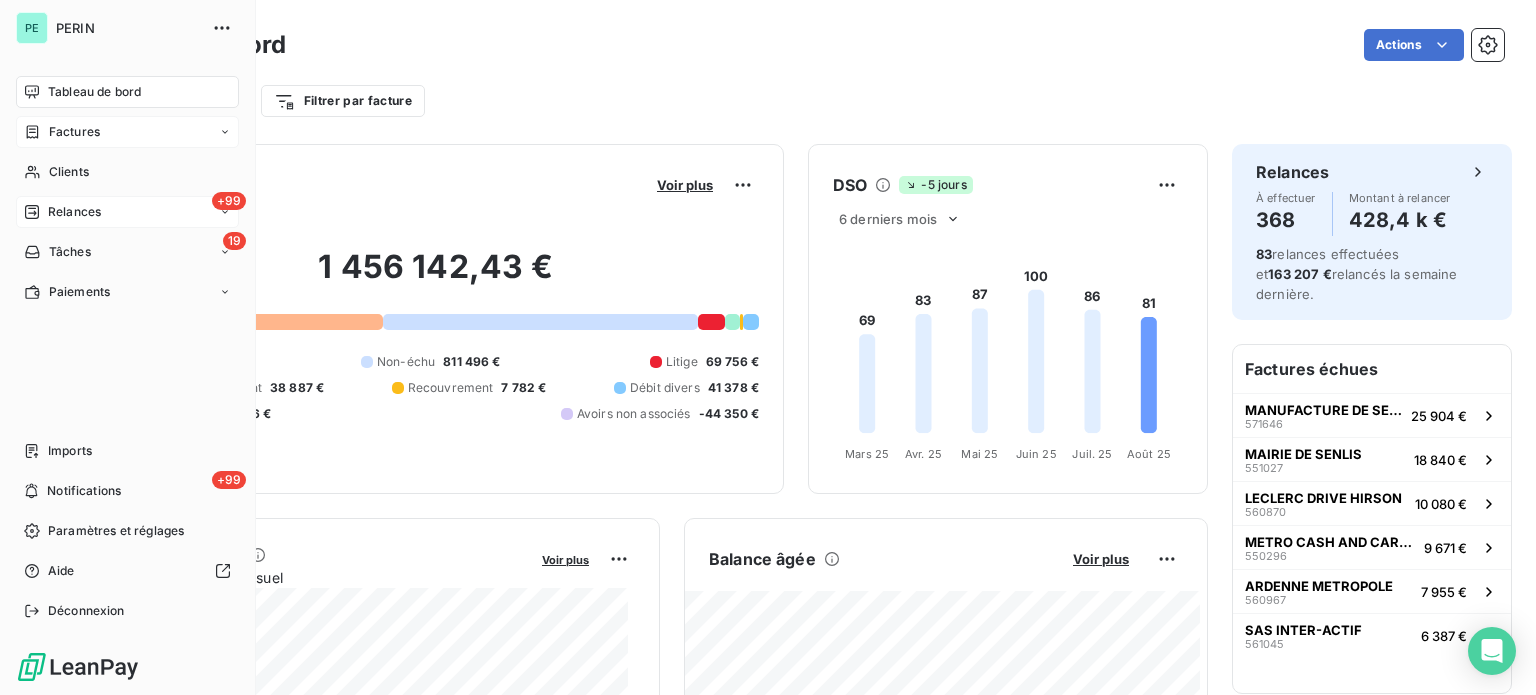 click on "Factures" at bounding box center [74, 132] 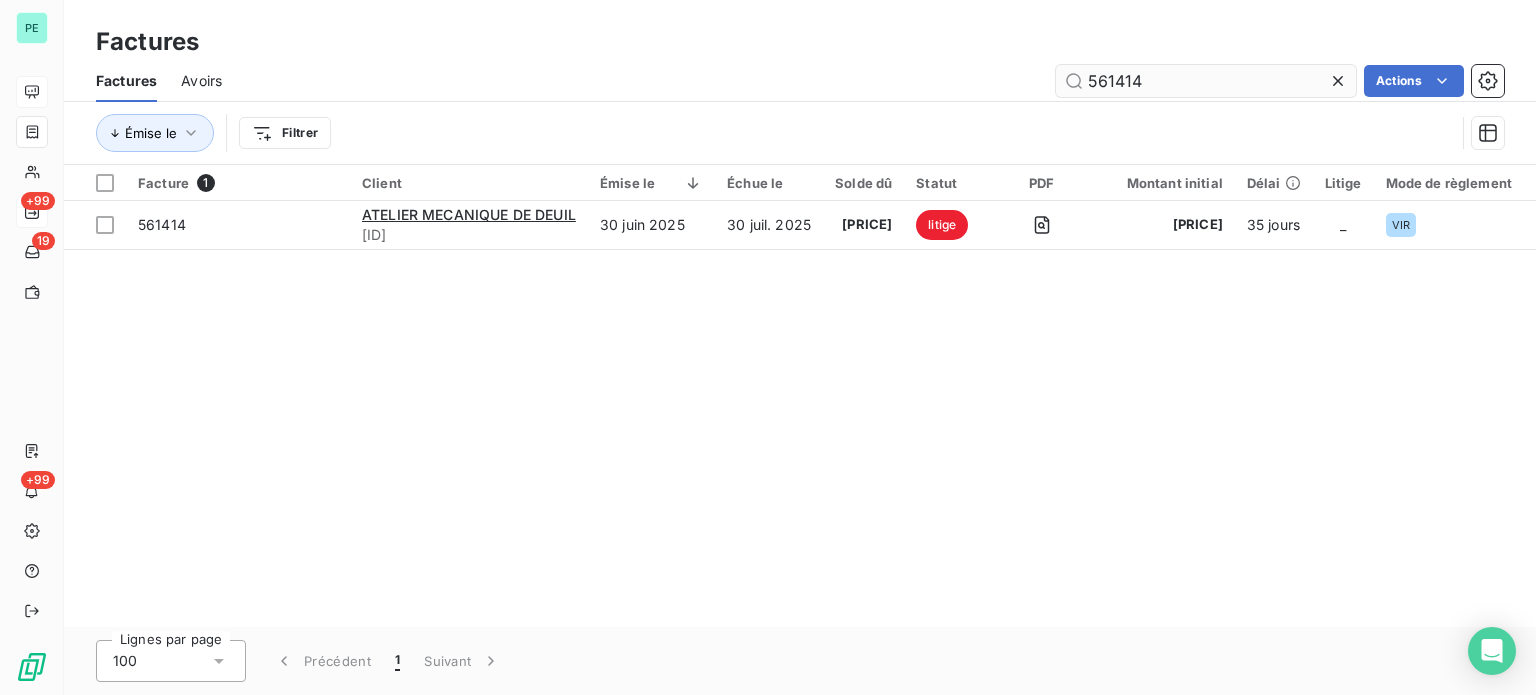 drag, startPoint x: 1115, startPoint y: 86, endPoint x: 1233, endPoint y: 84, distance: 118.016945 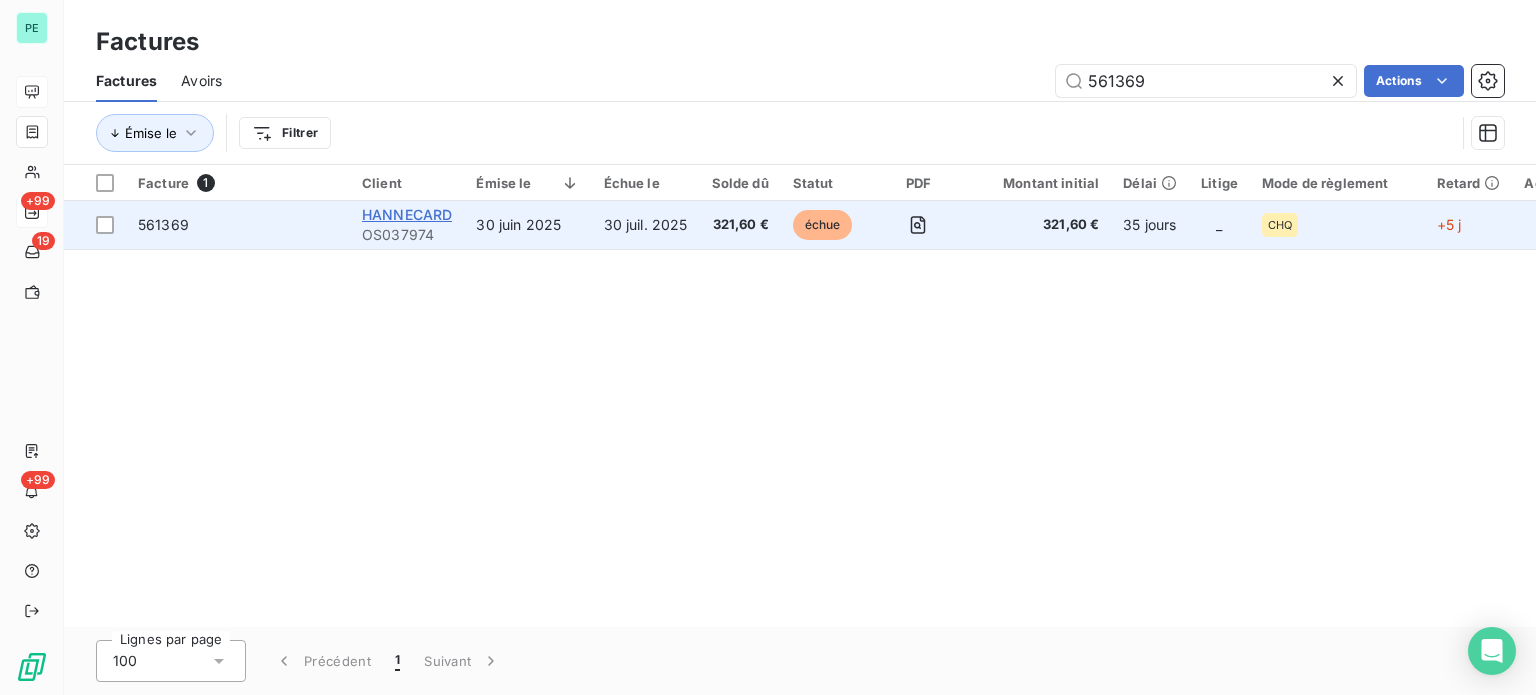 type on "561369" 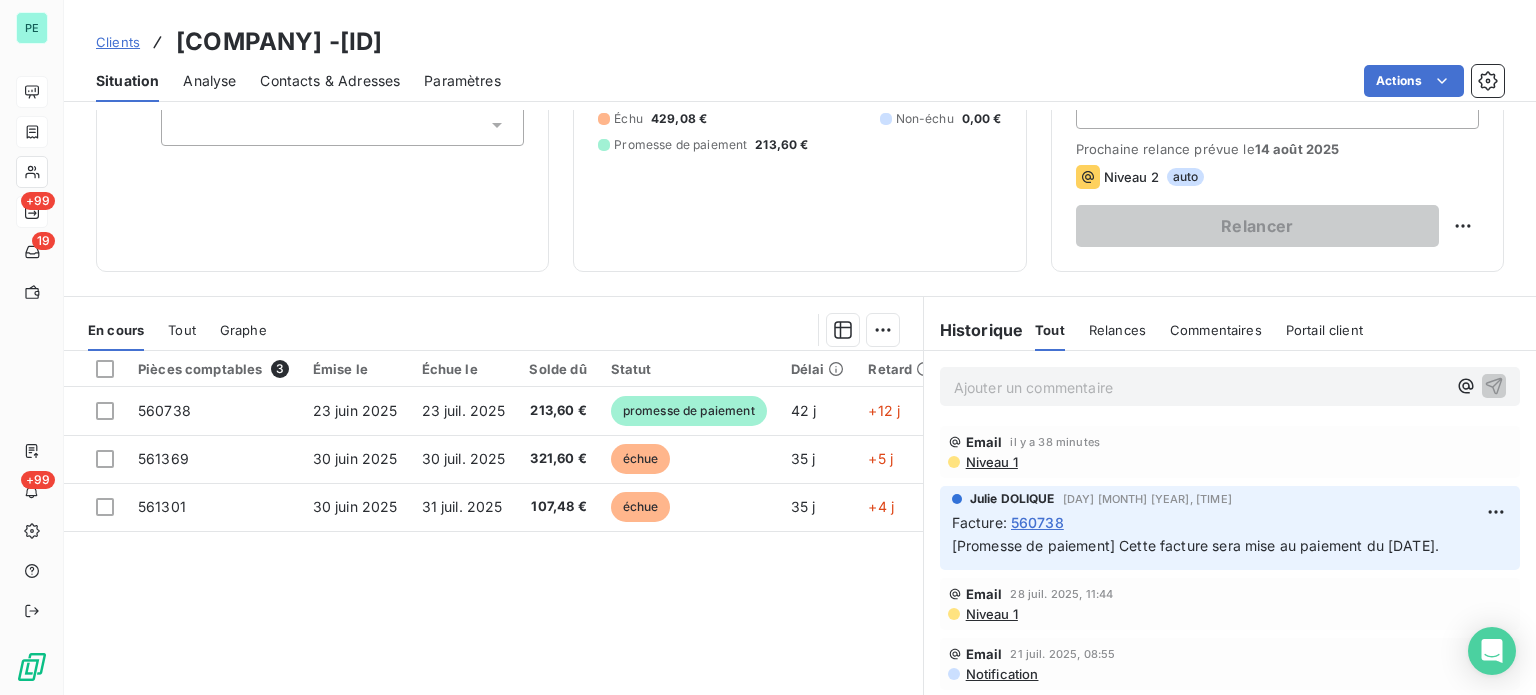 scroll, scrollTop: 300, scrollLeft: 0, axis: vertical 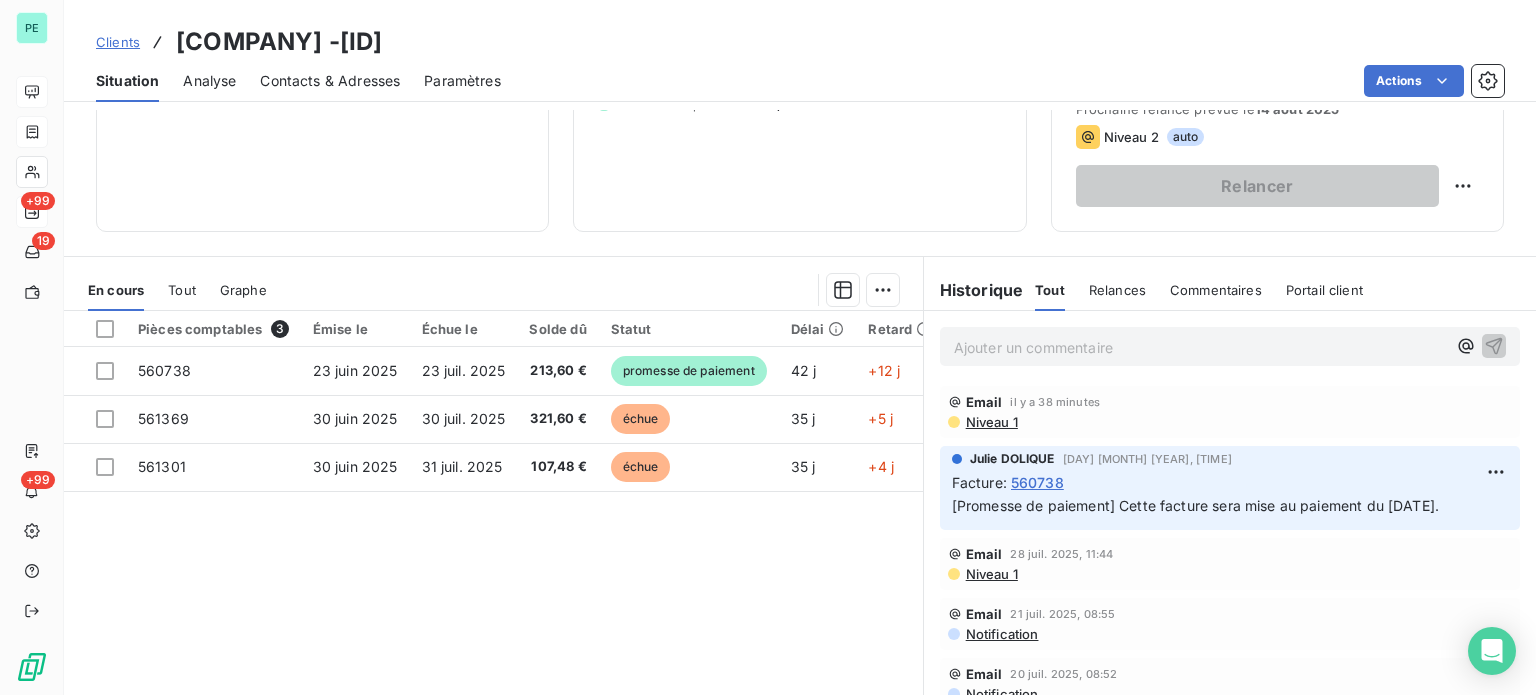click on "Ajouter un commentaire ﻿" at bounding box center [1200, 347] 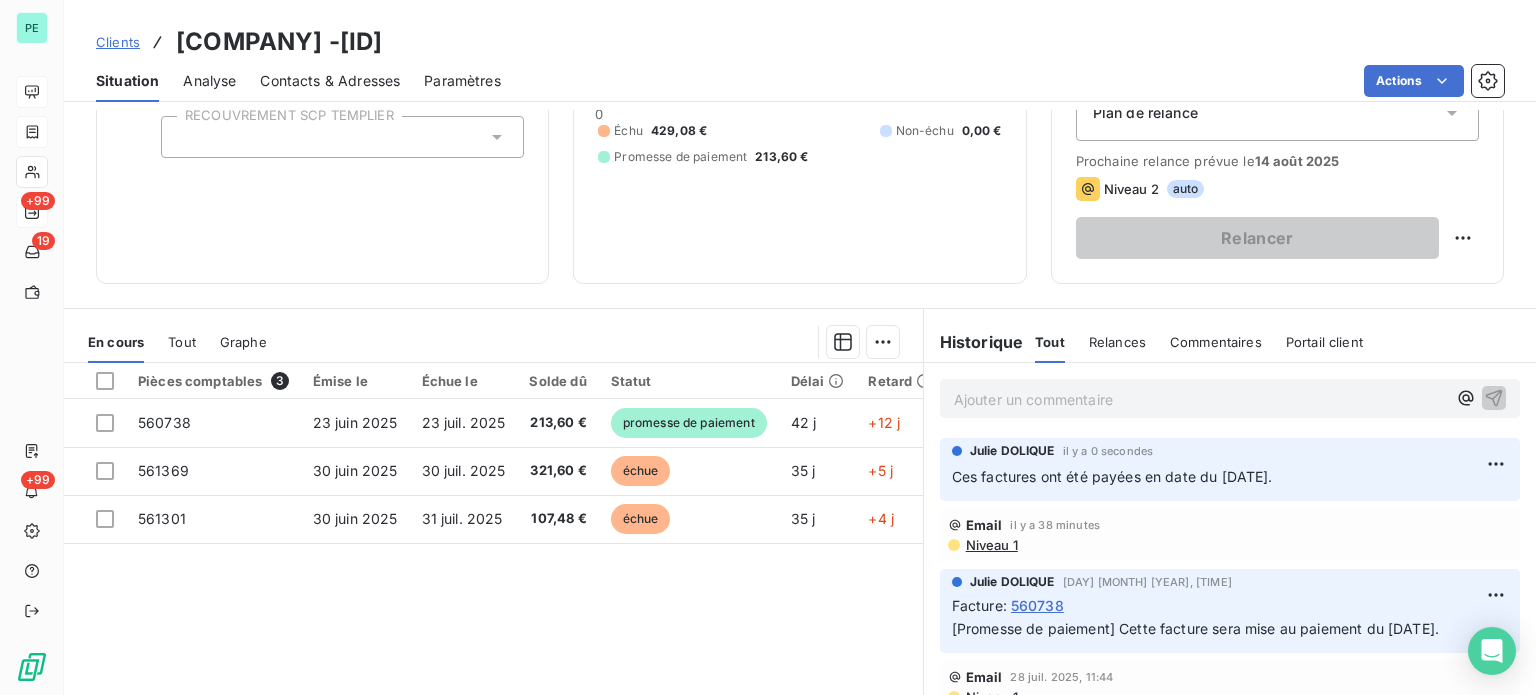 scroll, scrollTop: 200, scrollLeft: 0, axis: vertical 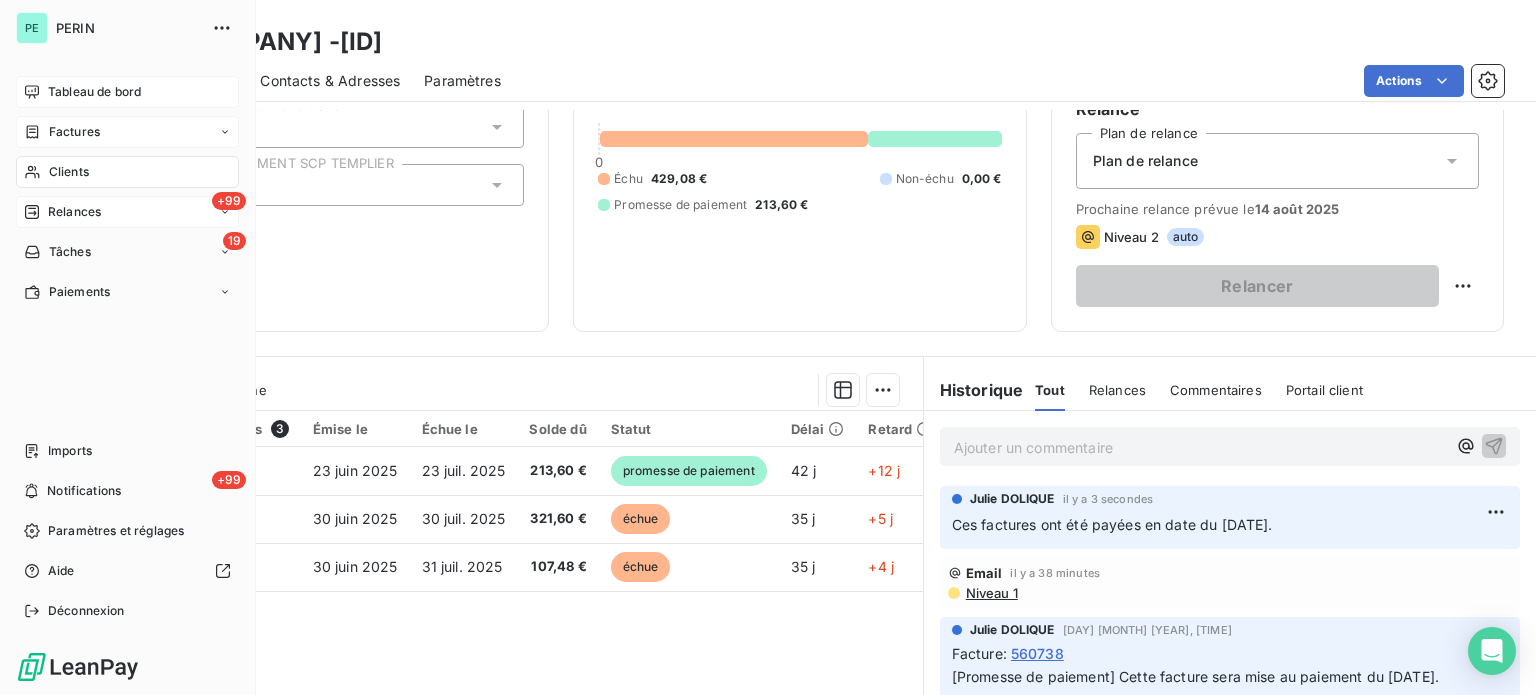 click on "Tableau de bord" at bounding box center (94, 92) 